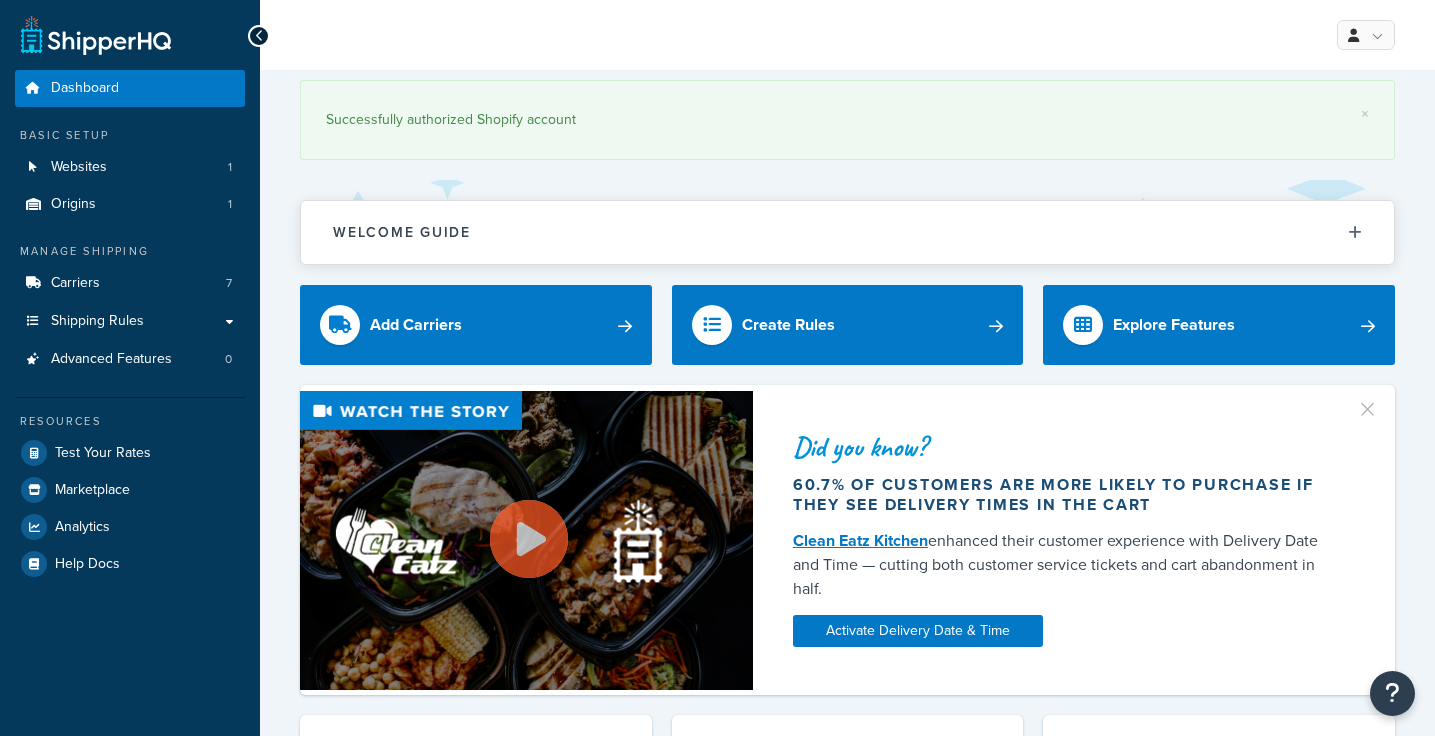 scroll, scrollTop: 0, scrollLeft: 0, axis: both 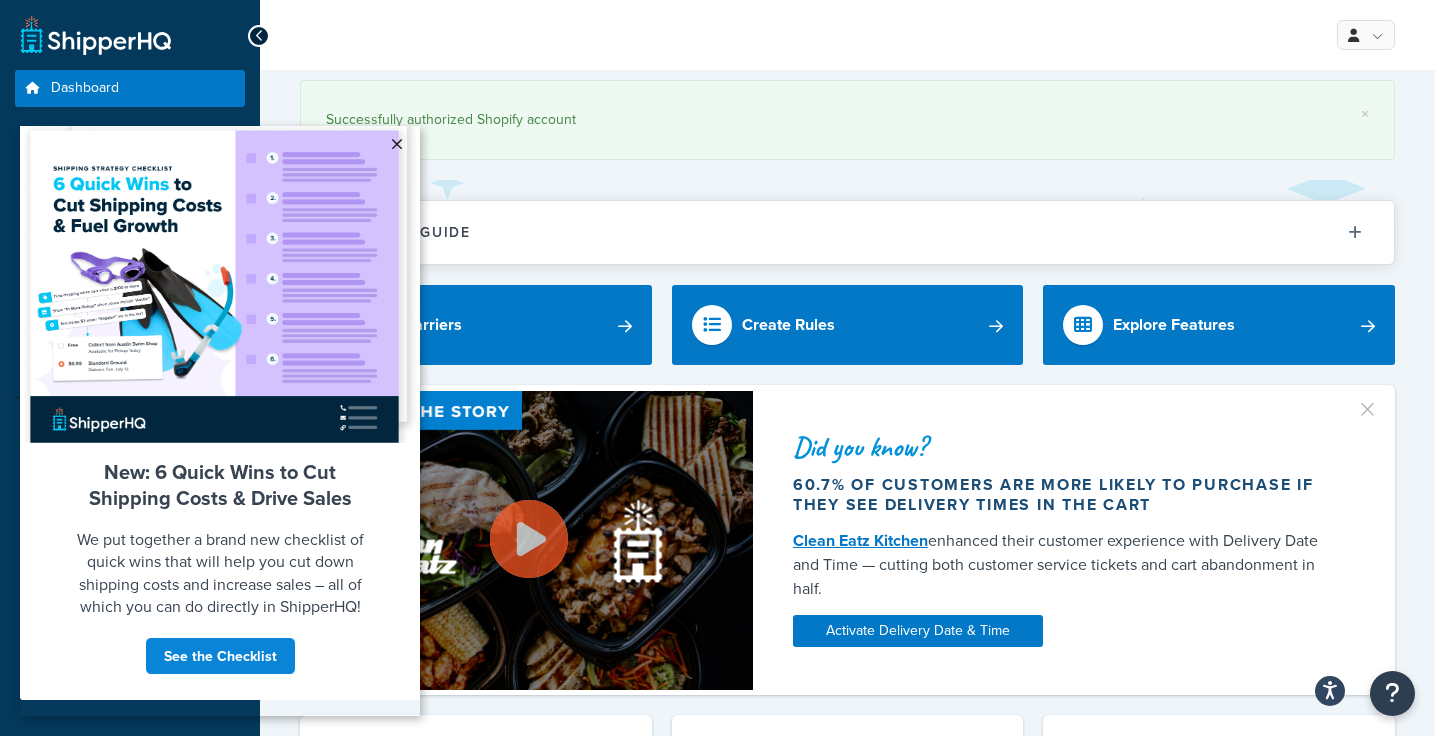 click on "×" at bounding box center [396, 144] 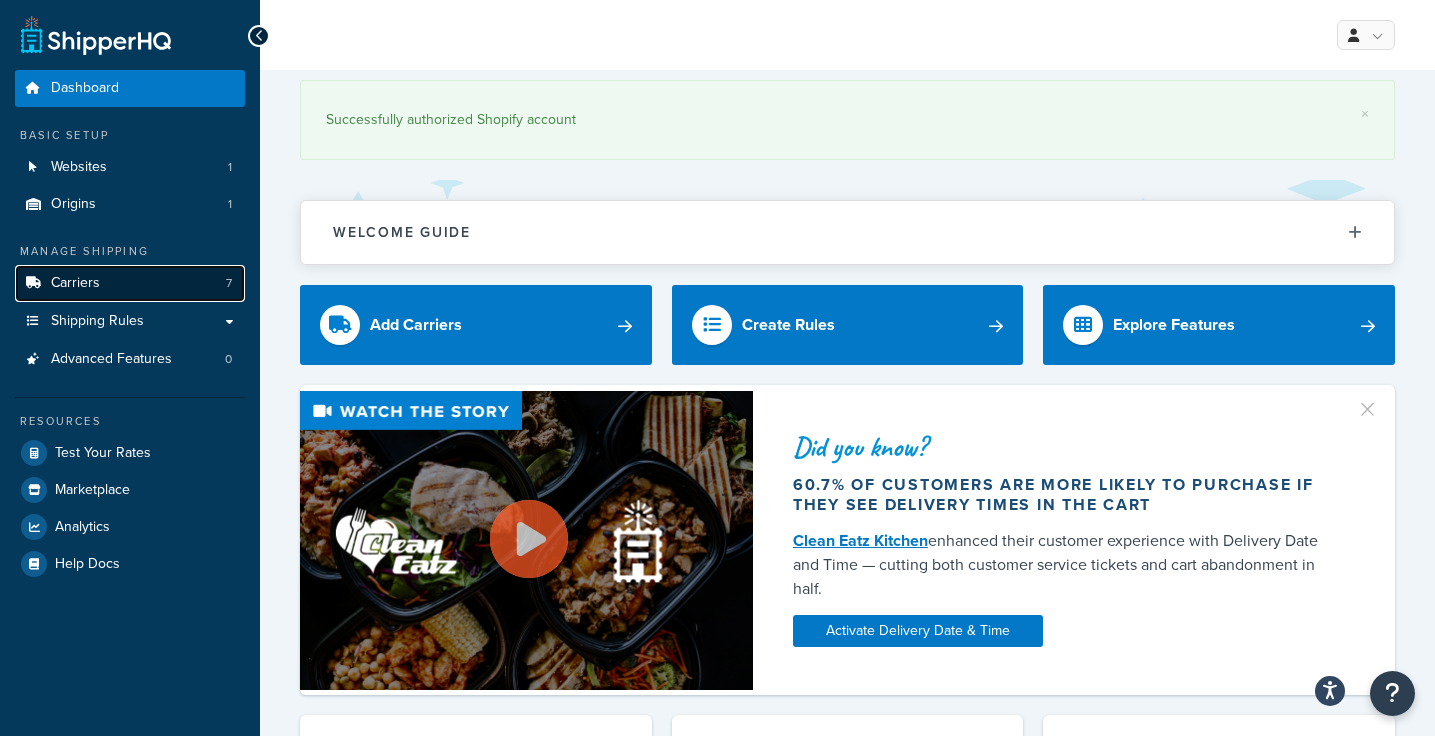 click on "Carriers" at bounding box center [75, 283] 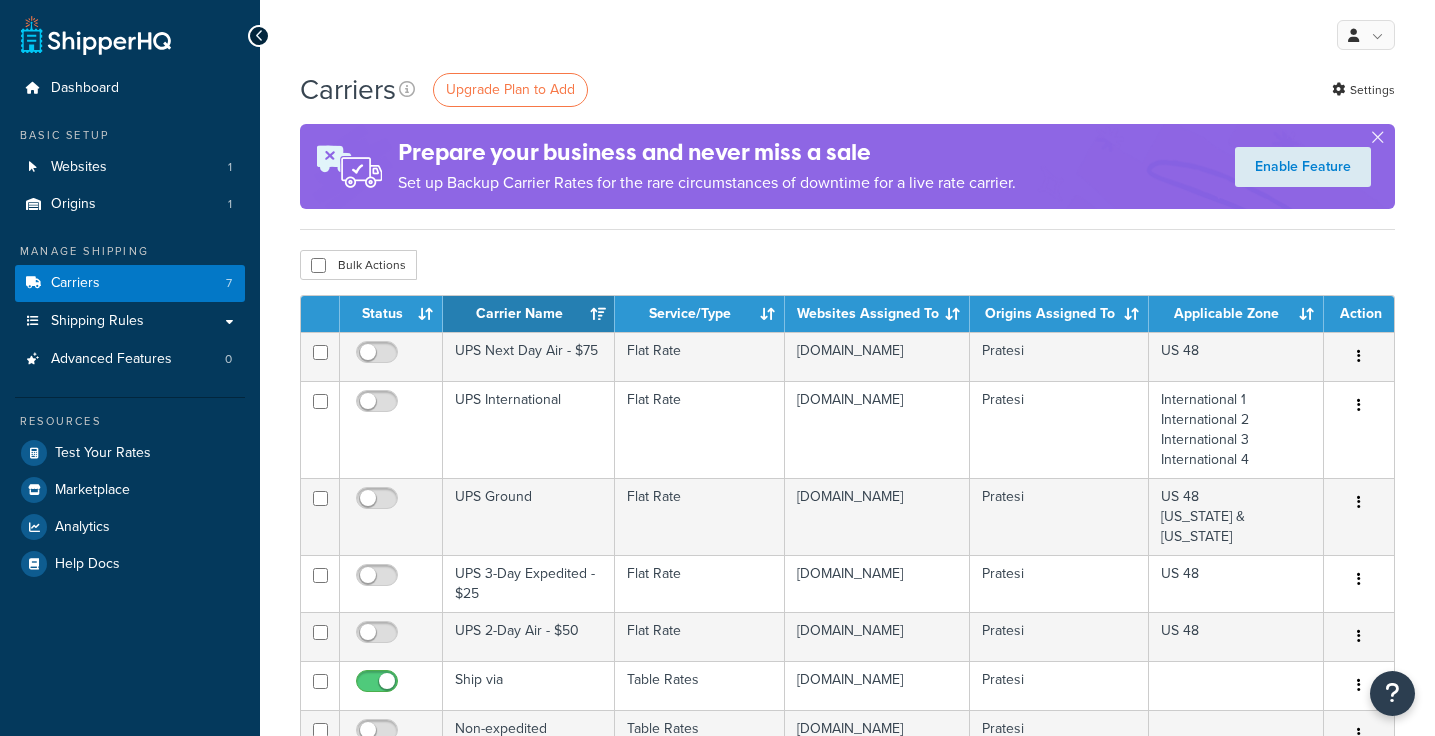 scroll, scrollTop: 0, scrollLeft: 0, axis: both 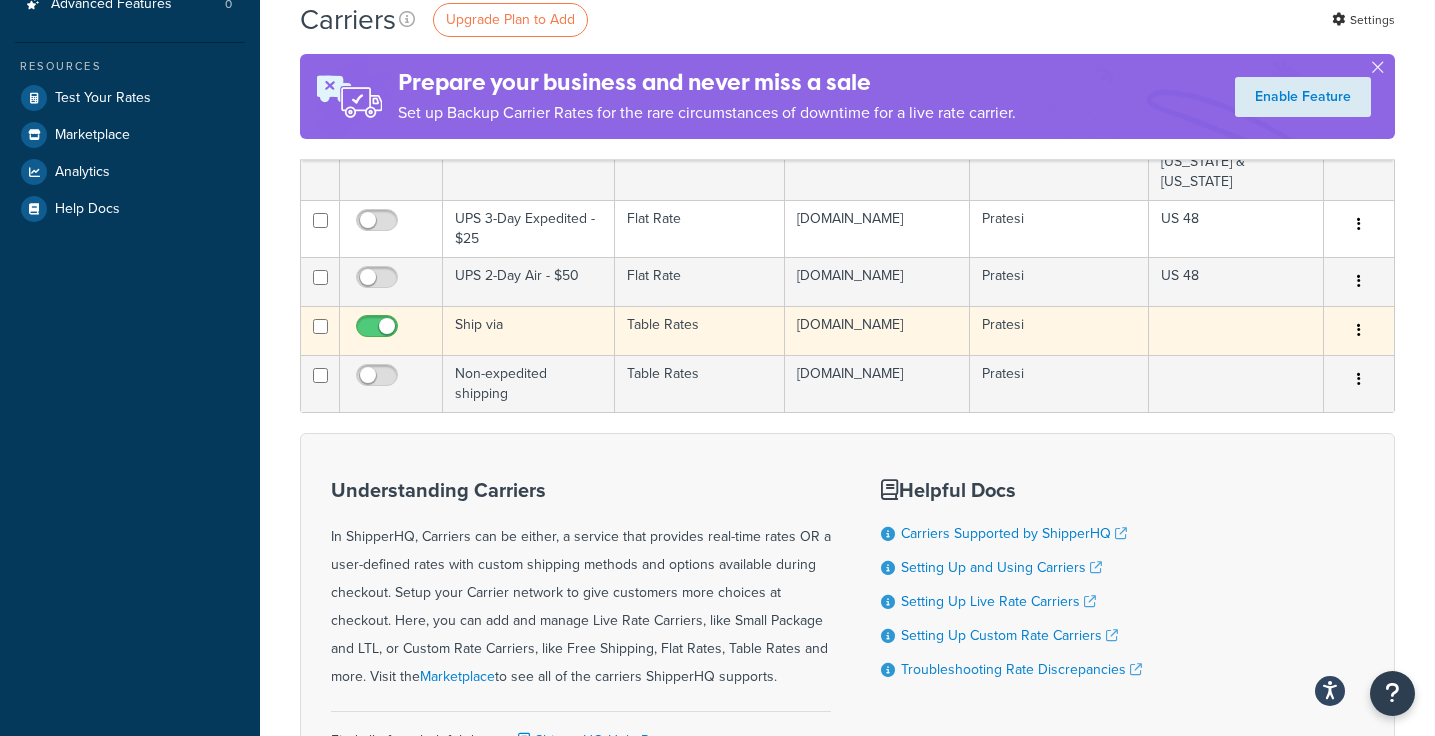 click on "Ship via" at bounding box center [529, 330] 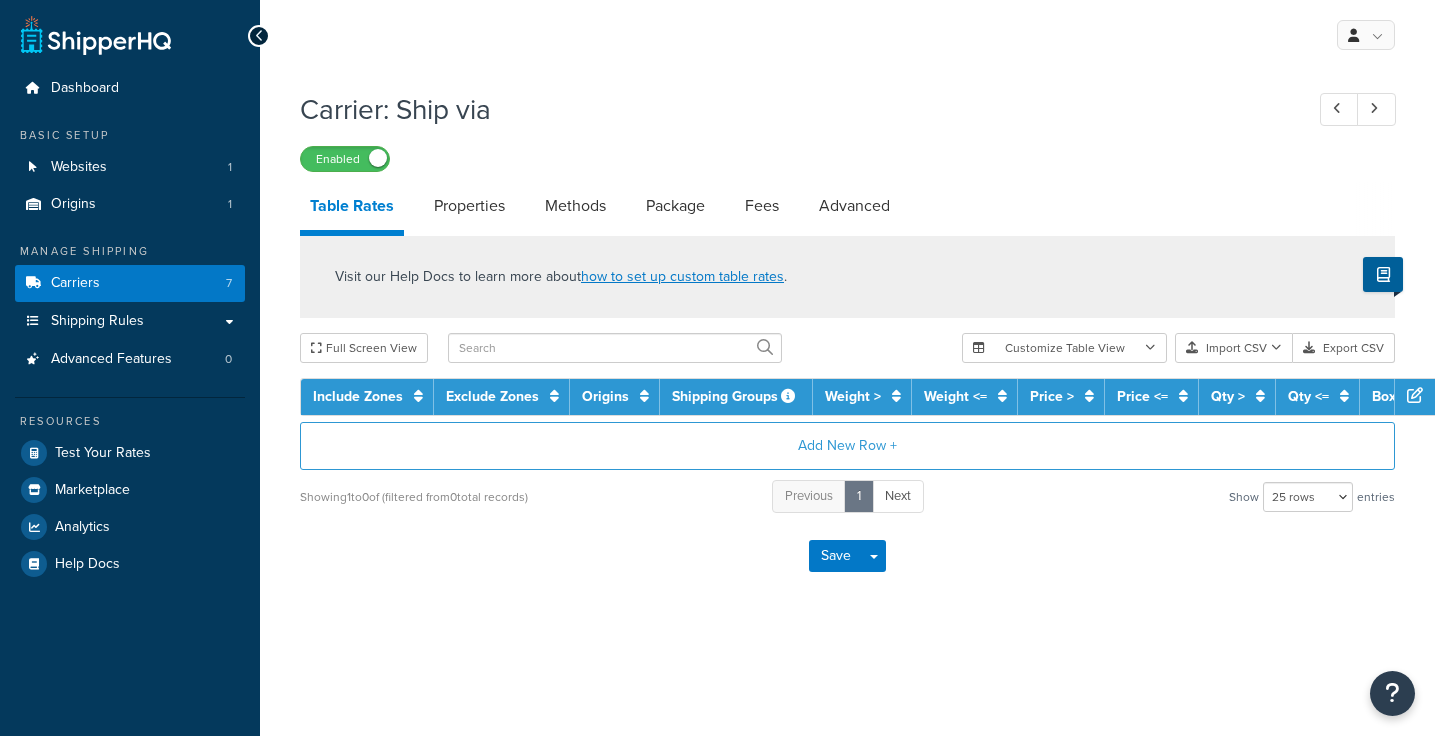 select on "25" 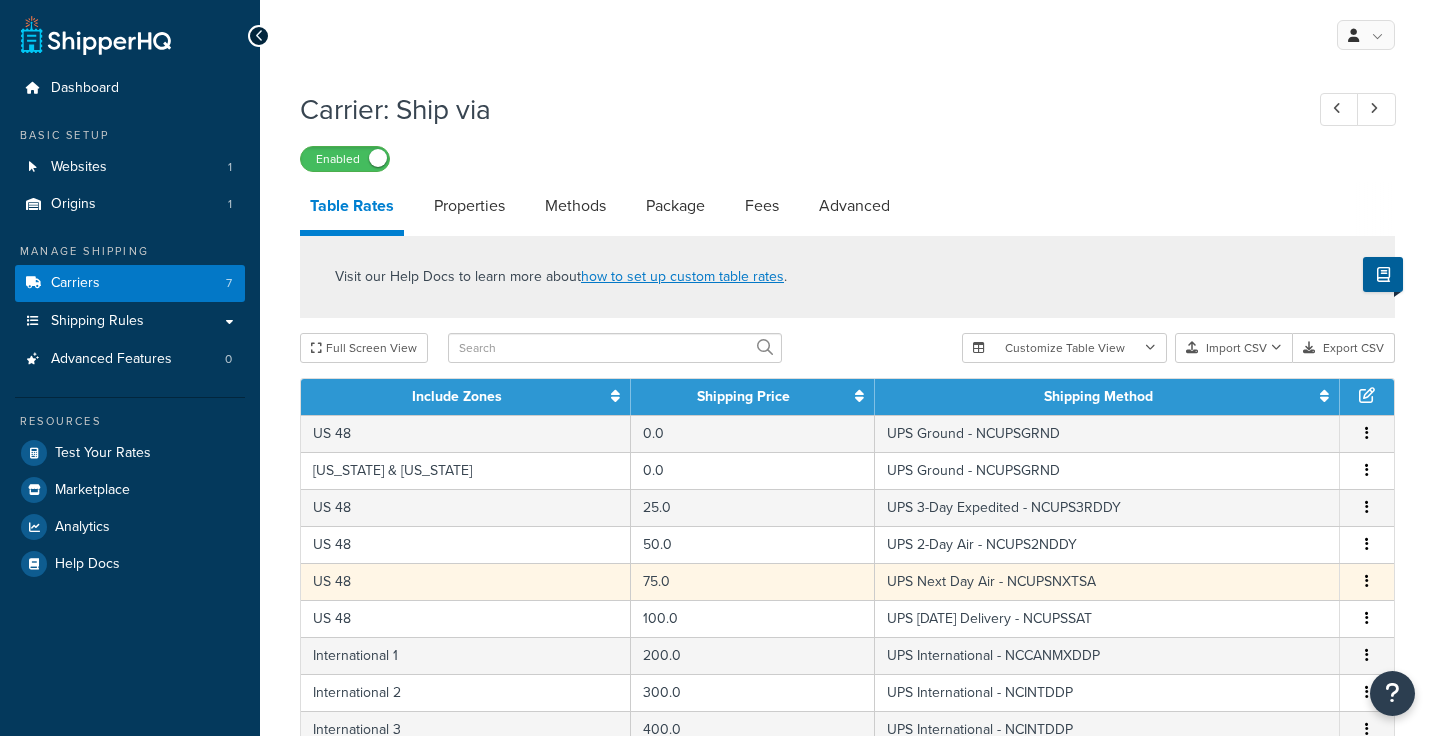 scroll, scrollTop: 0, scrollLeft: 0, axis: both 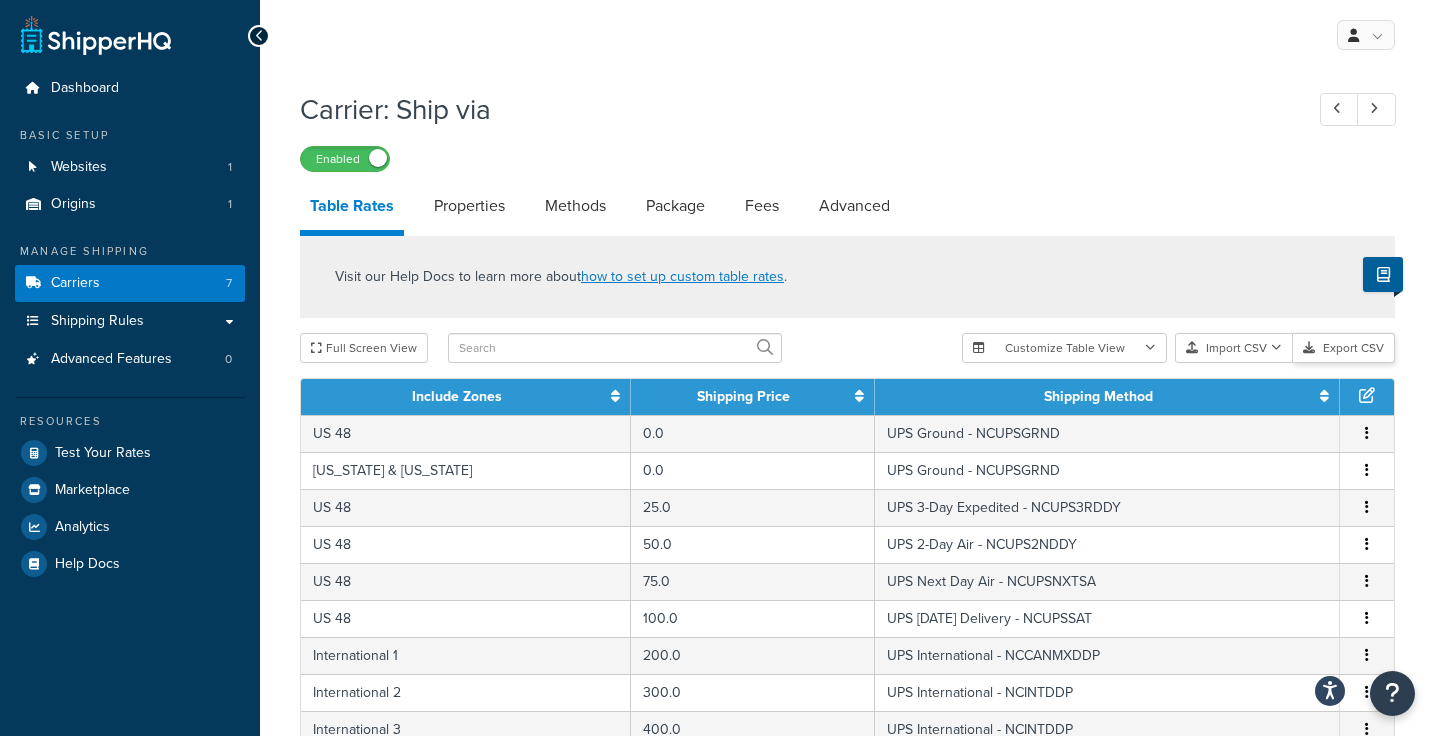 click on "Export CSV" at bounding box center [1344, 348] 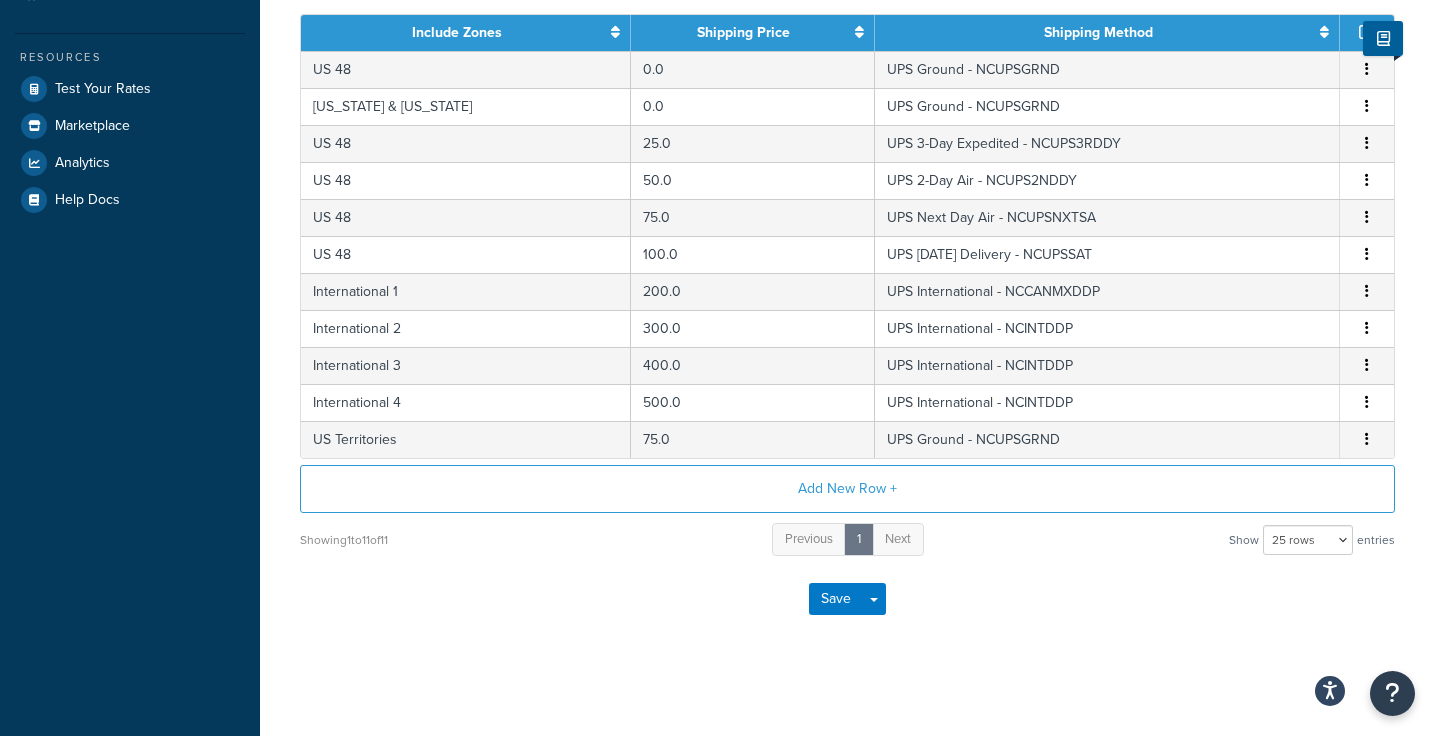 scroll, scrollTop: 369, scrollLeft: 0, axis: vertical 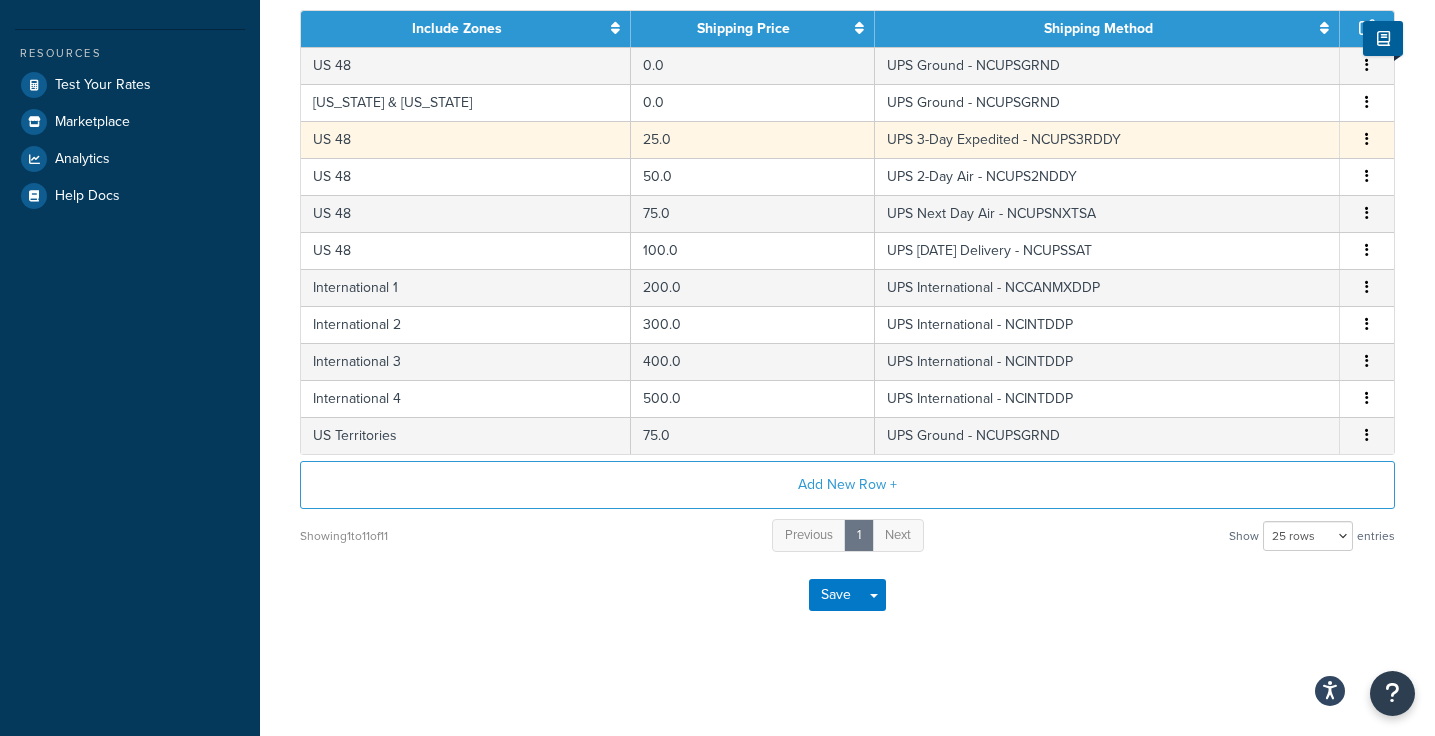 click at bounding box center (1367, 140) 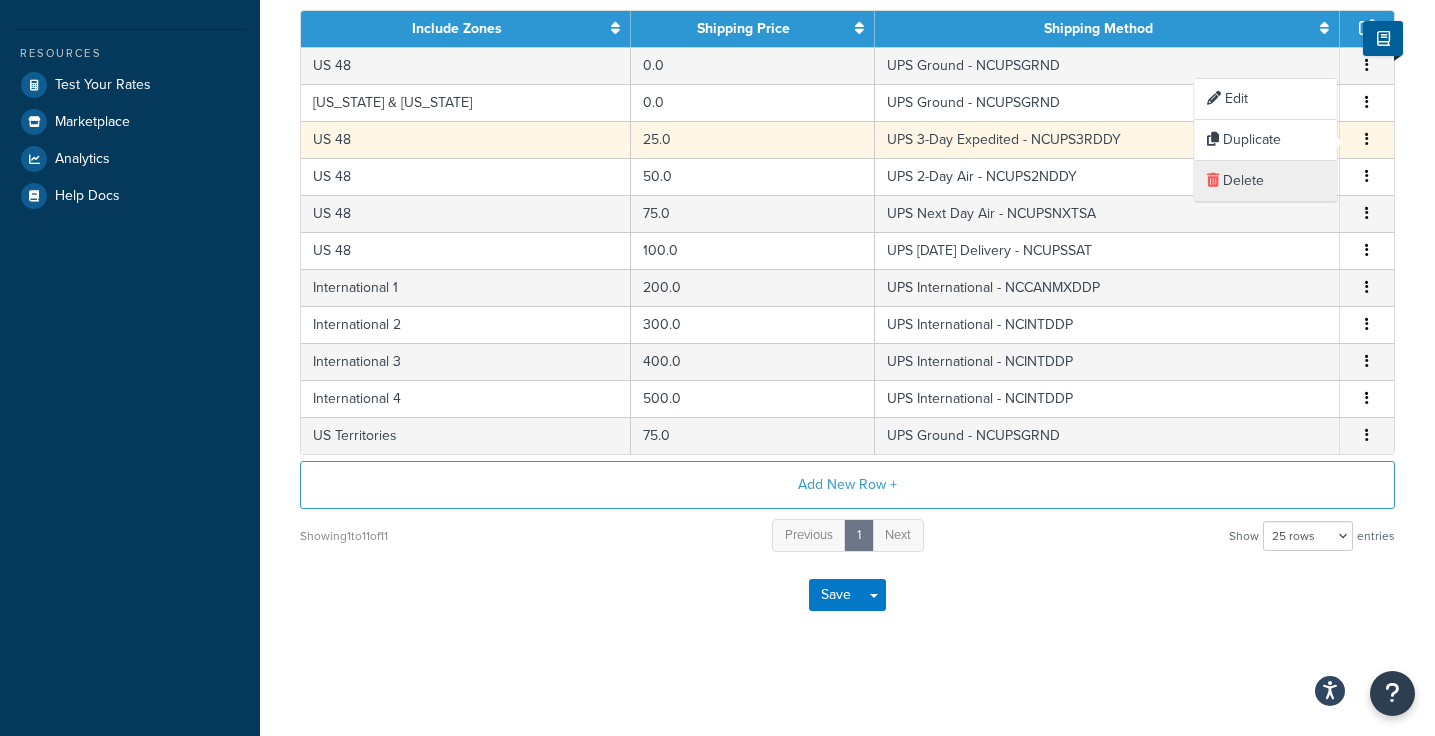 click on "Delete" at bounding box center (1266, 181) 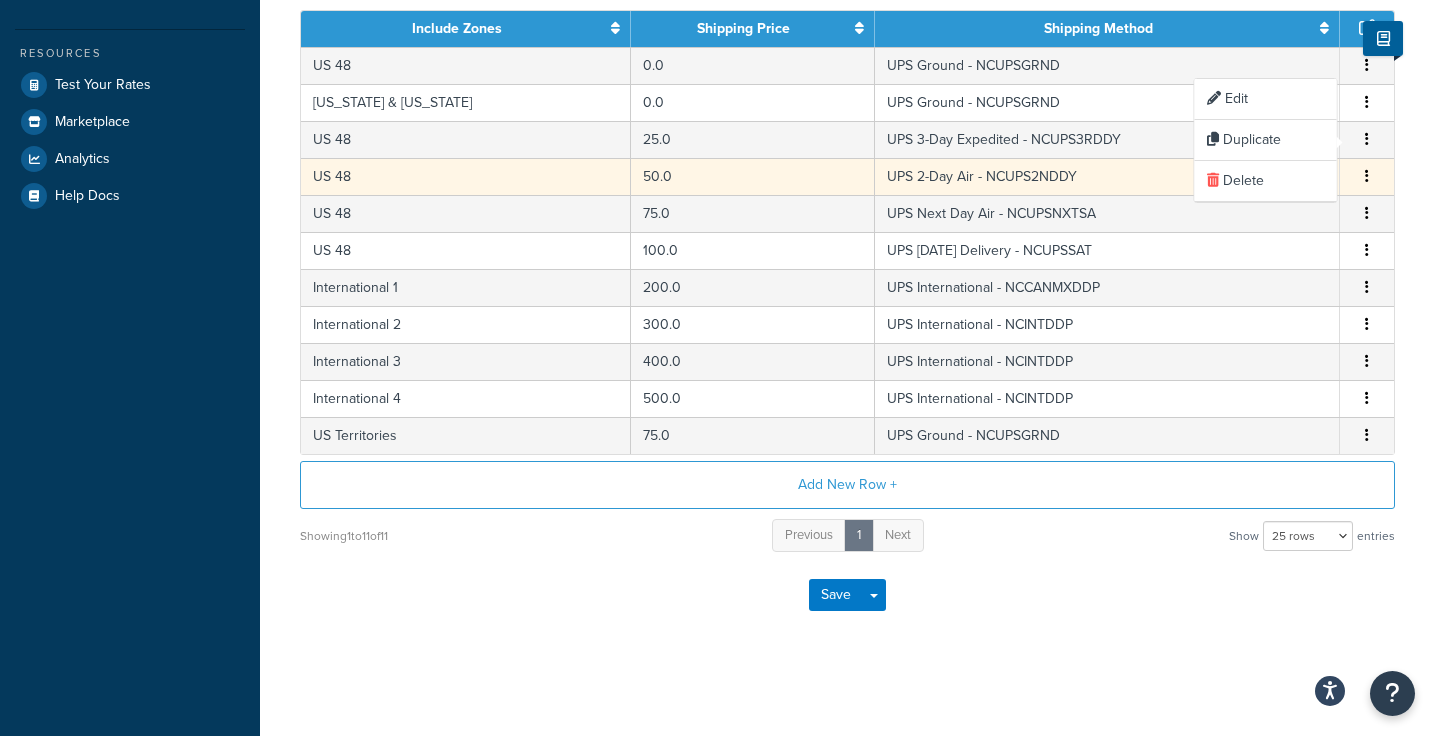scroll, scrollTop: 332, scrollLeft: 0, axis: vertical 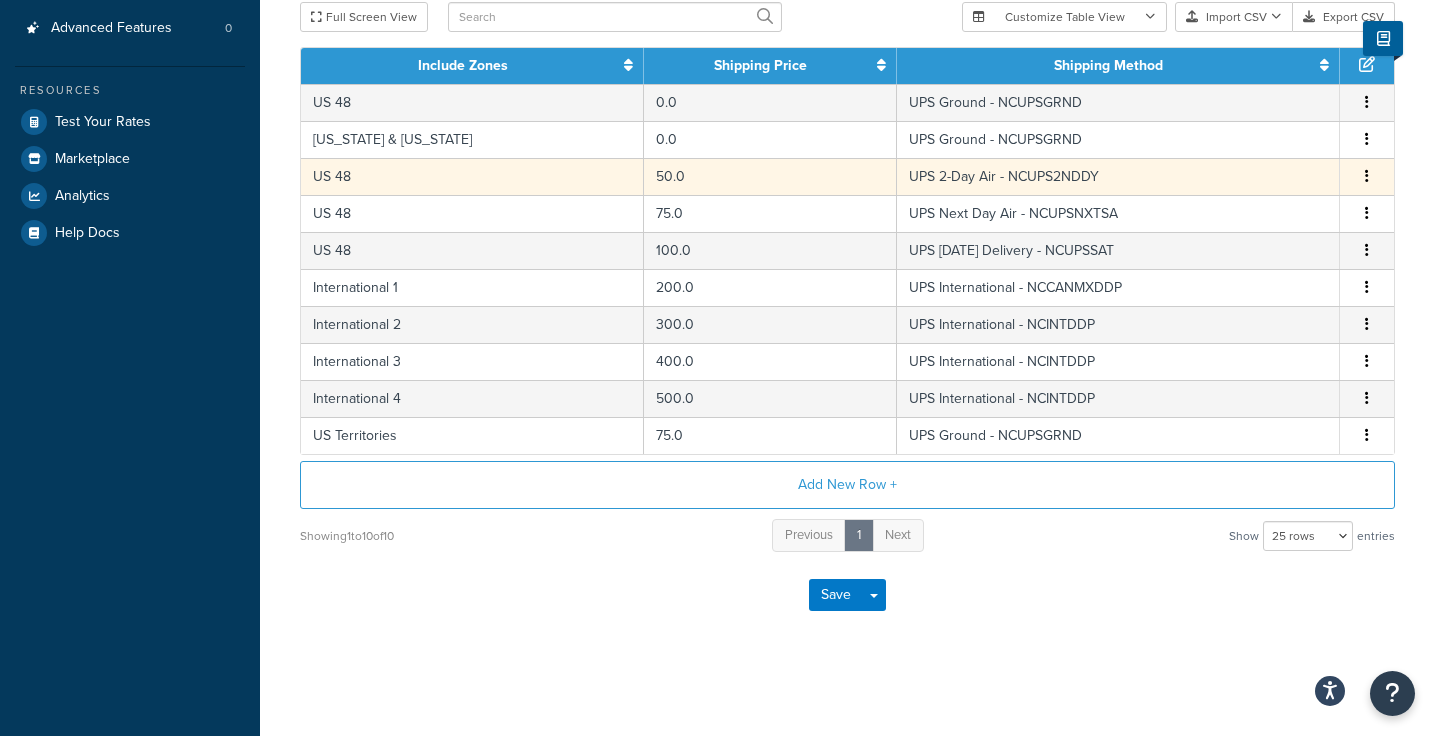 click at bounding box center (1367, 176) 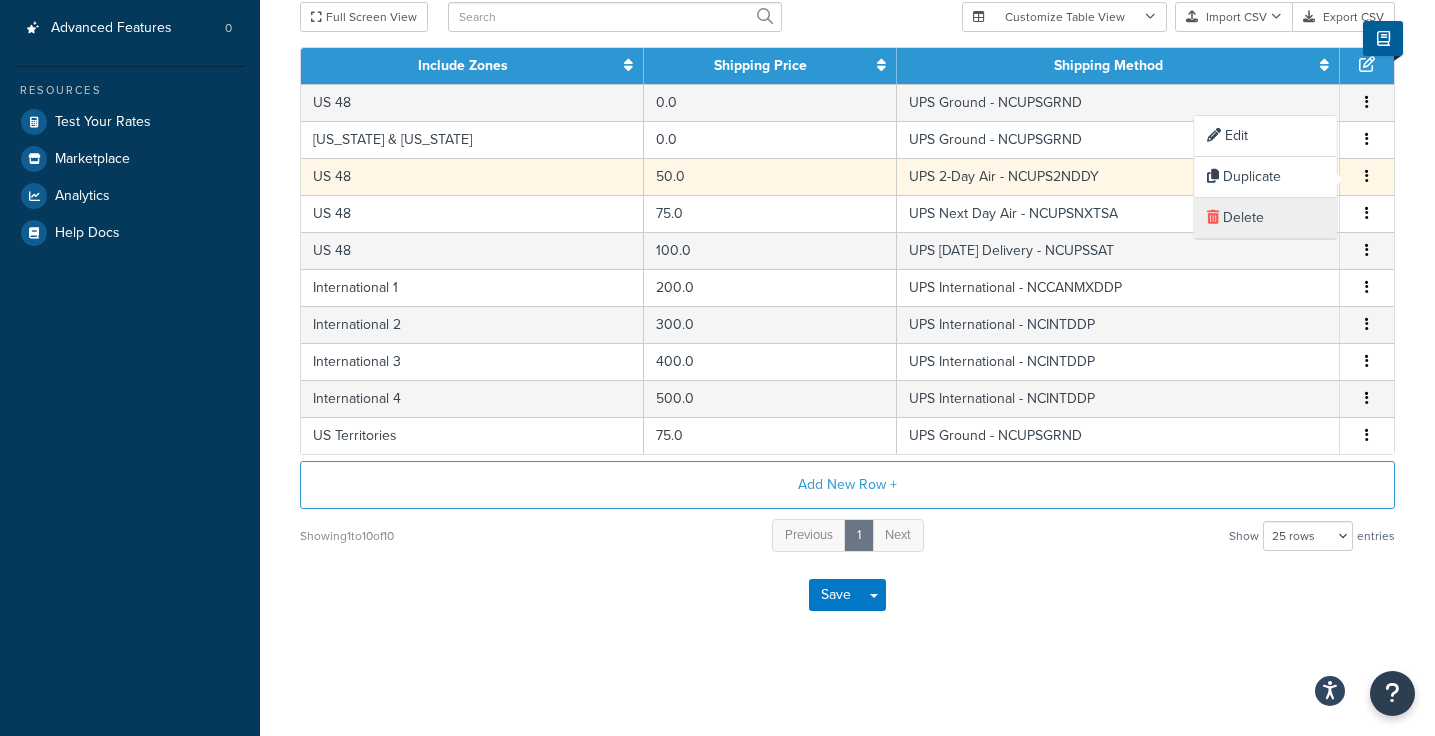 click on "Delete" at bounding box center (1266, 218) 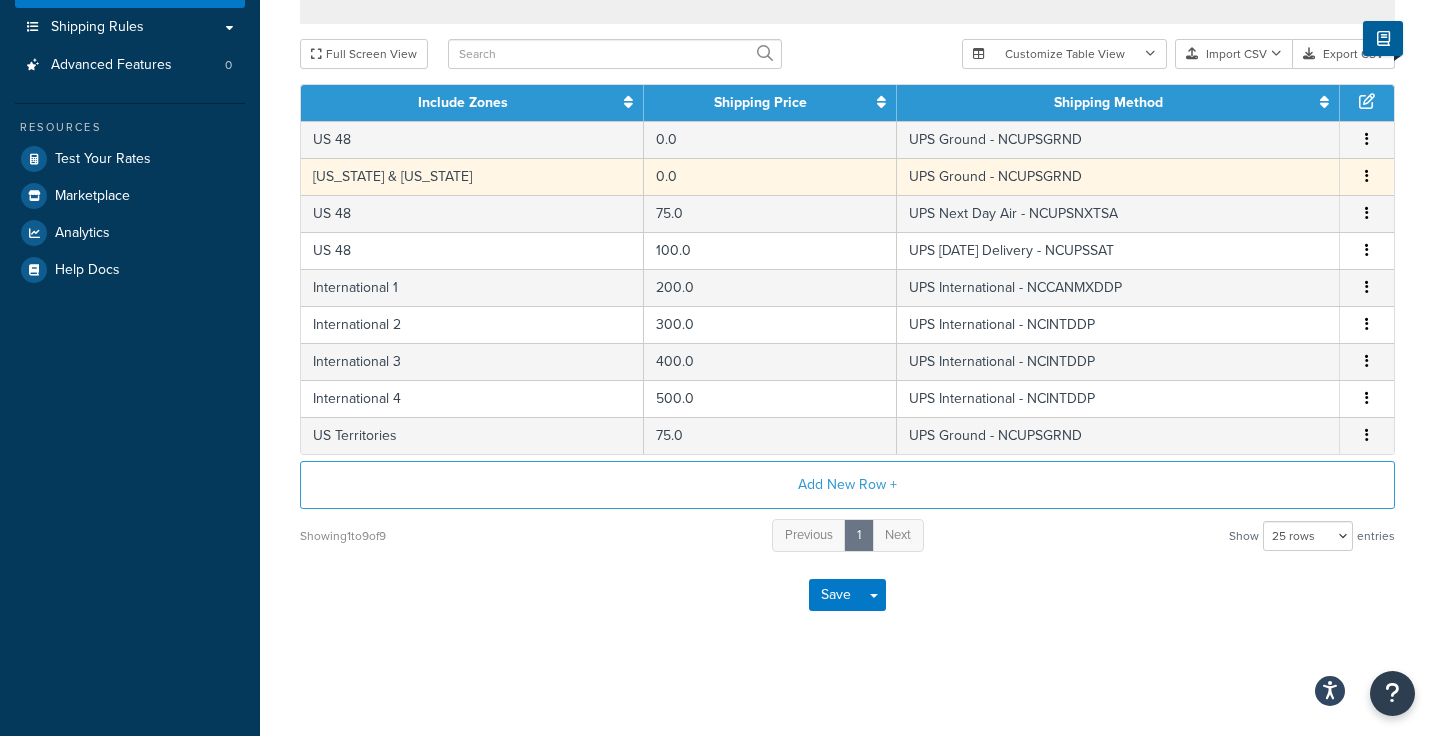 scroll, scrollTop: 295, scrollLeft: 0, axis: vertical 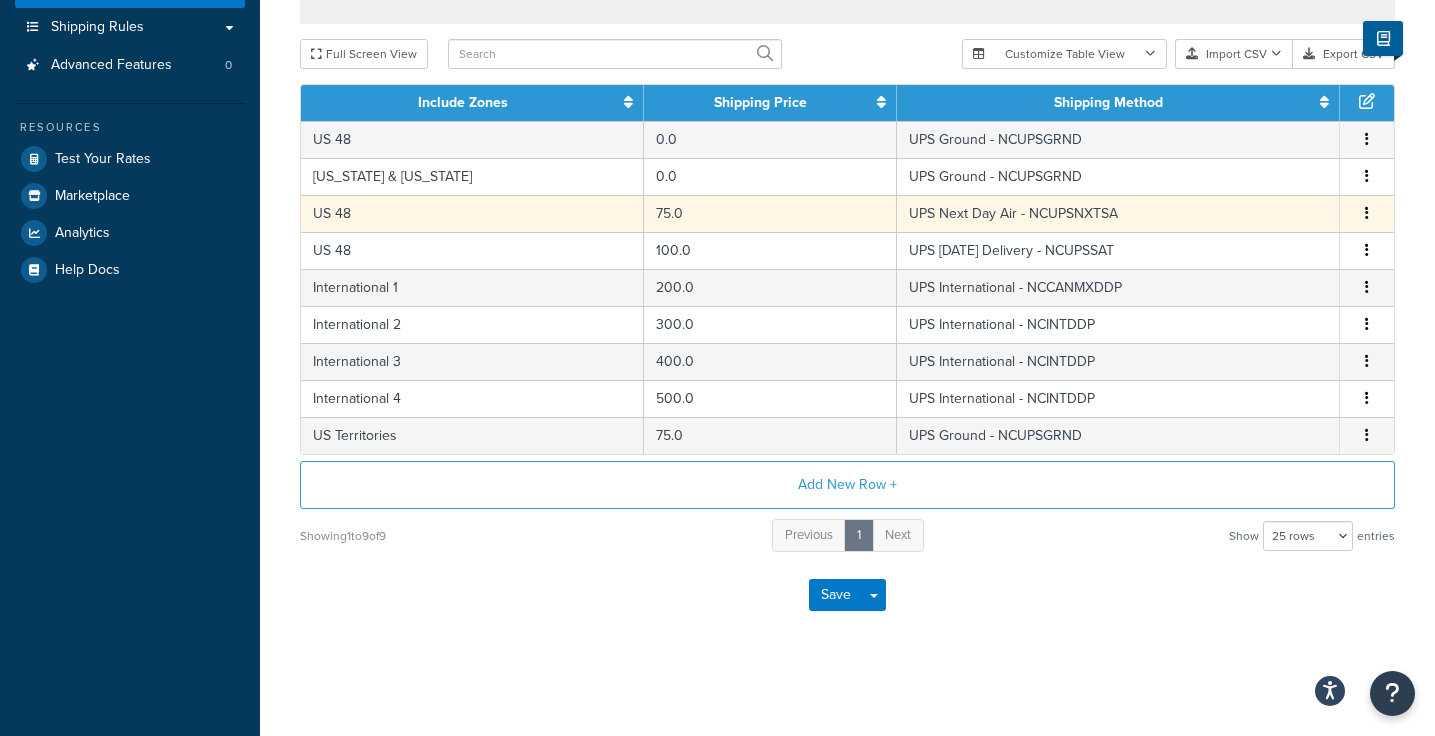 click at bounding box center (1367, 214) 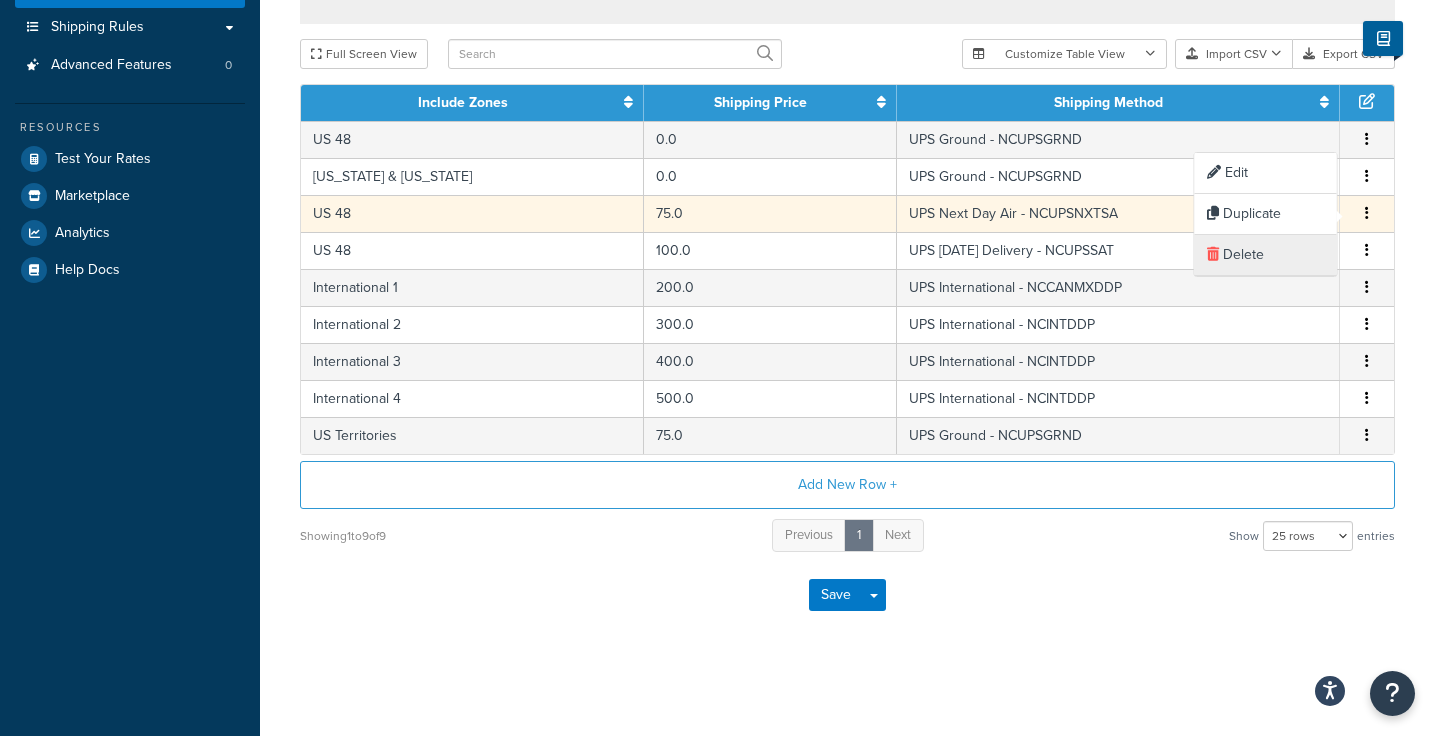 click on "Delete" at bounding box center (1266, 255) 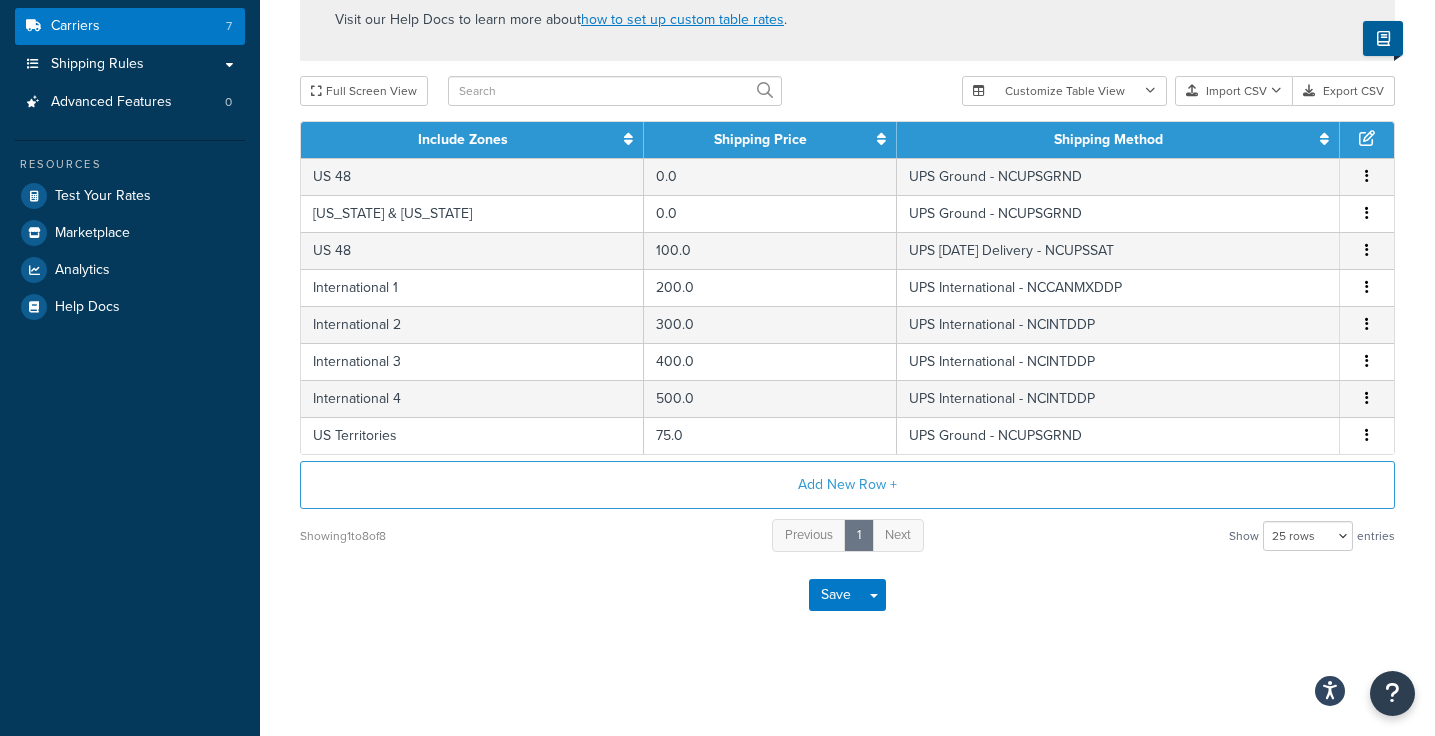 scroll, scrollTop: 258, scrollLeft: 0, axis: vertical 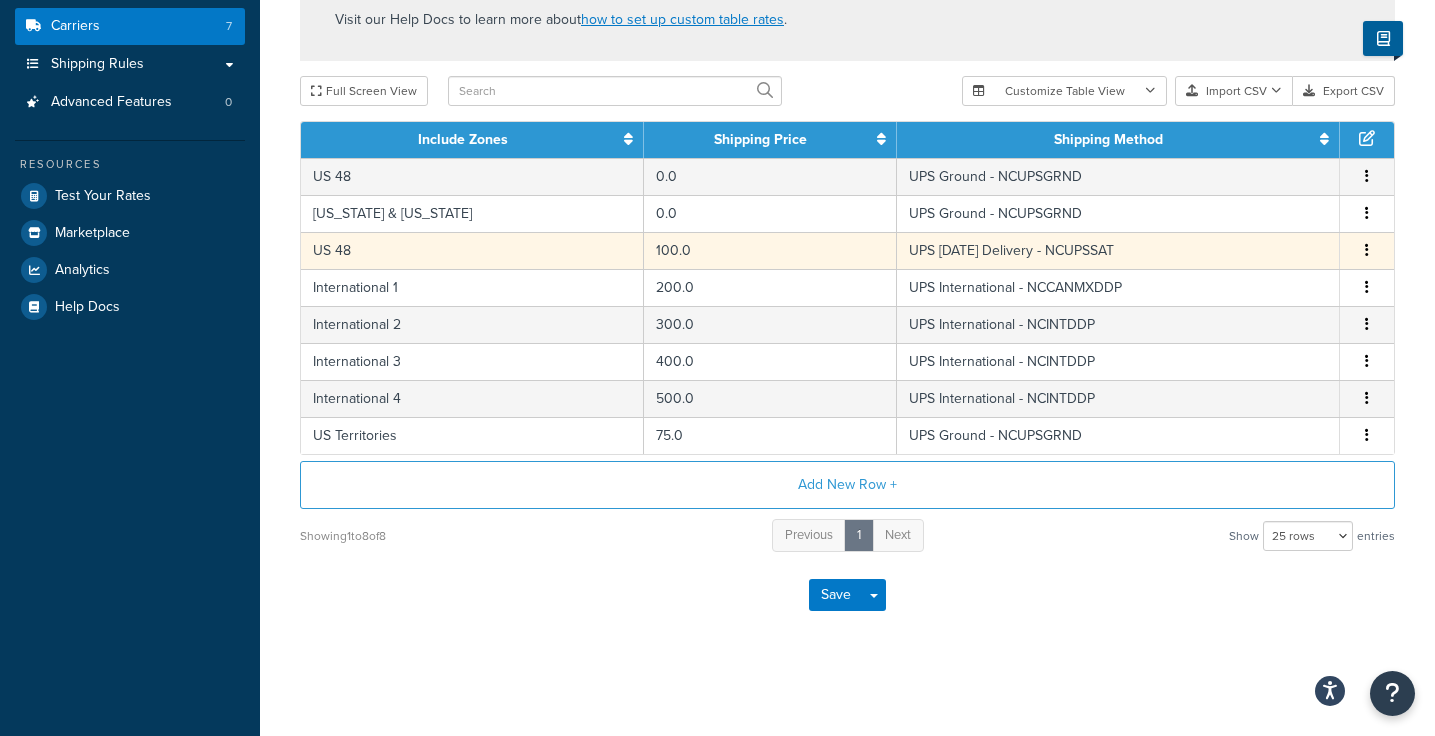 click at bounding box center [1367, 251] 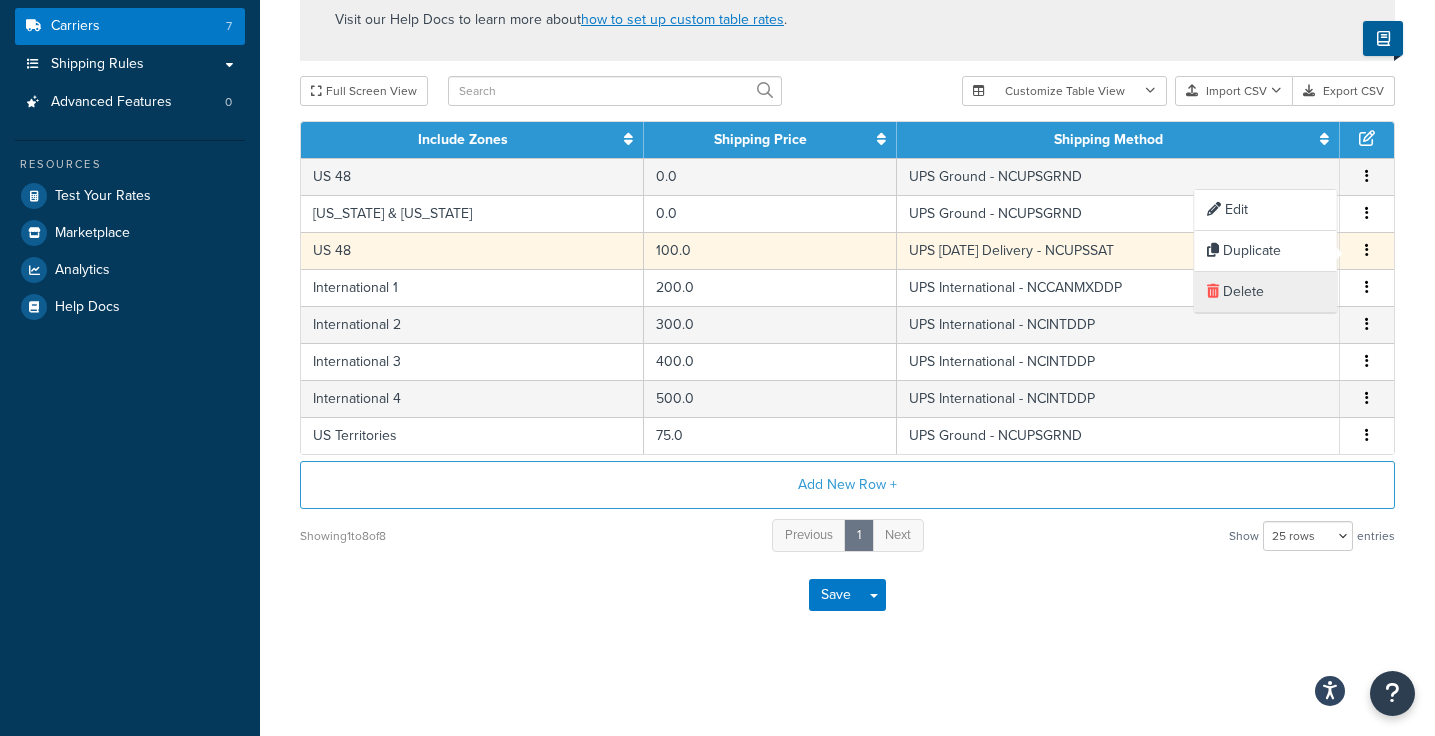 click on "Delete" at bounding box center [1266, 292] 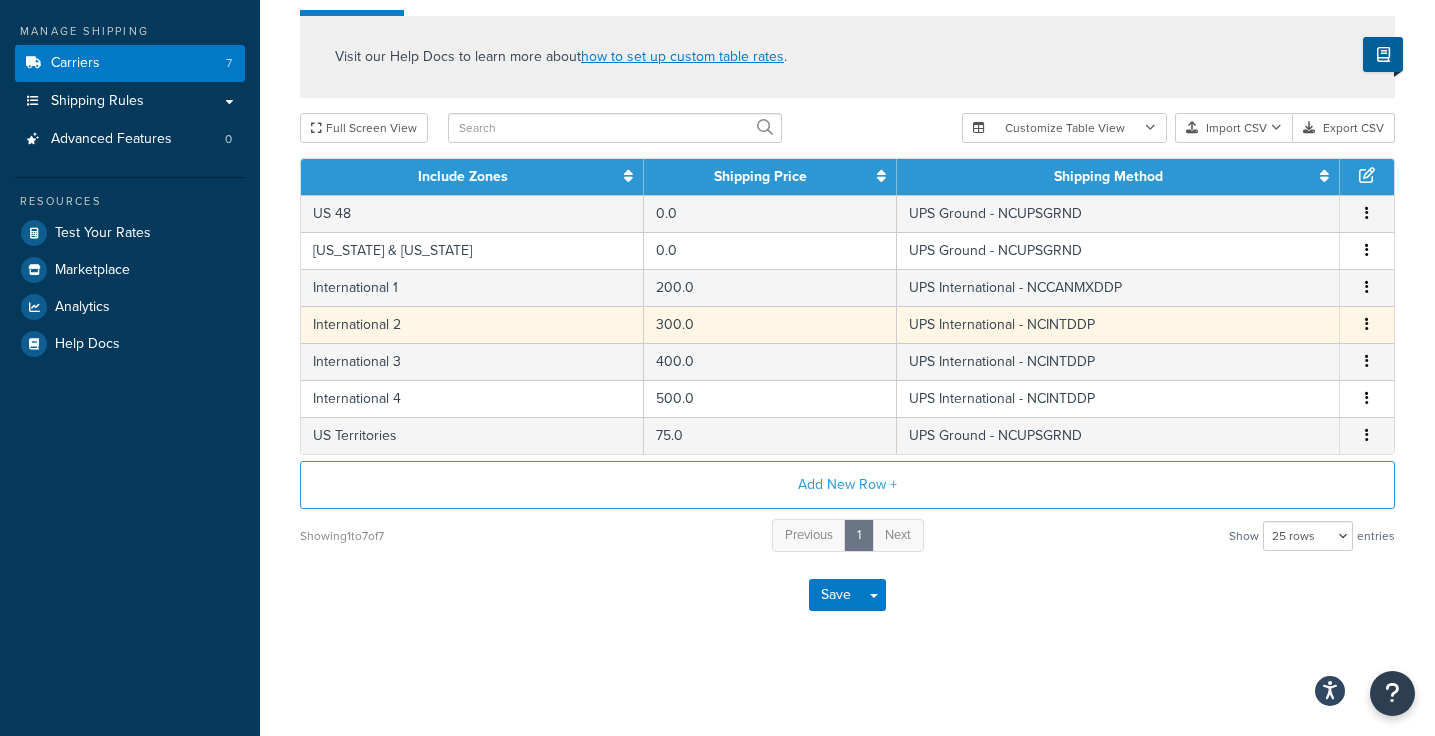 scroll, scrollTop: 221, scrollLeft: 0, axis: vertical 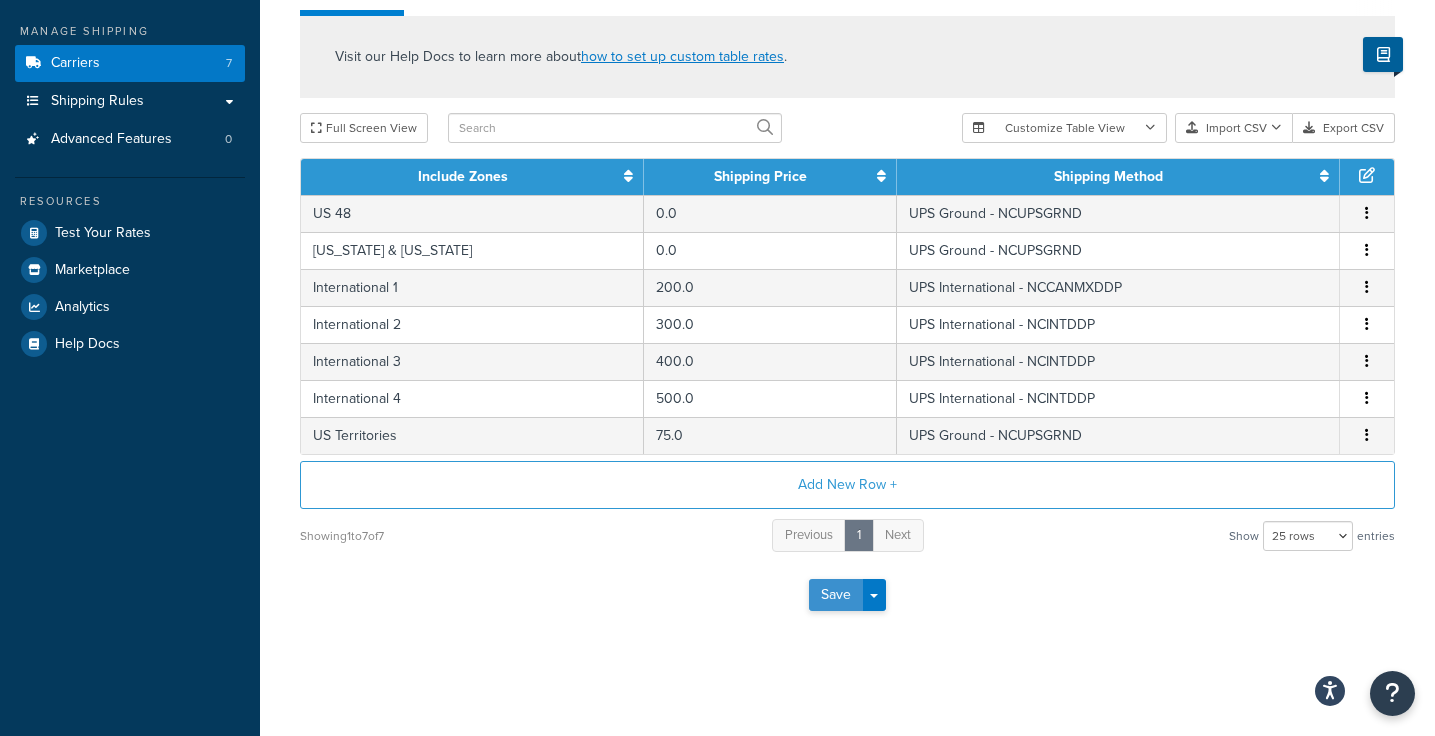 click on "Save" at bounding box center (836, 595) 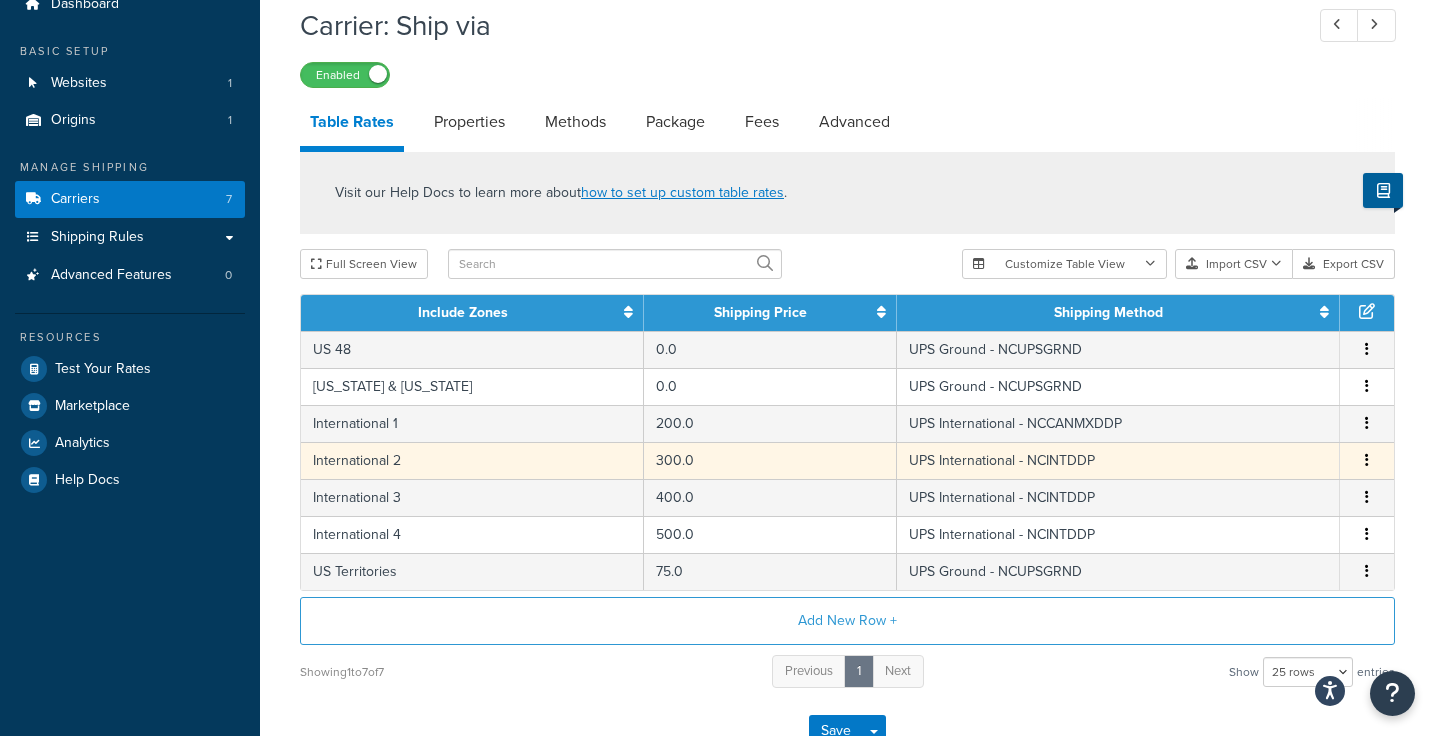 scroll, scrollTop: 221, scrollLeft: 0, axis: vertical 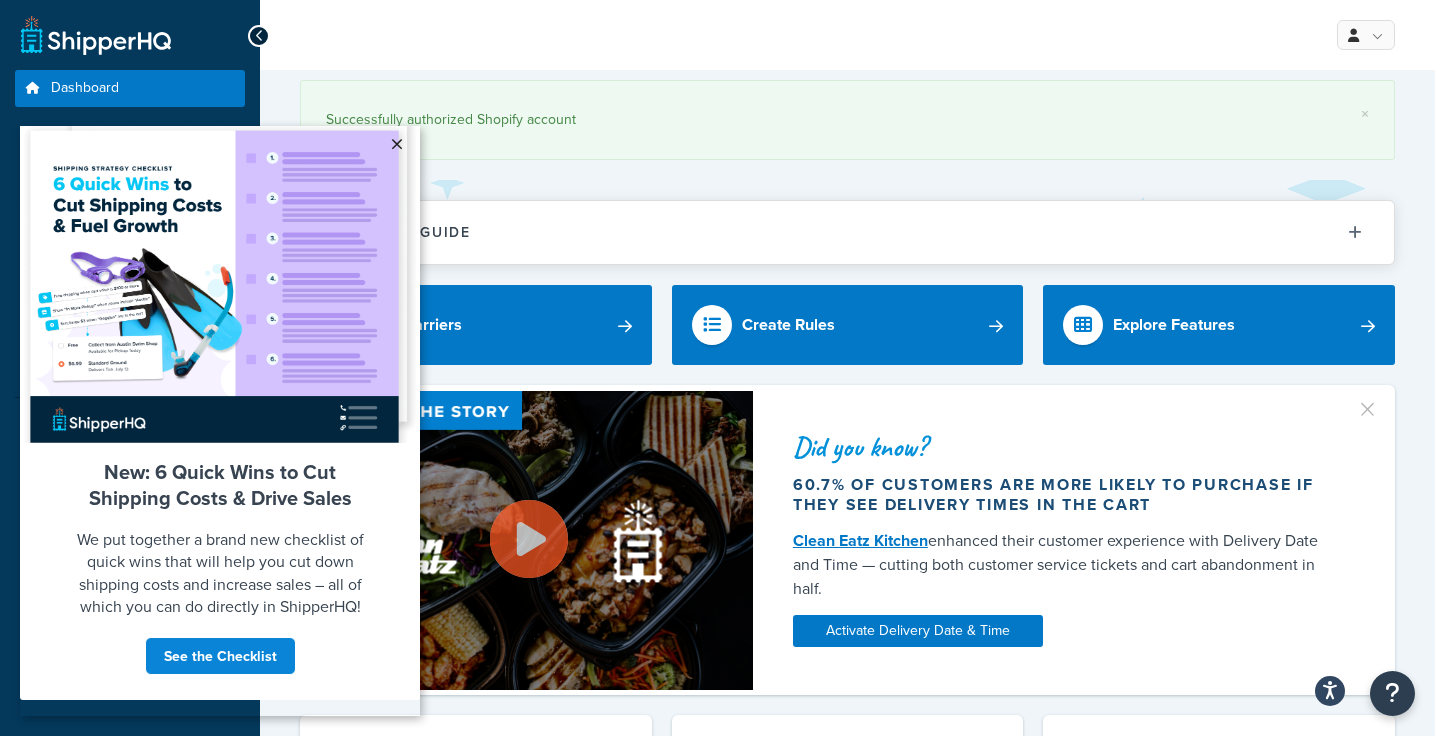 click on "×" at bounding box center (396, 144) 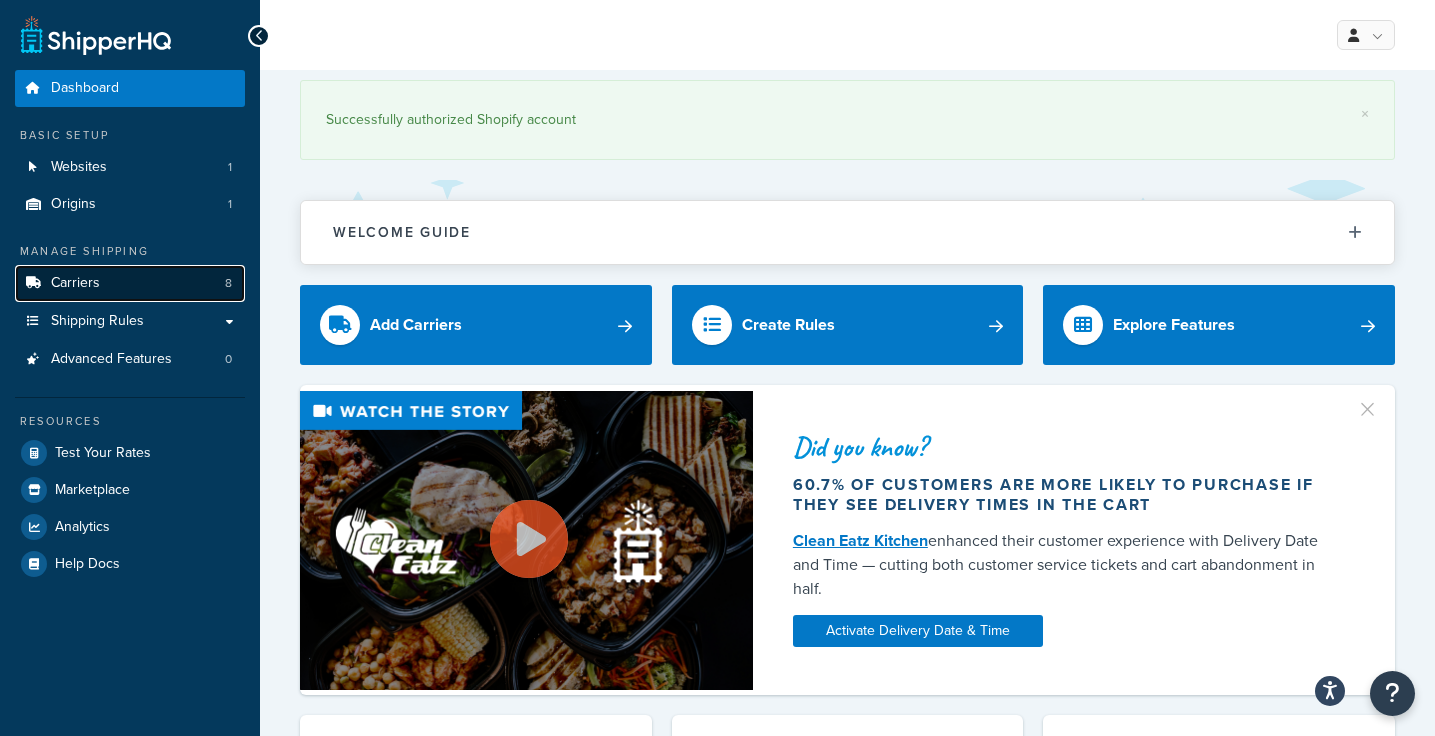 click on "Carriers 8" at bounding box center (130, 283) 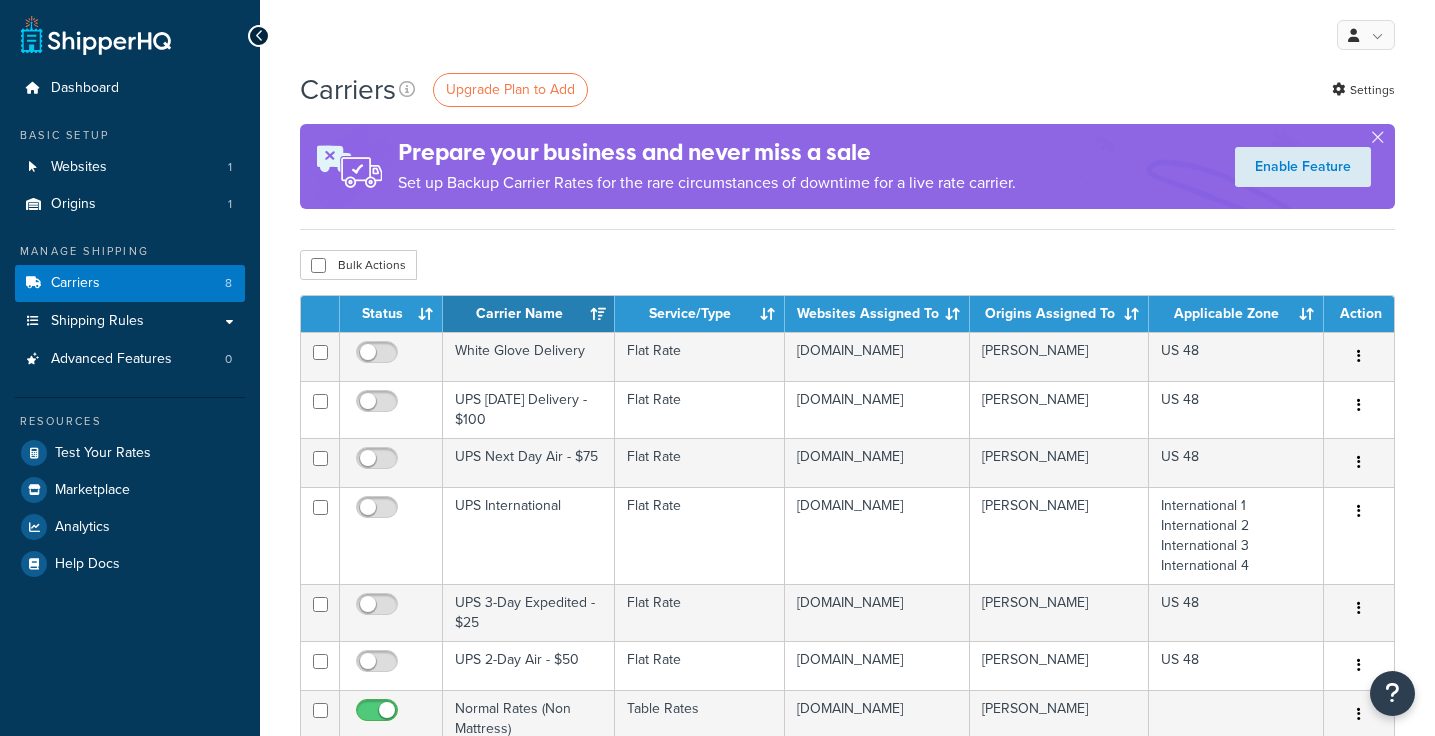 scroll, scrollTop: 0, scrollLeft: 0, axis: both 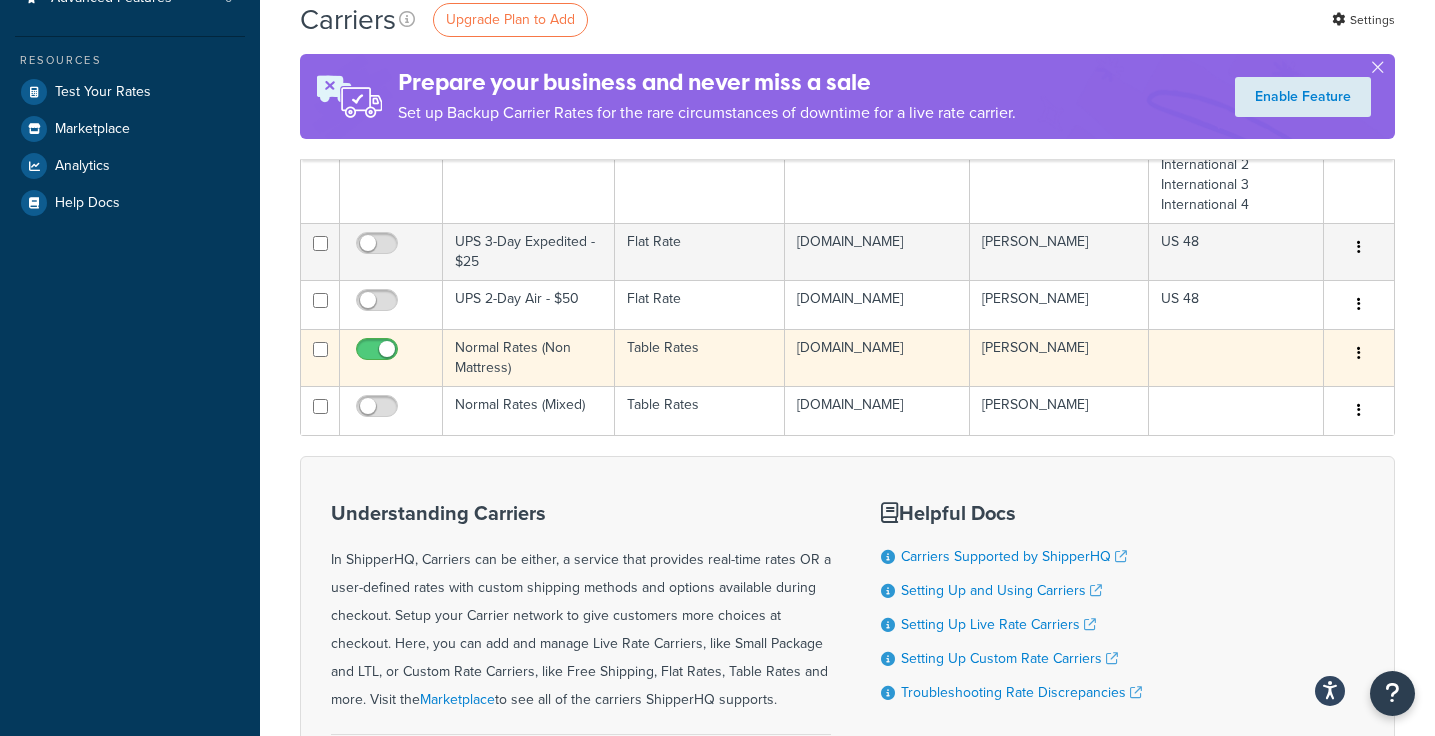 click on "SFERRA Edison" at bounding box center [1059, 357] 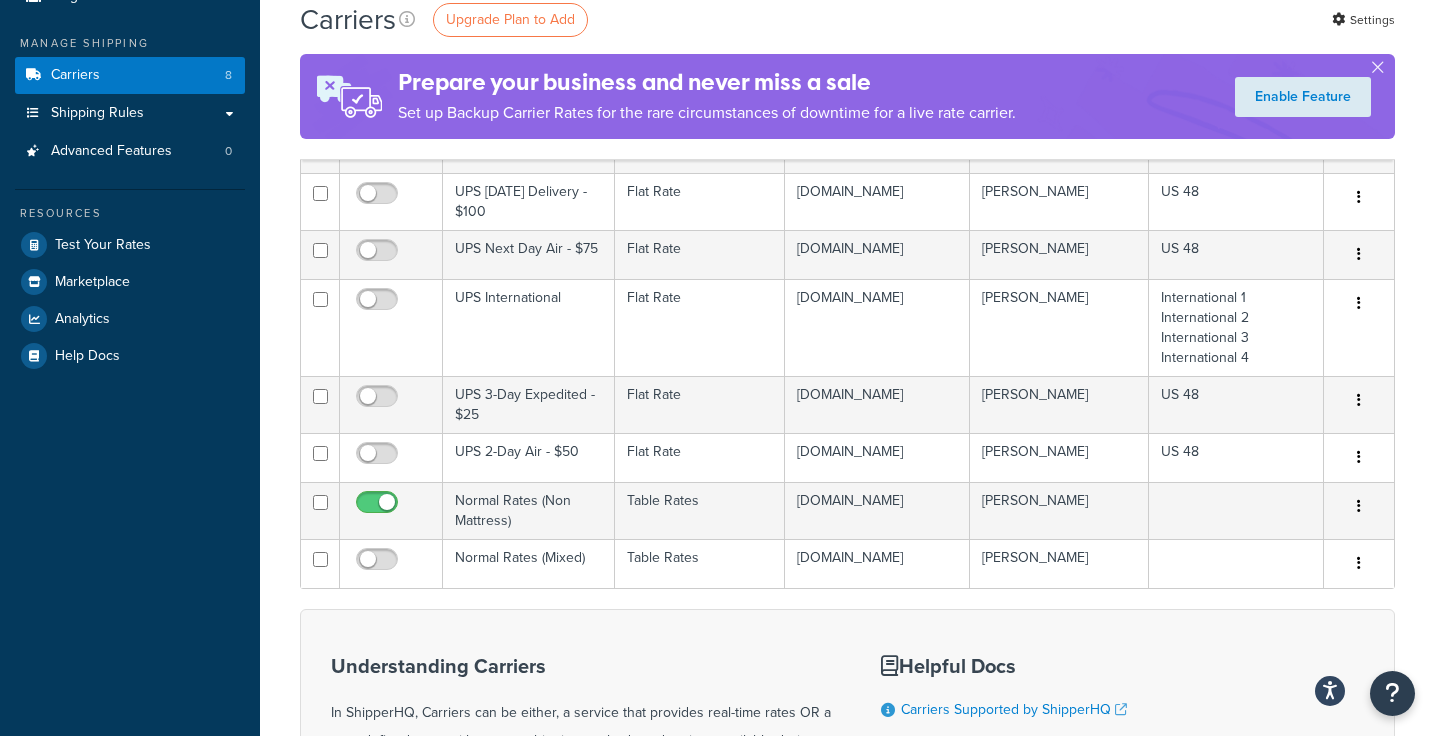 scroll, scrollTop: 0, scrollLeft: 0, axis: both 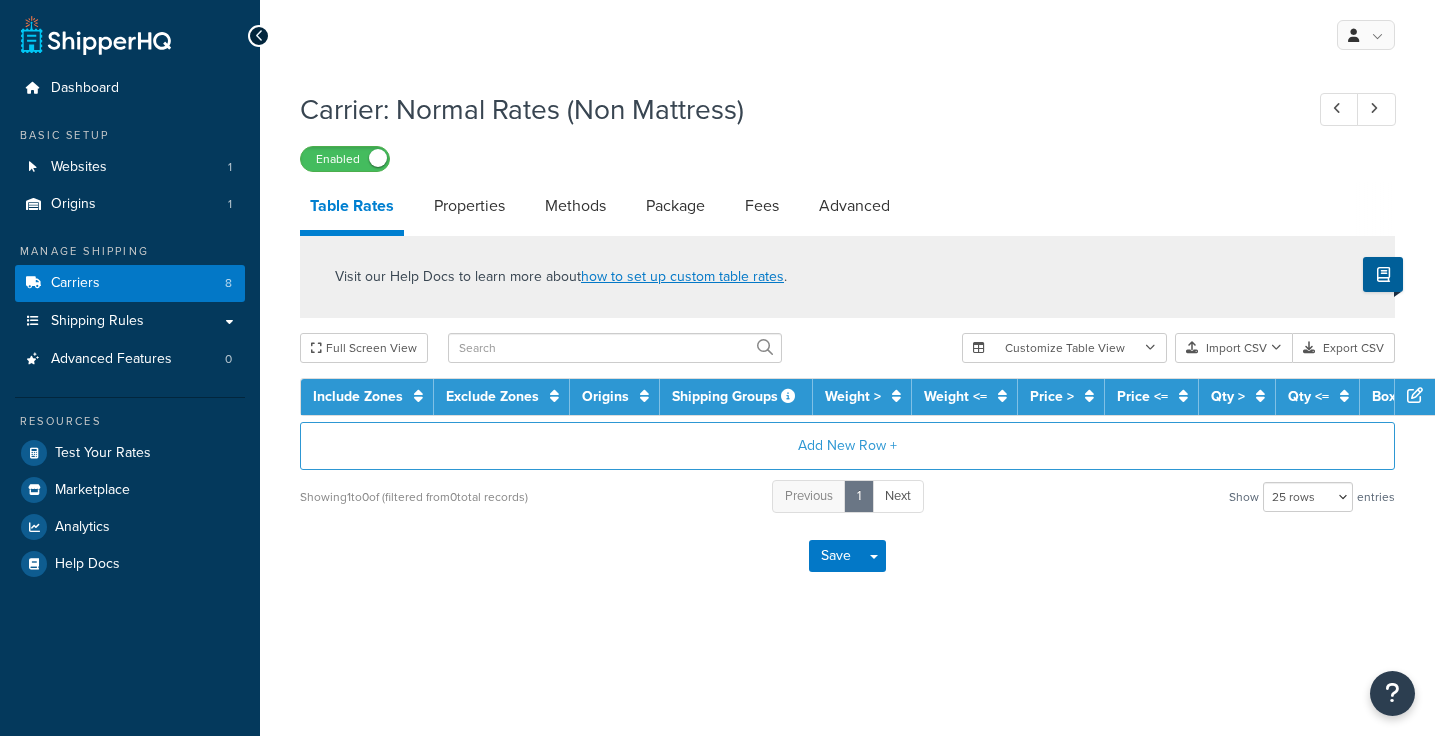 select on "25" 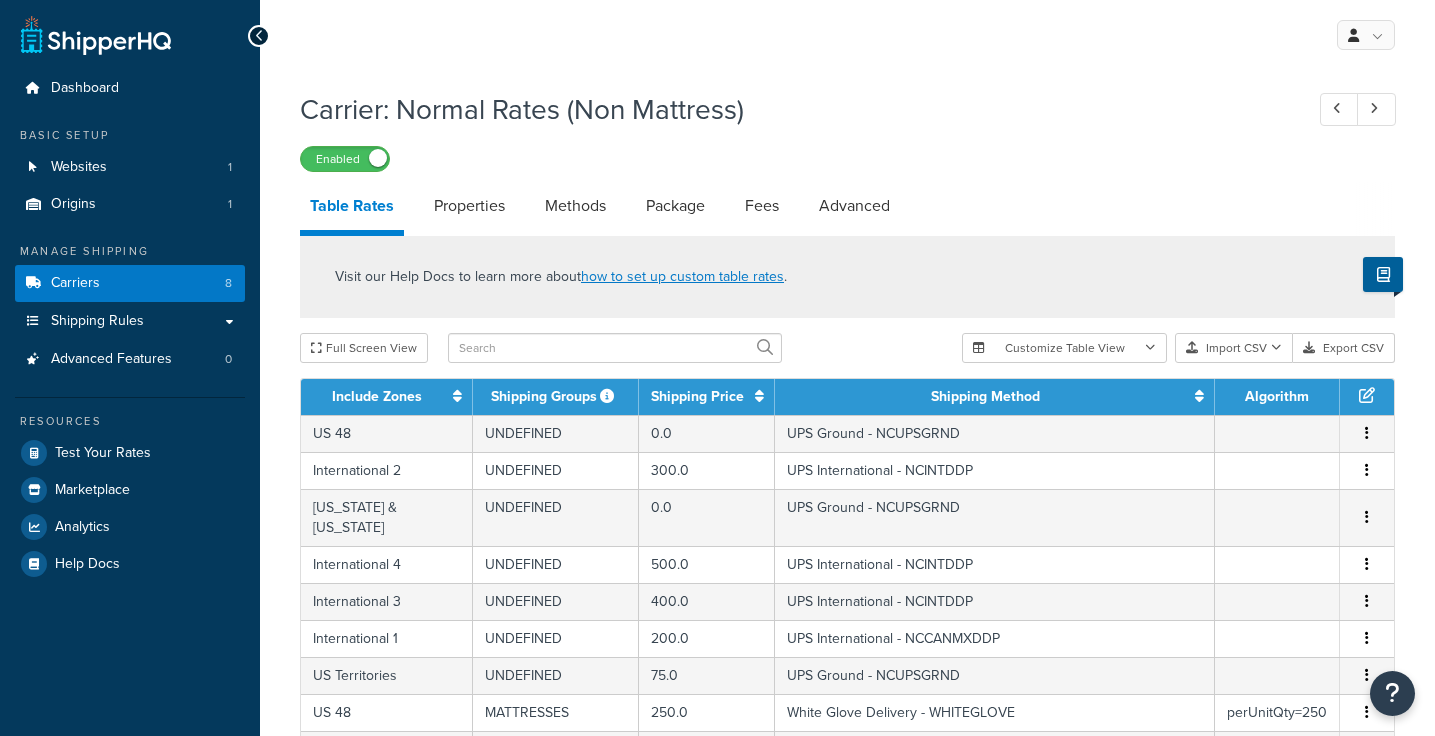 scroll, scrollTop: 0, scrollLeft: 0, axis: both 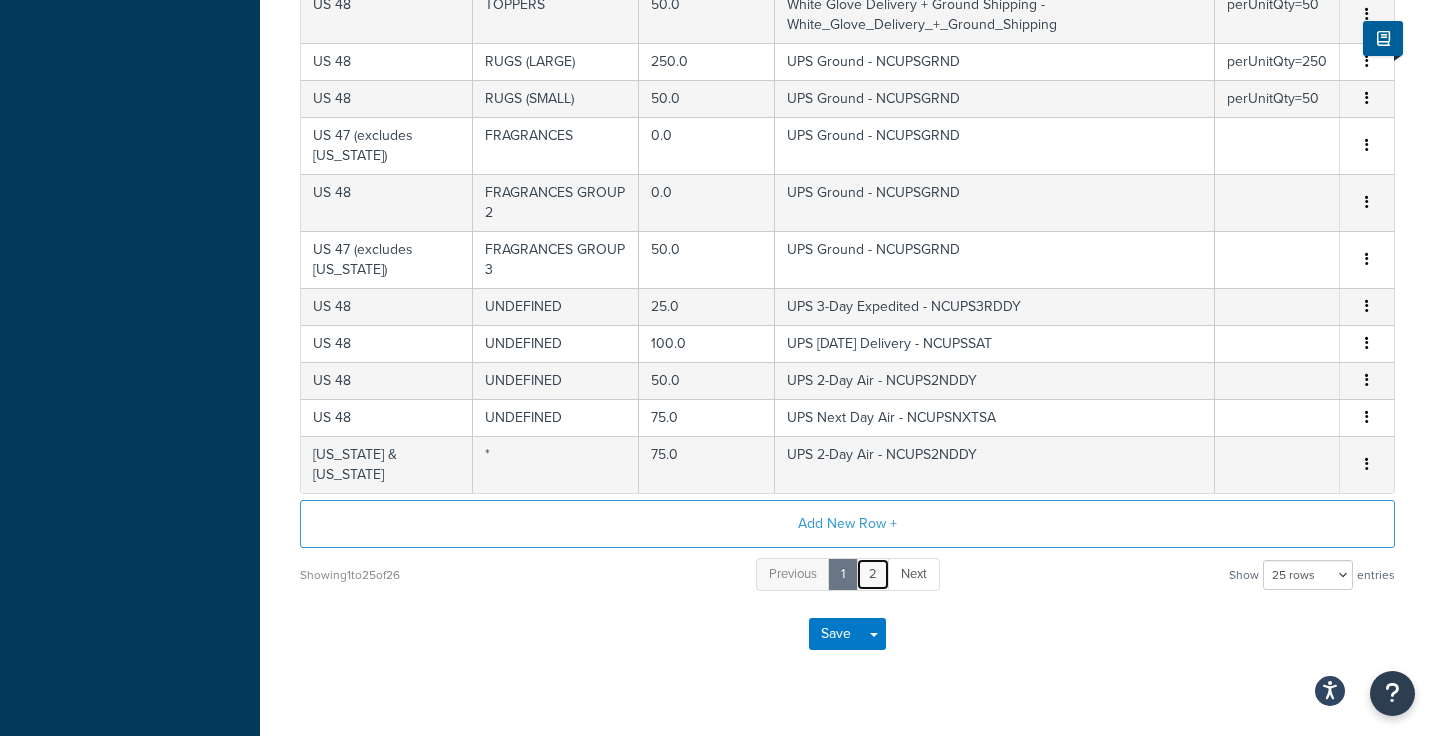 click on "2" at bounding box center [873, 574] 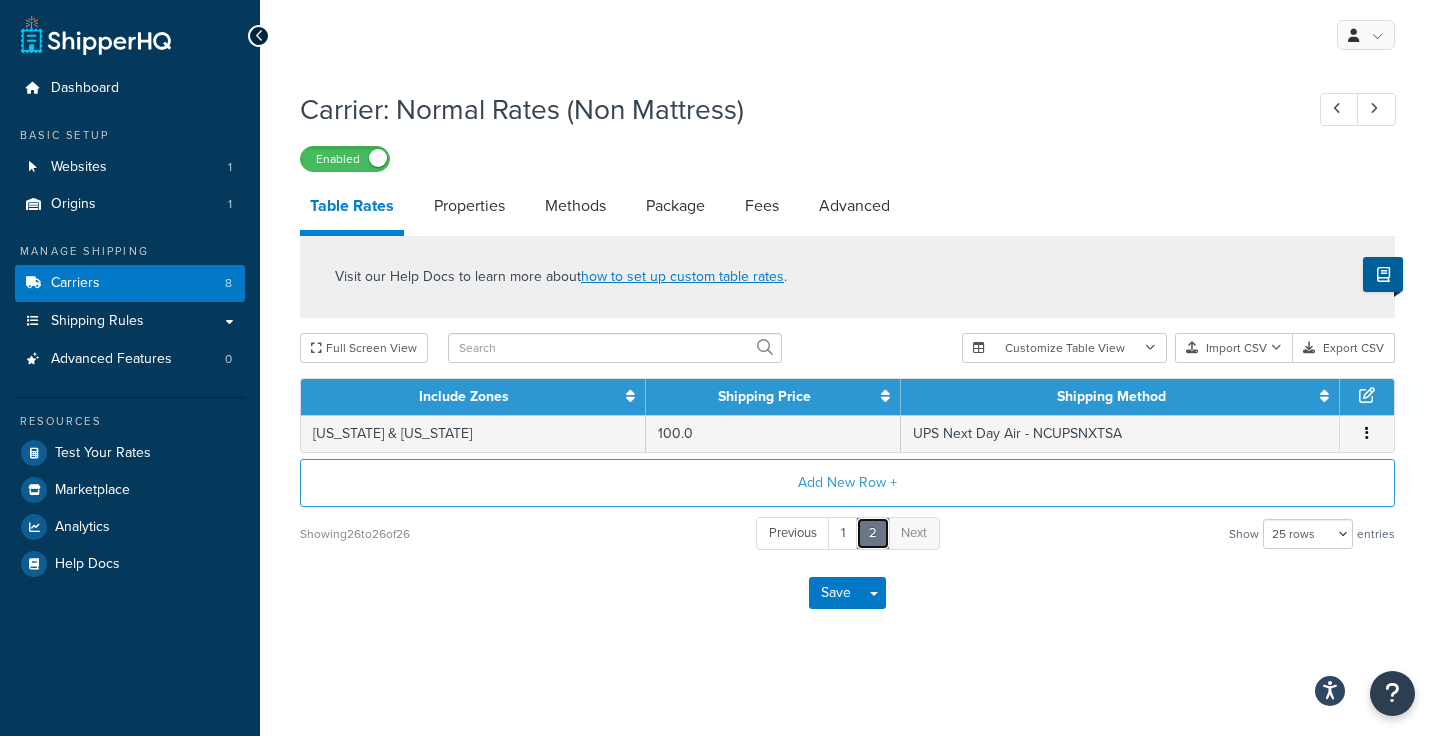scroll, scrollTop: 0, scrollLeft: 0, axis: both 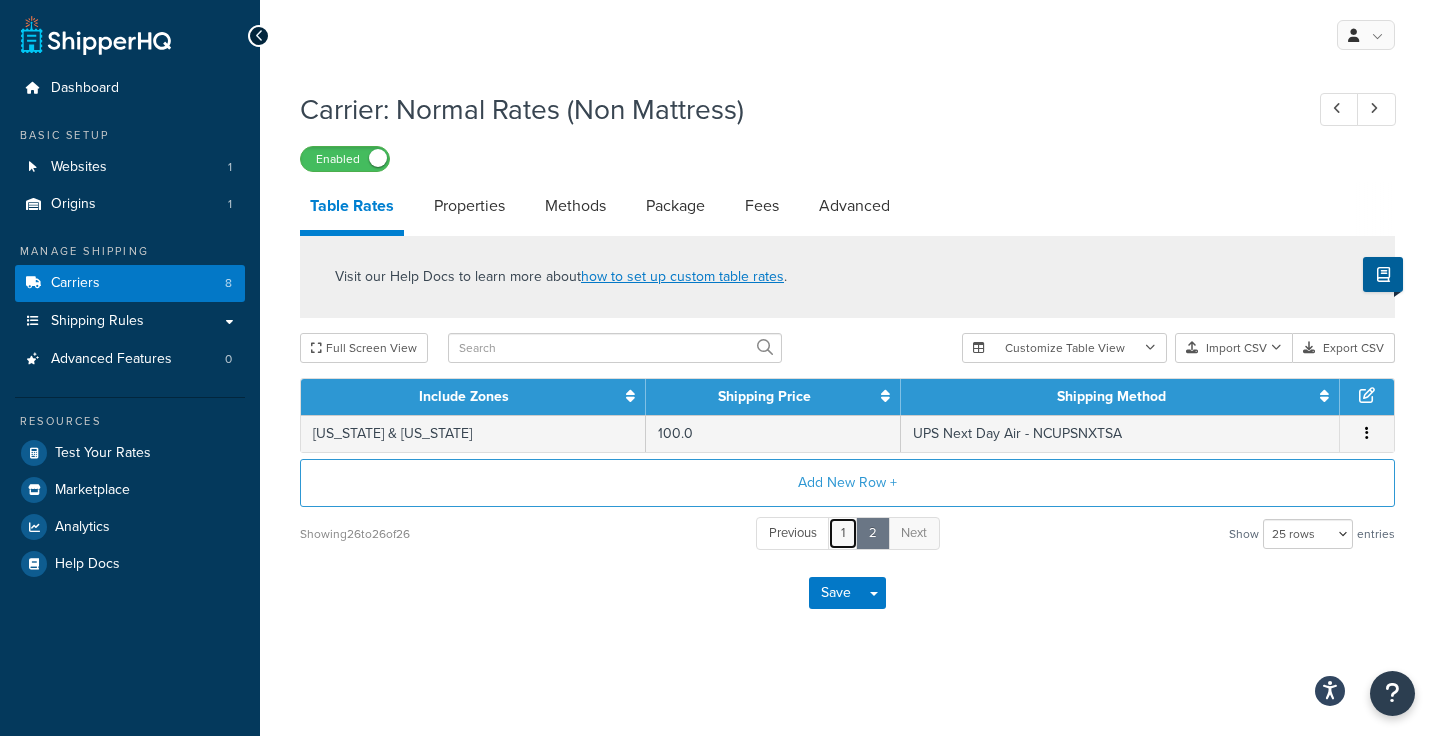 click on "1" at bounding box center [843, 533] 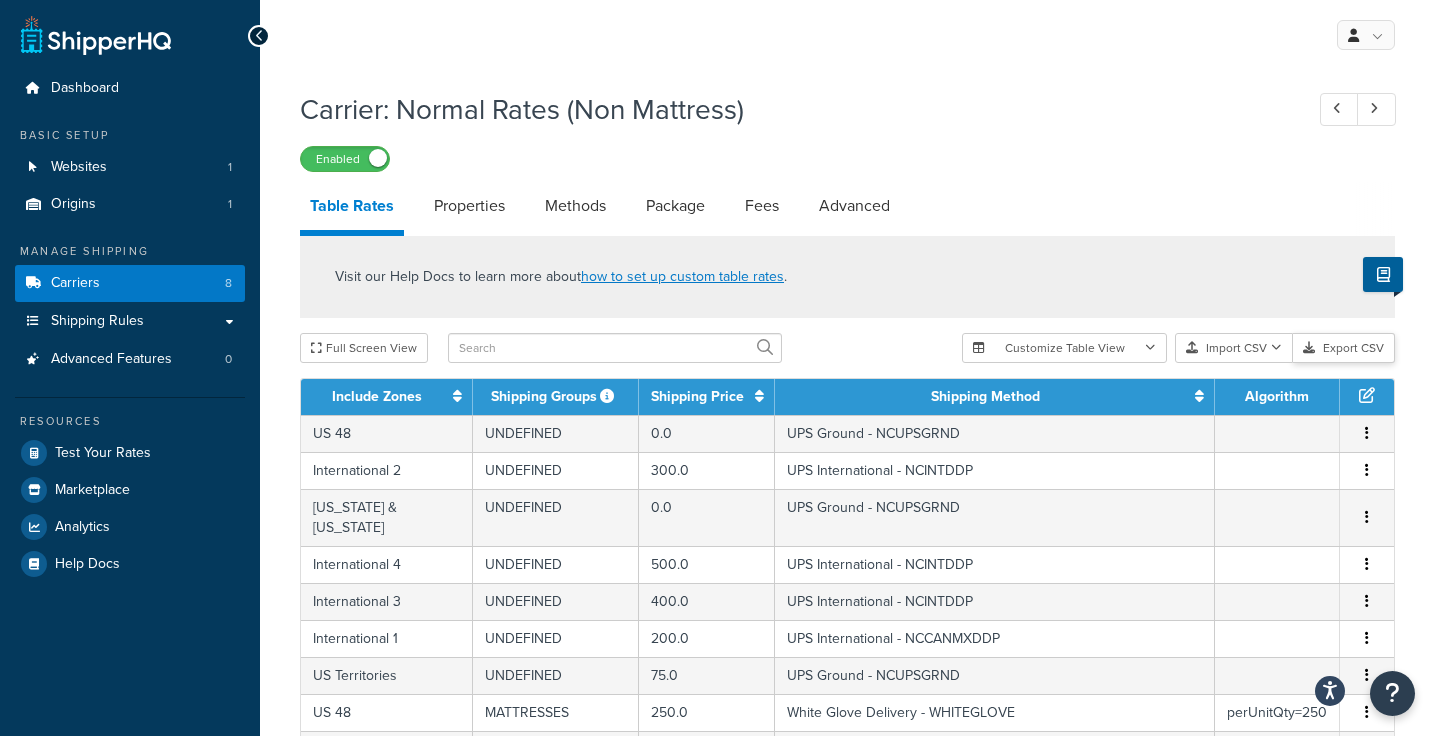 click on "Export CSV" at bounding box center [1344, 348] 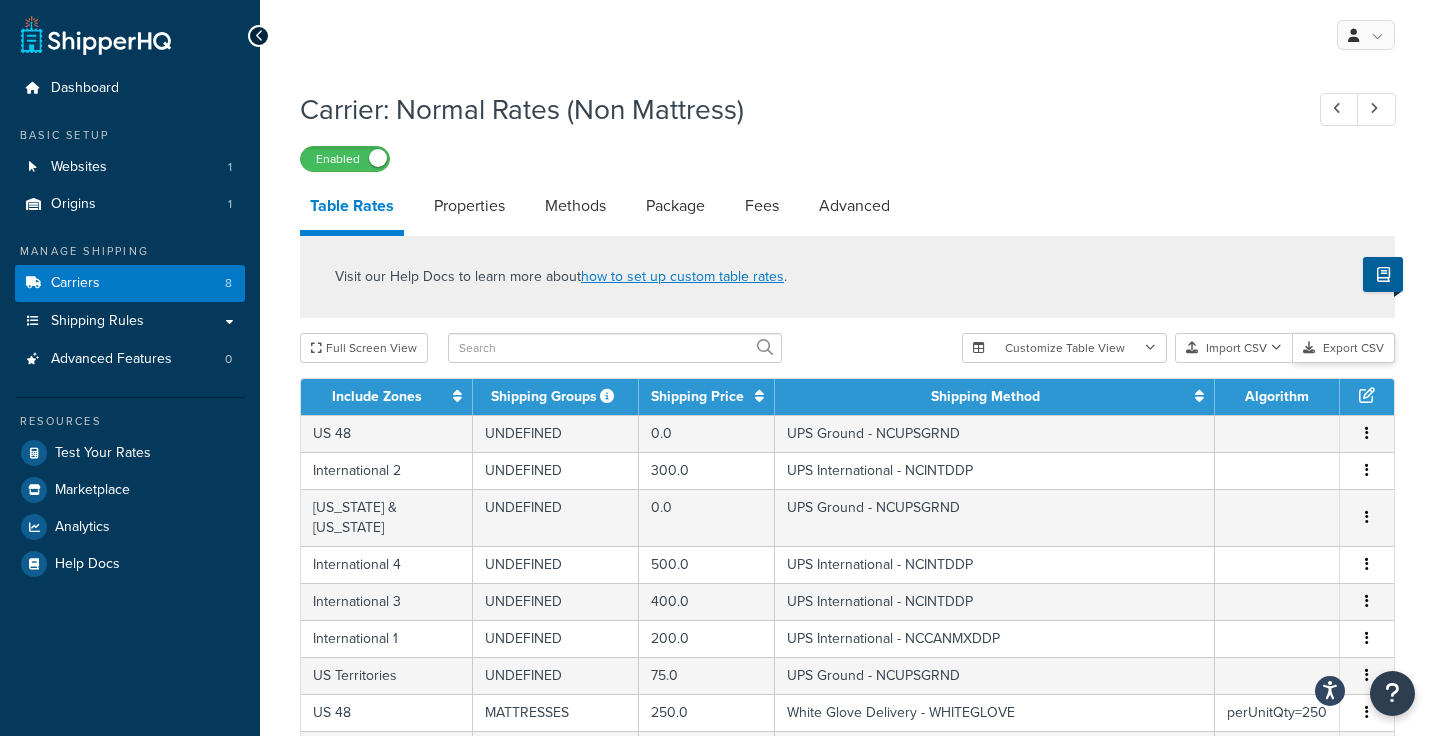 click on "Export CSV" at bounding box center [1344, 348] 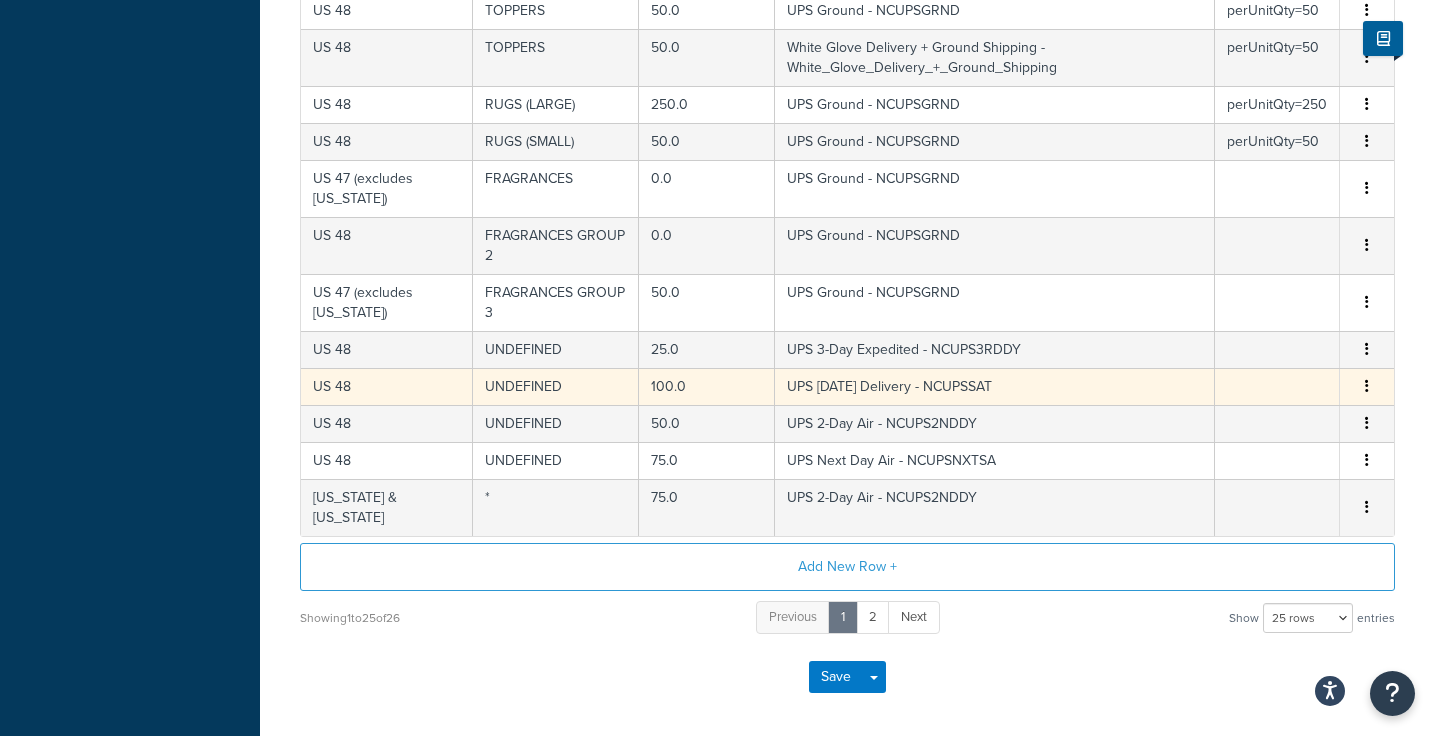 scroll, scrollTop: 999, scrollLeft: 0, axis: vertical 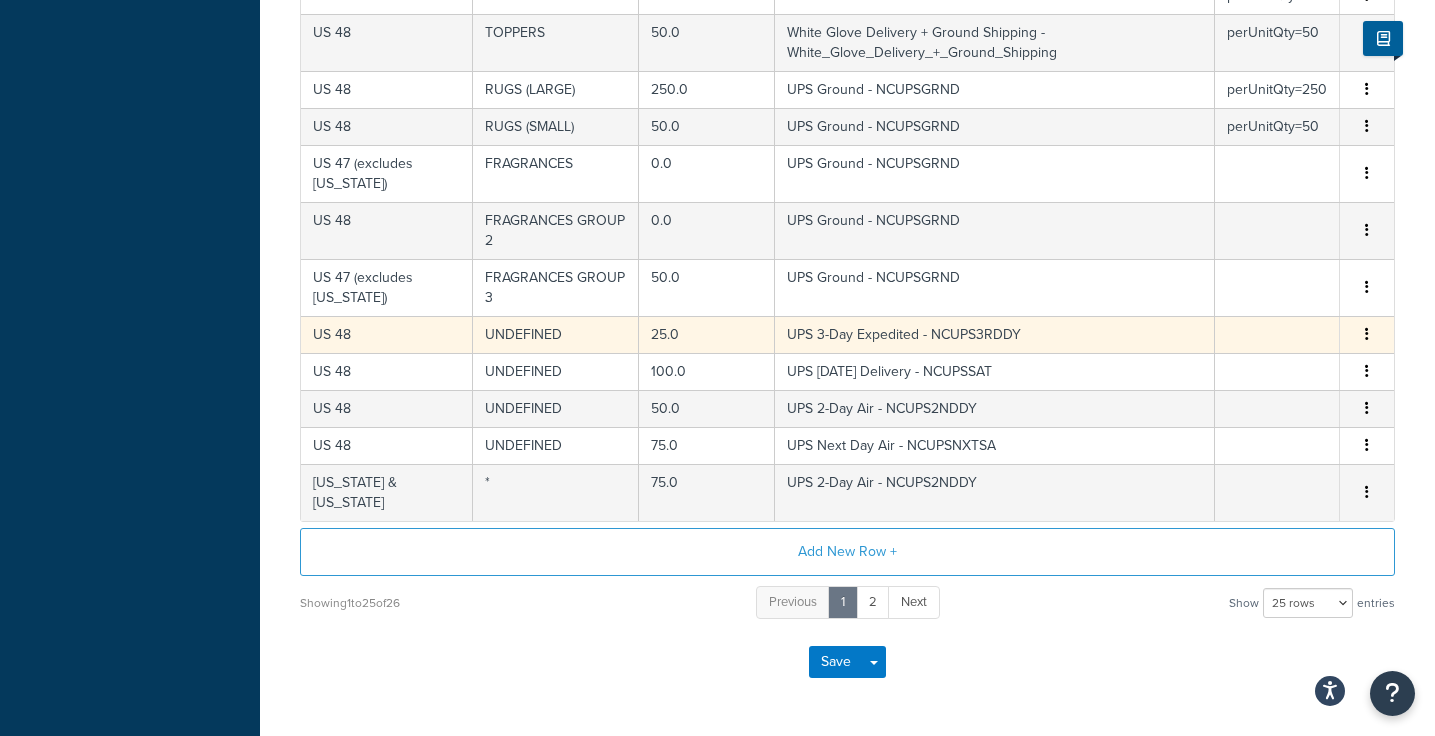 click at bounding box center [1367, 334] 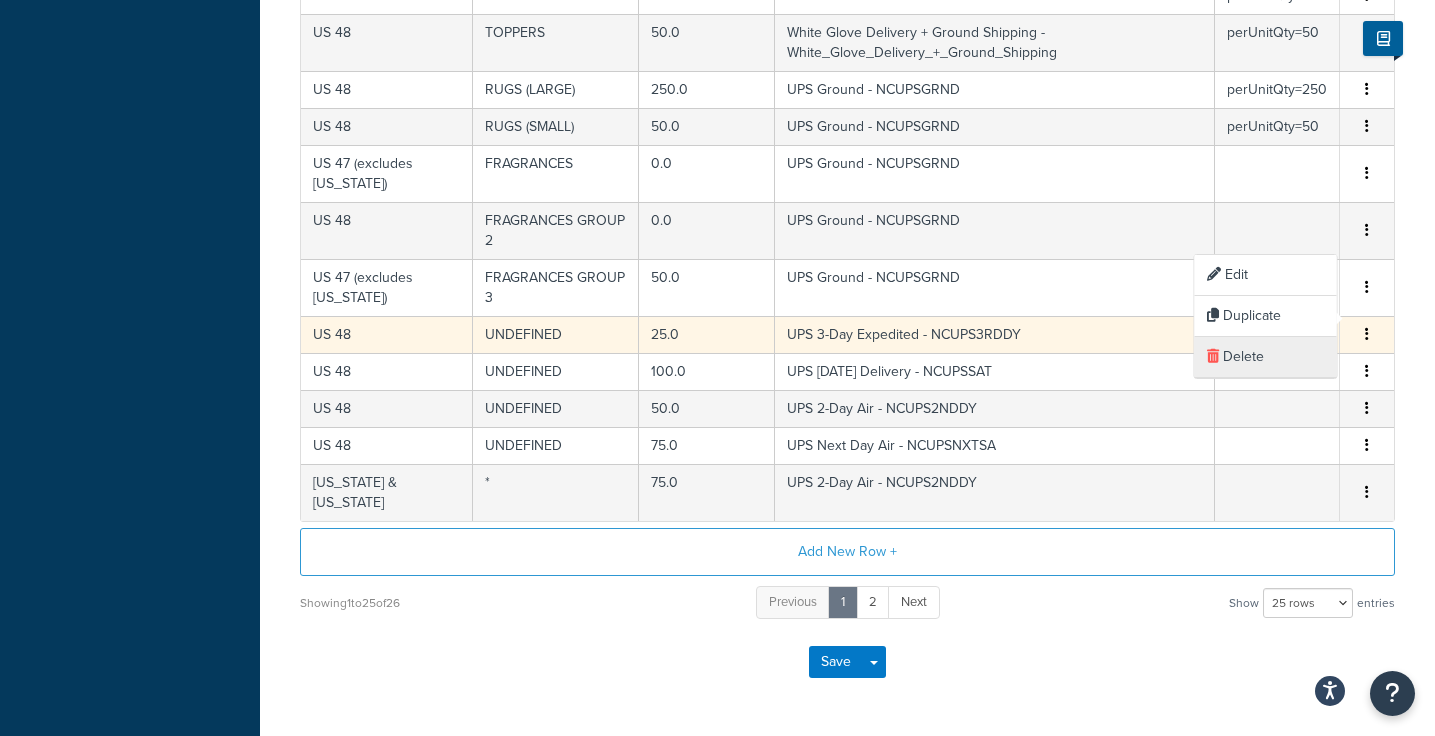 click on "Delete" at bounding box center [1266, 357] 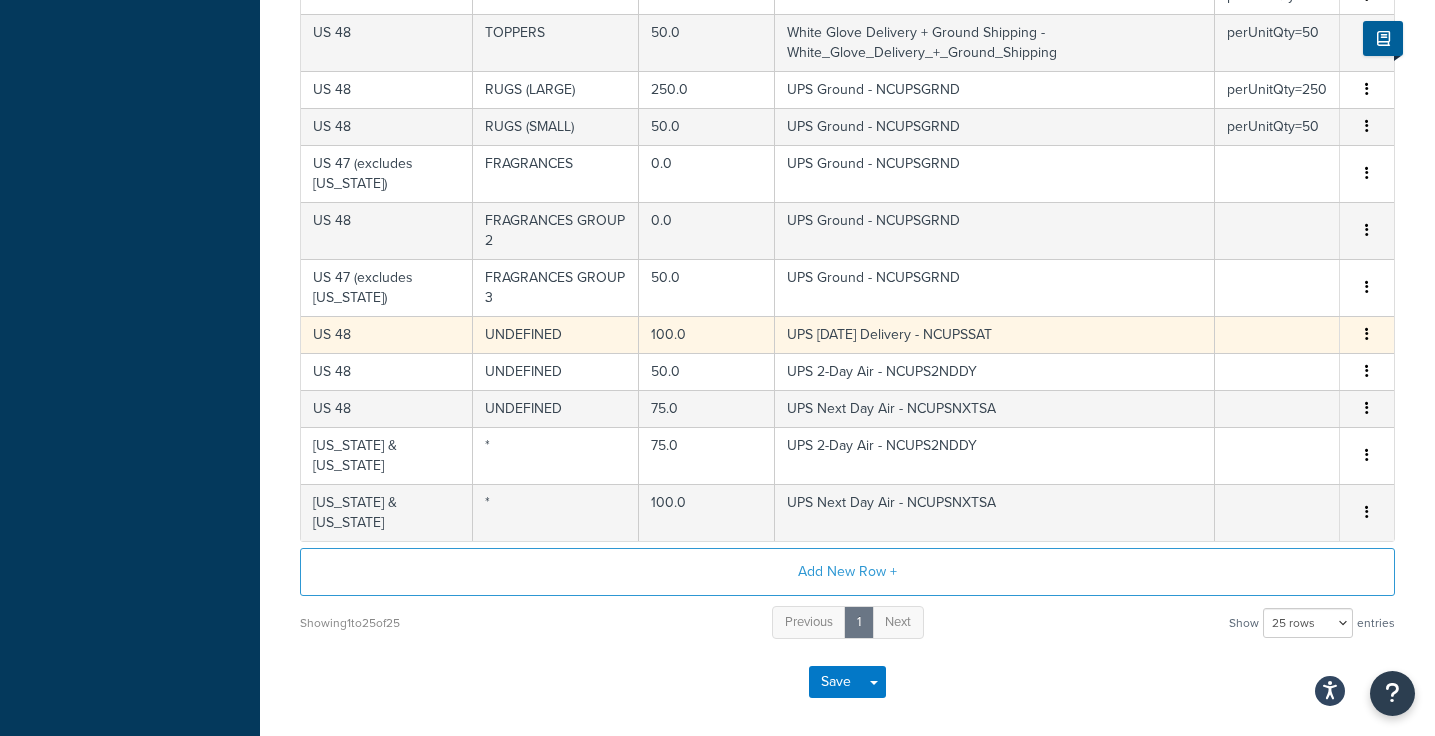 click at bounding box center (1367, 335) 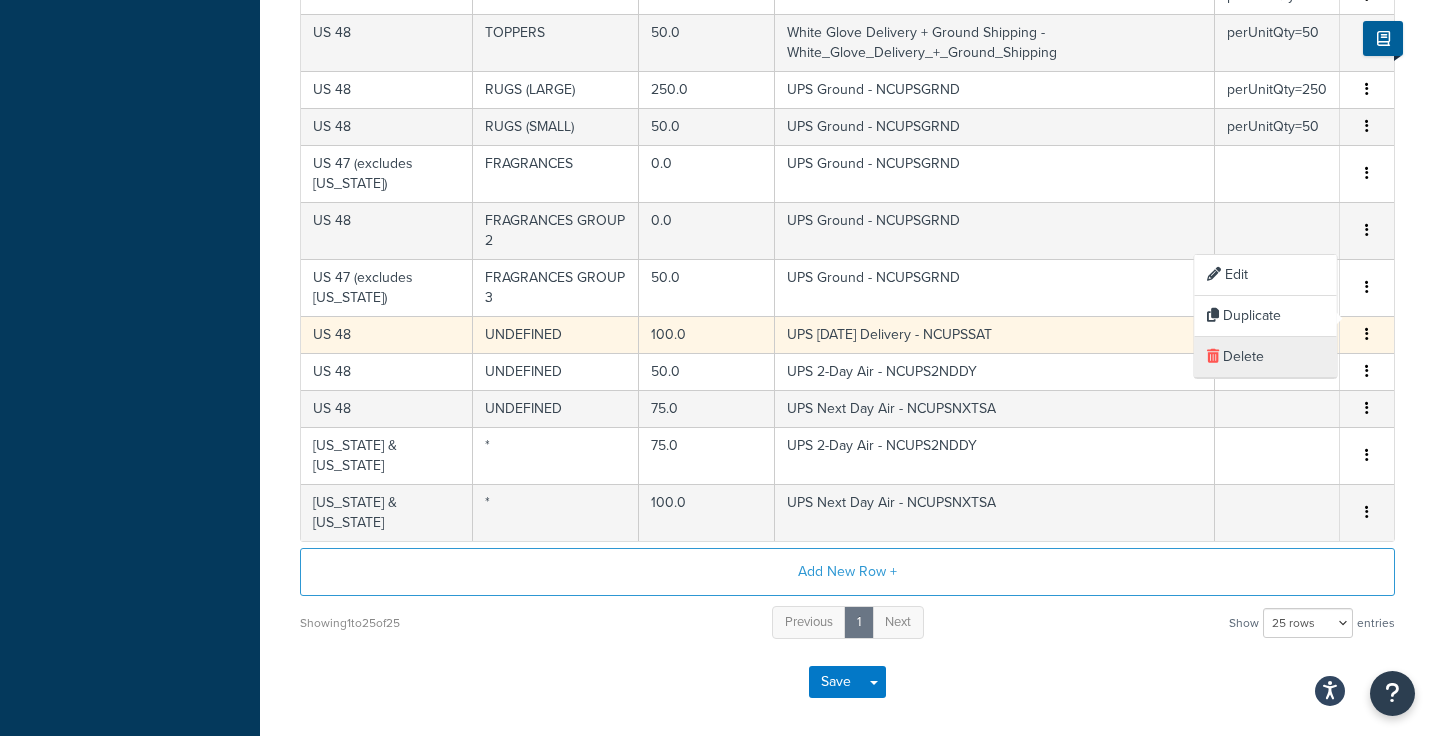 click on "Delete" at bounding box center (1266, 357) 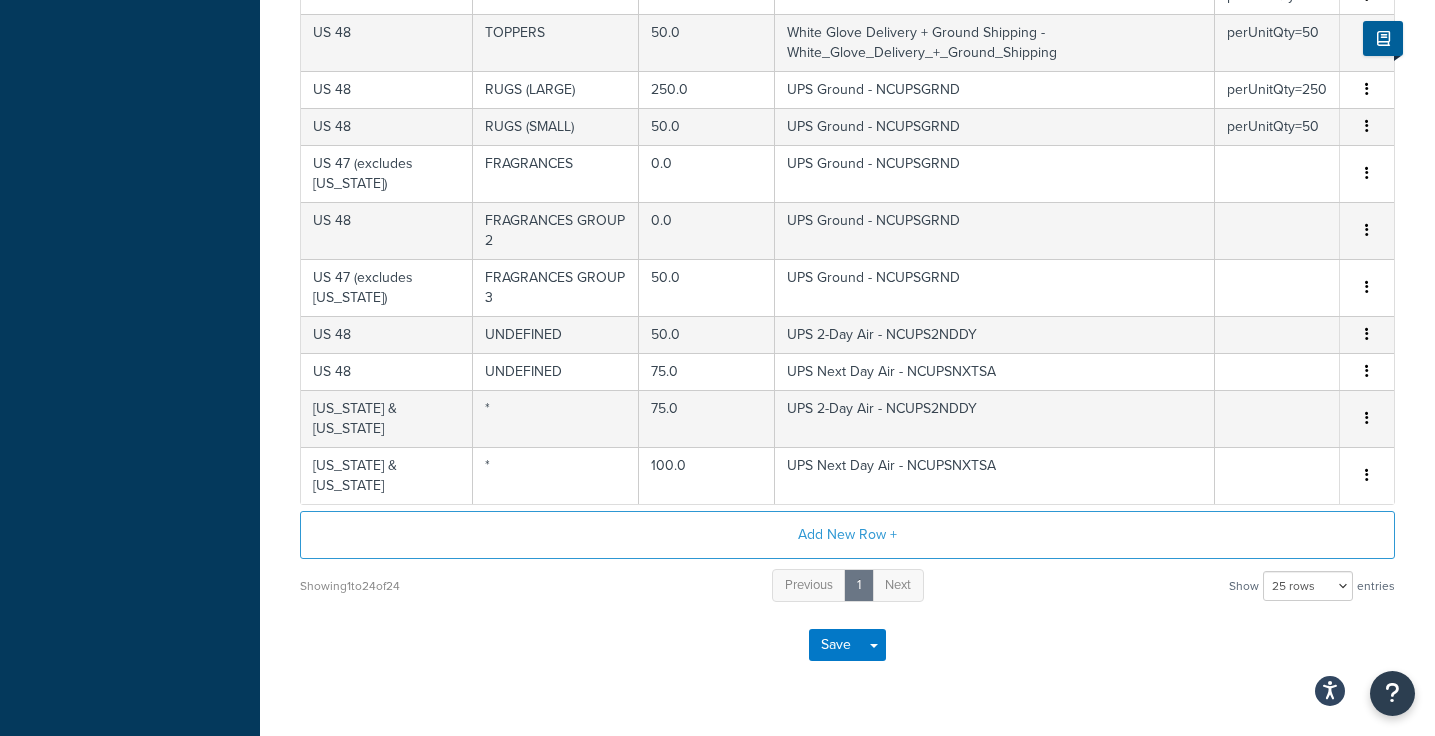 scroll, scrollTop: 990, scrollLeft: 0, axis: vertical 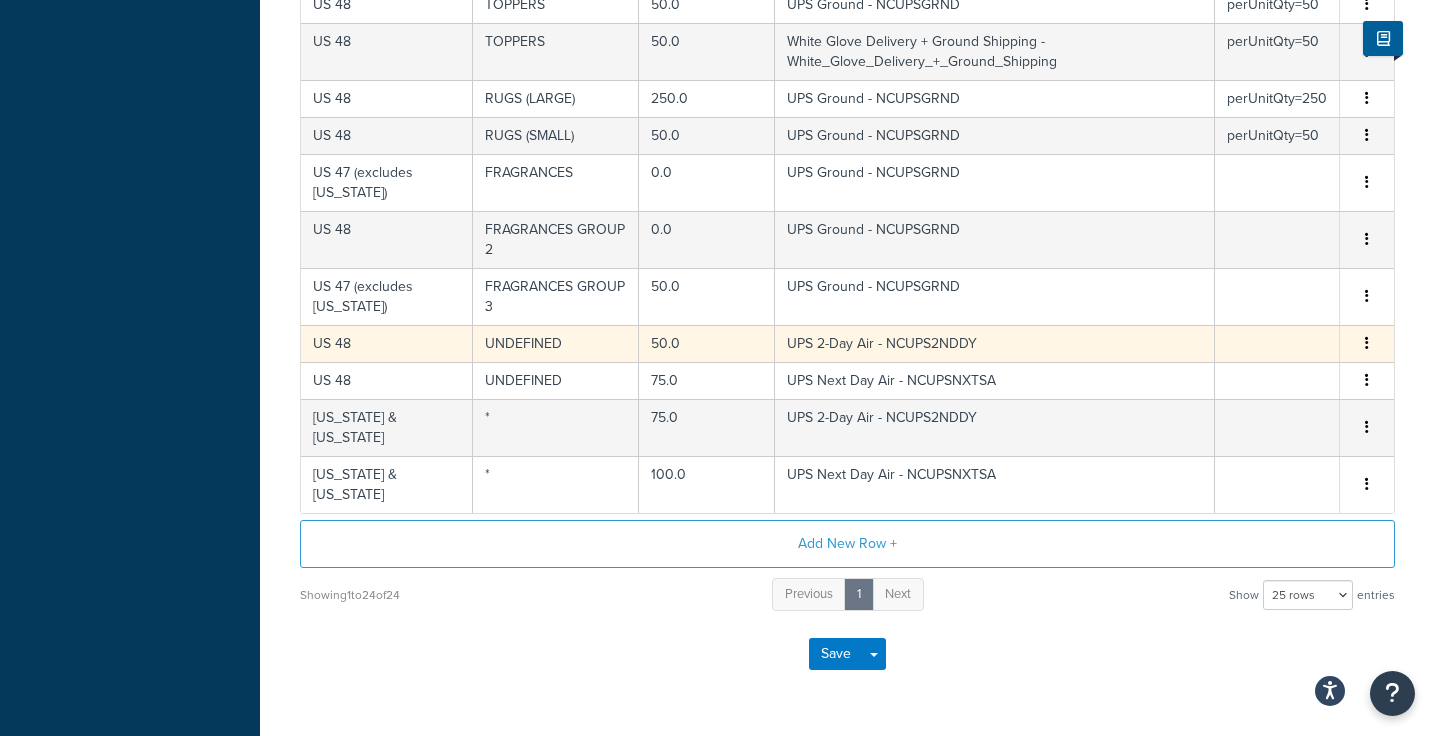 click at bounding box center (1367, 343) 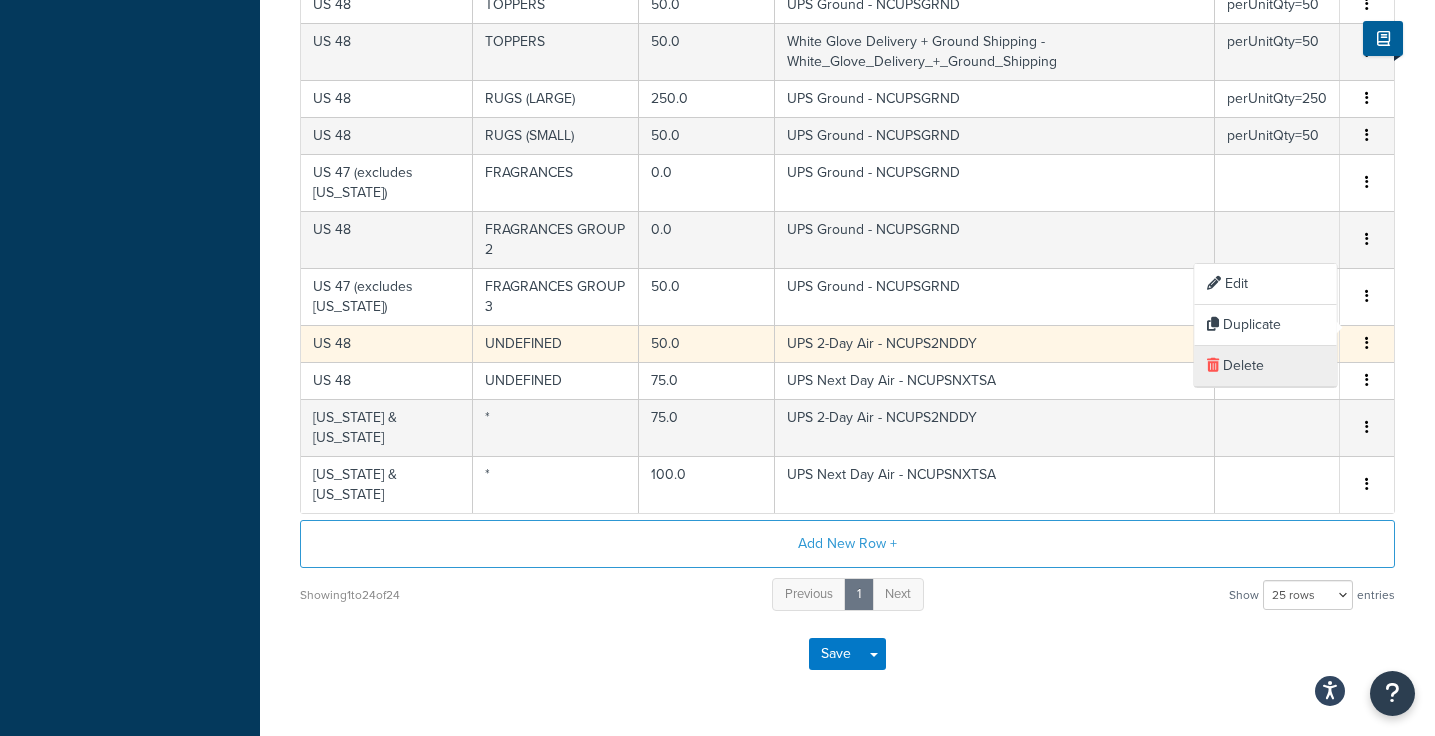 click on "Delete" at bounding box center (1266, 366) 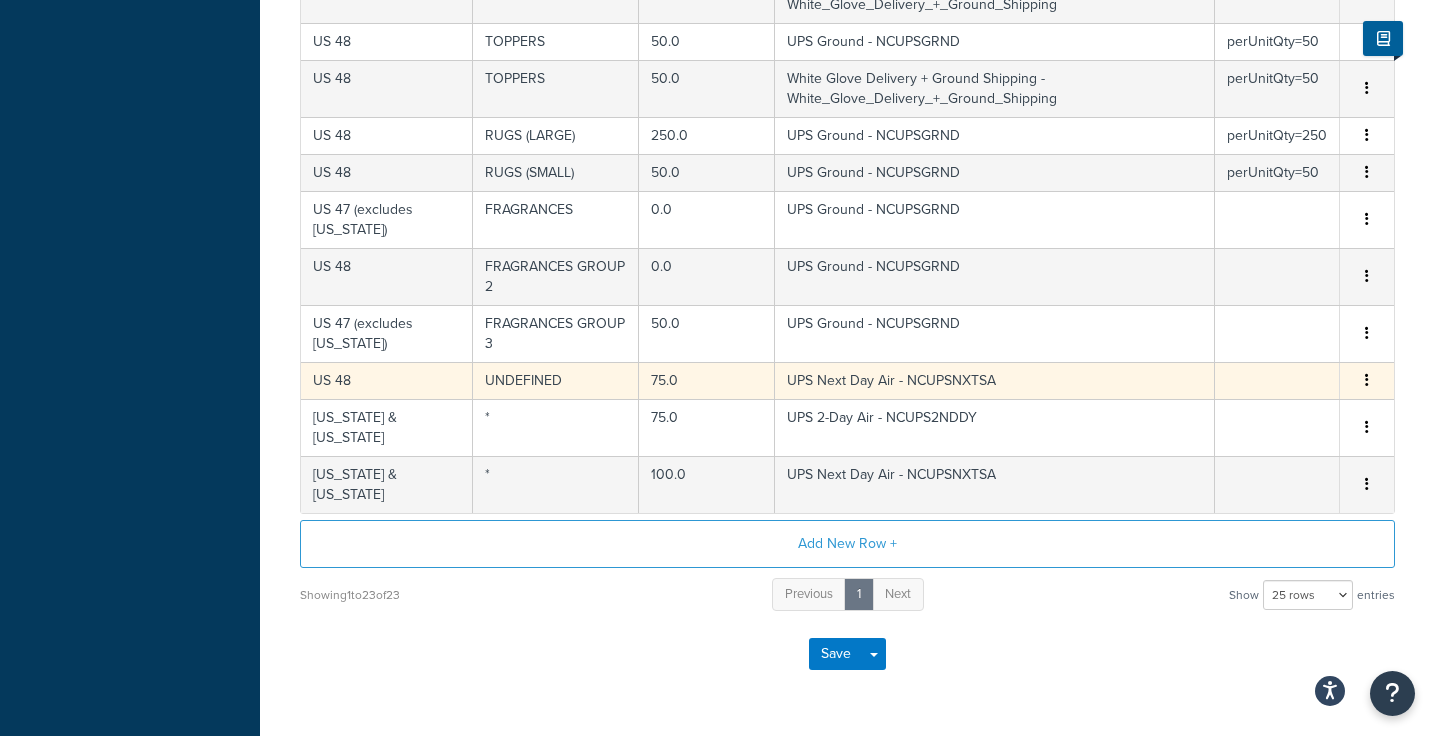 click at bounding box center (1367, 381) 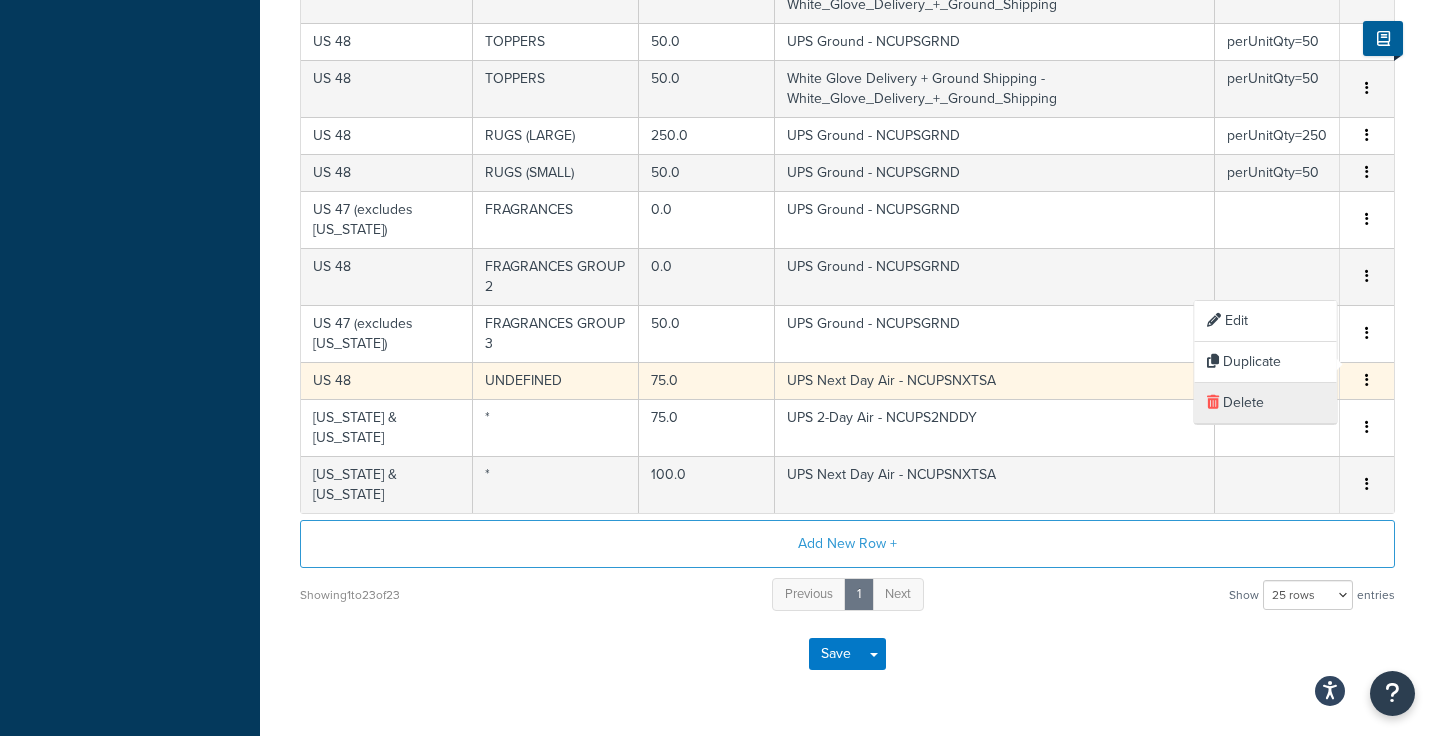 click on "Delete" at bounding box center [1266, 403] 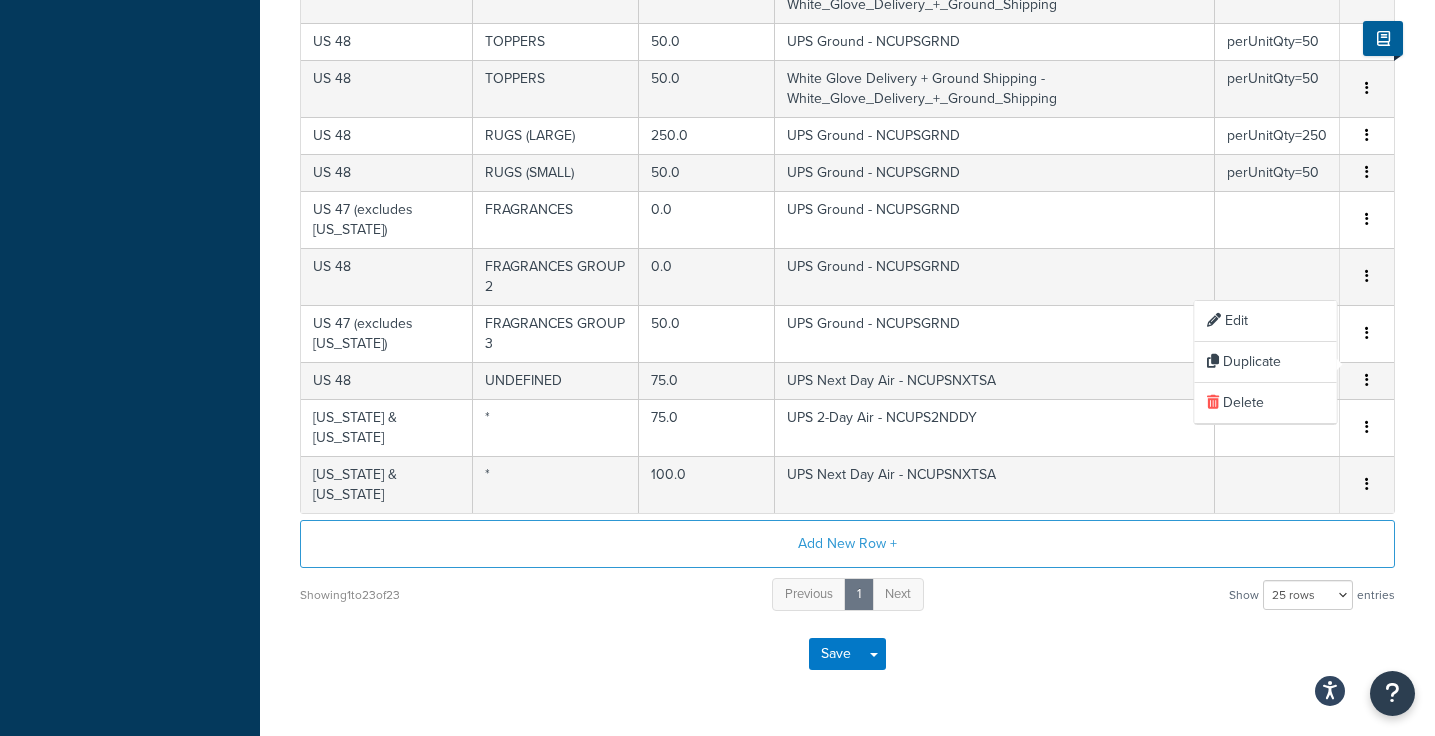 scroll, scrollTop: 916, scrollLeft: 0, axis: vertical 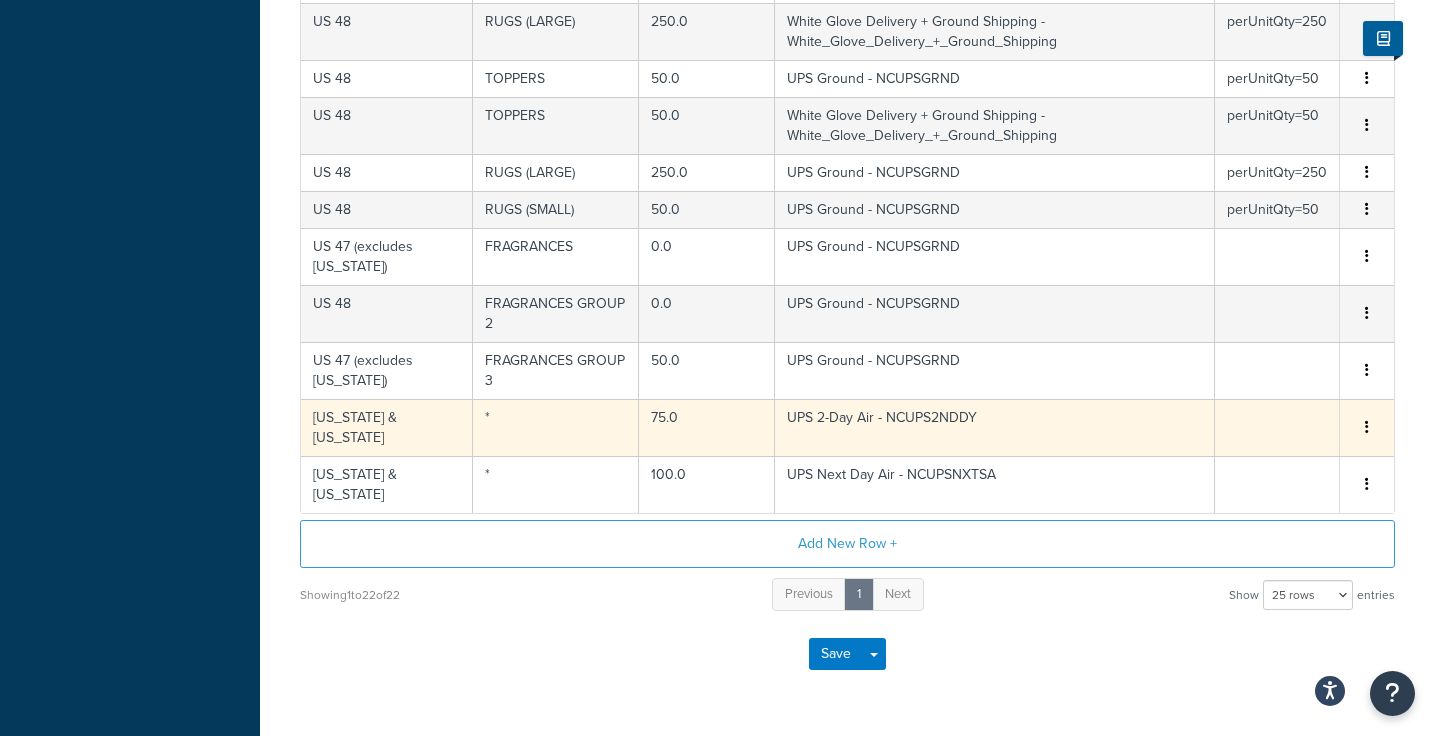 click at bounding box center (1367, 428) 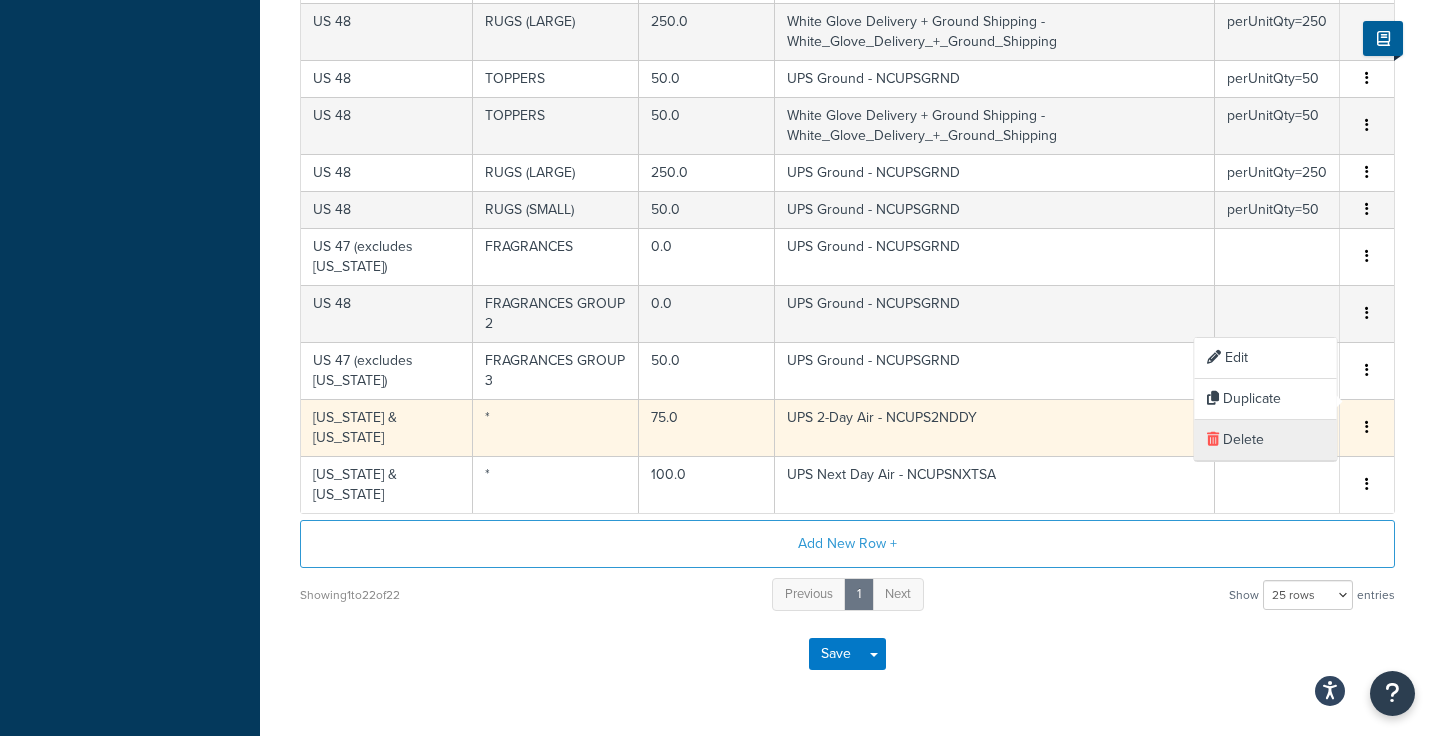 click on "Delete" at bounding box center [1266, 440] 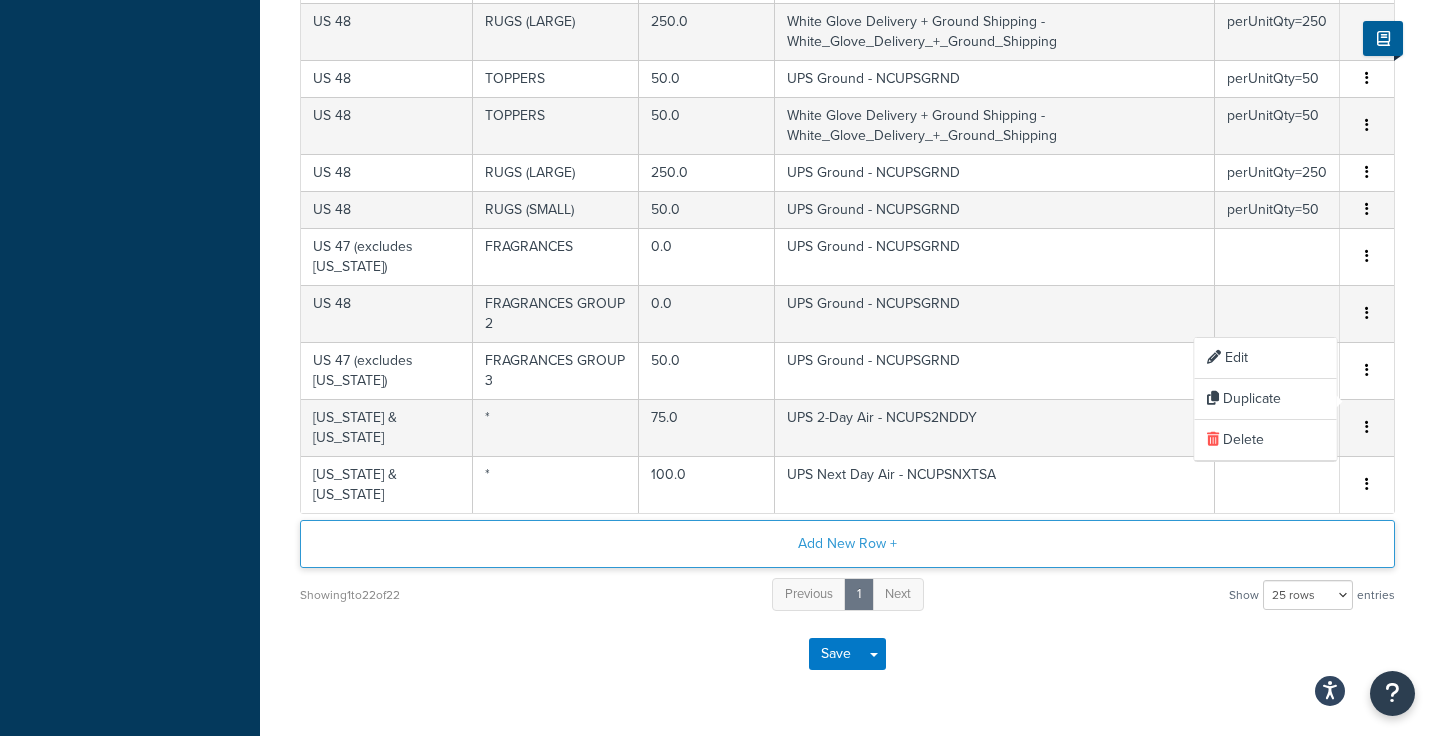 scroll, scrollTop: 879, scrollLeft: 0, axis: vertical 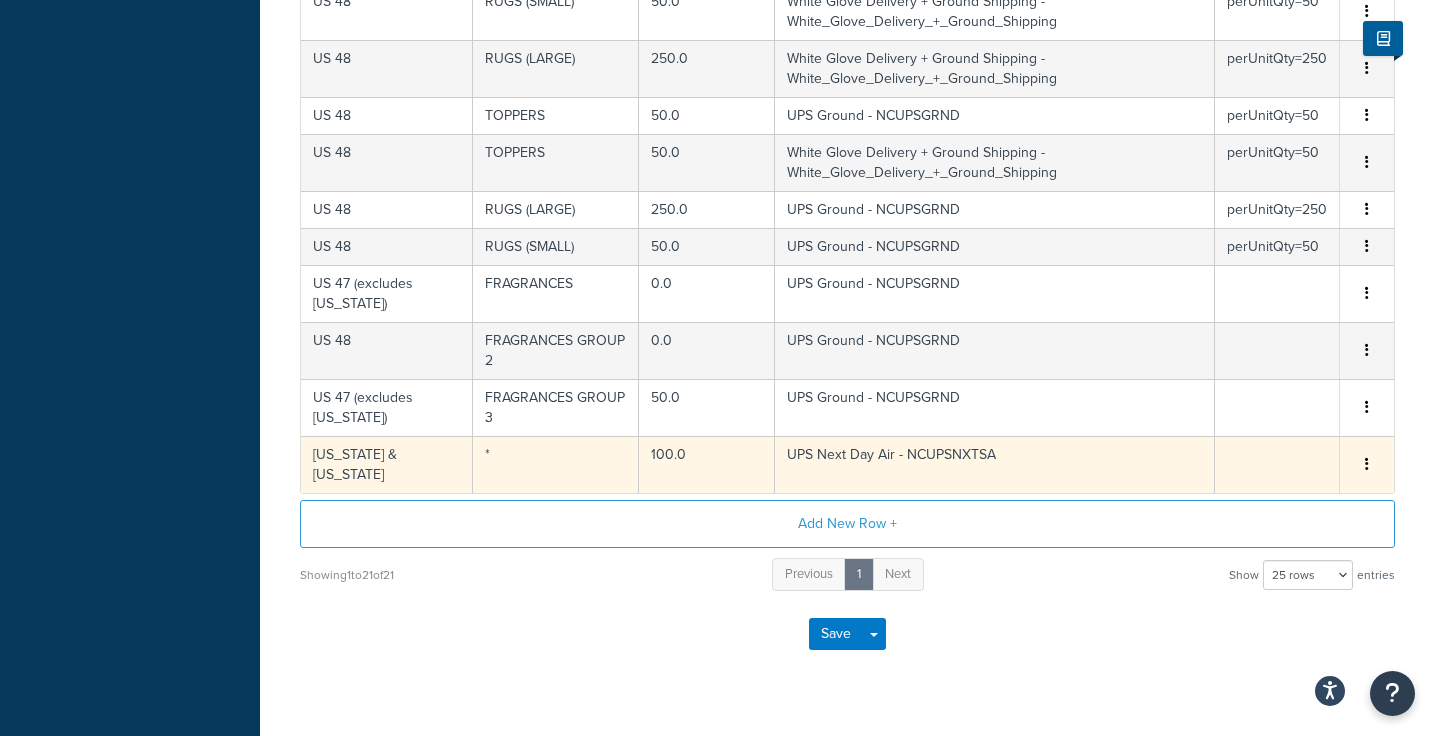 click at bounding box center (1367, 464) 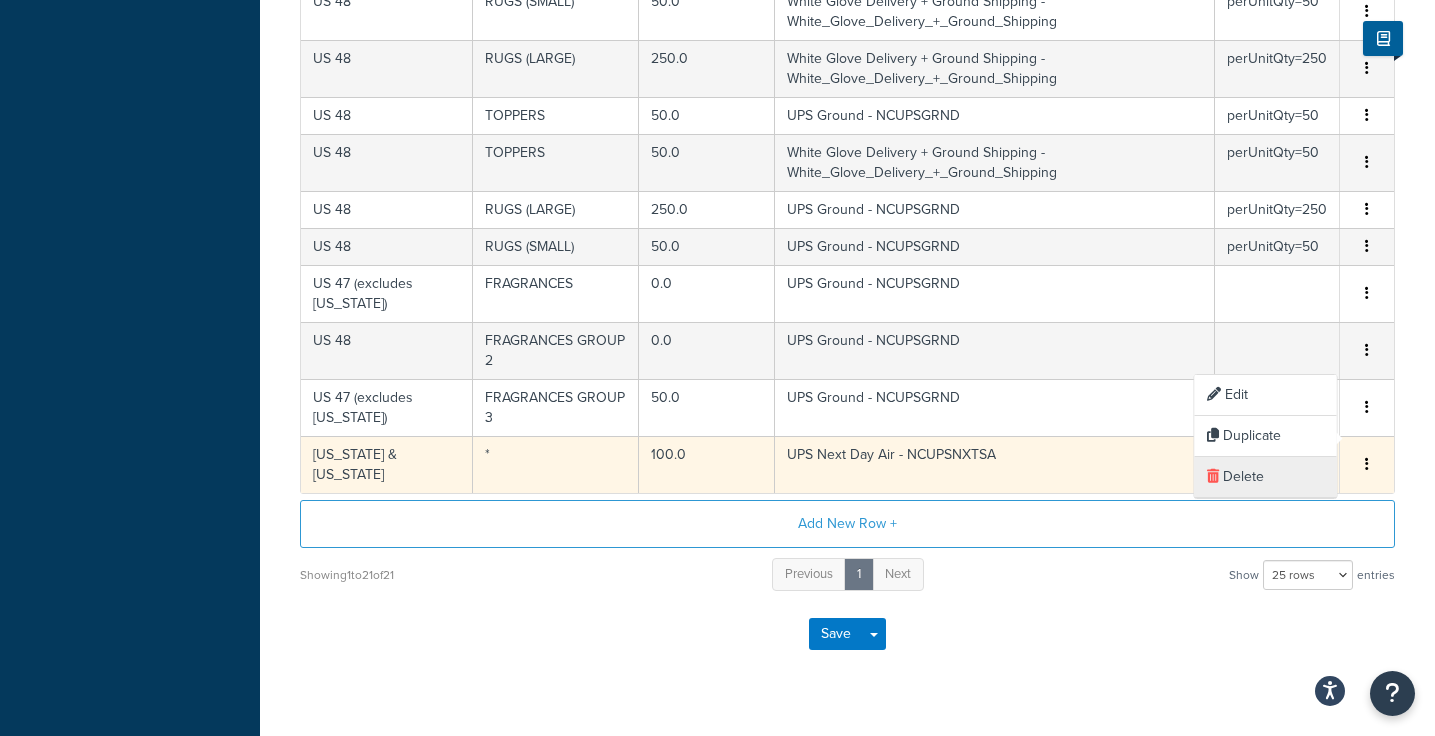 click on "Delete" at bounding box center [1266, 477] 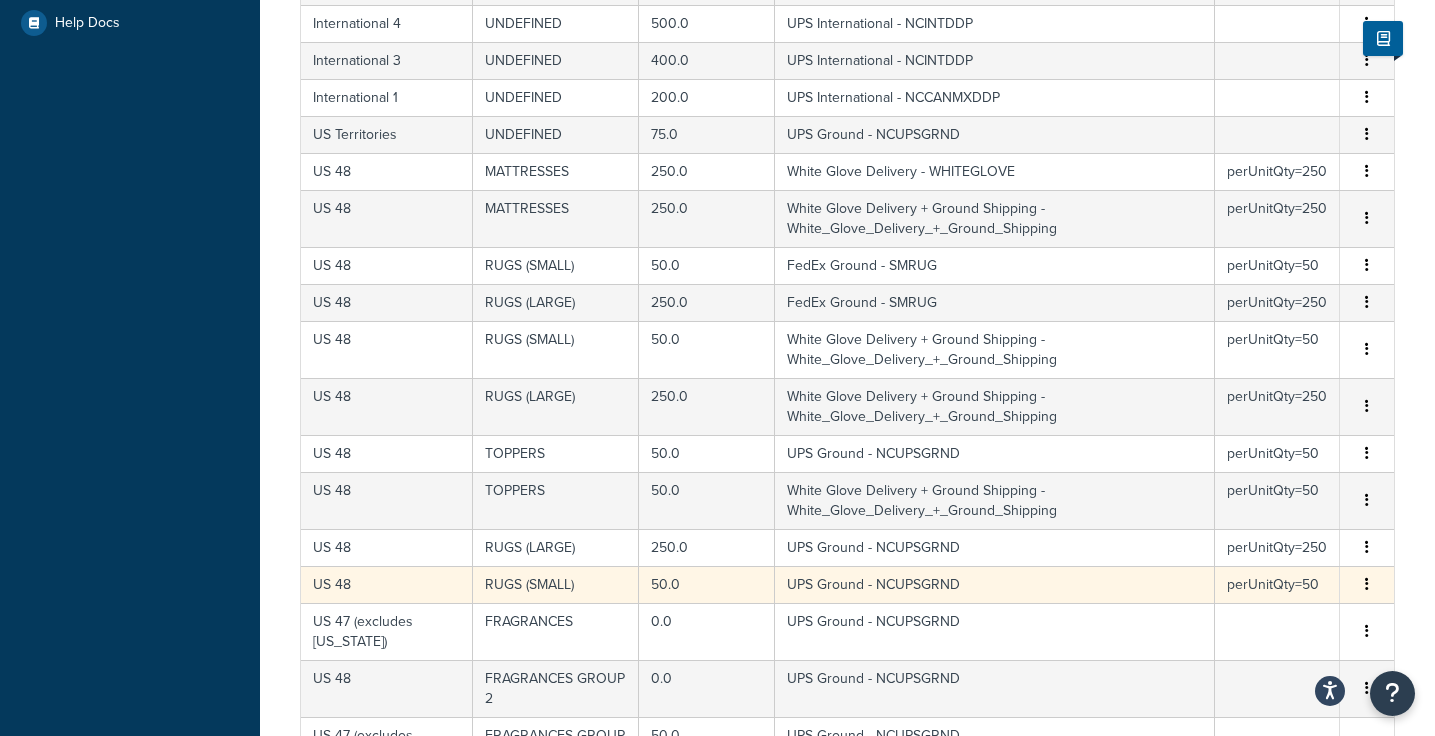 scroll, scrollTop: 842, scrollLeft: 0, axis: vertical 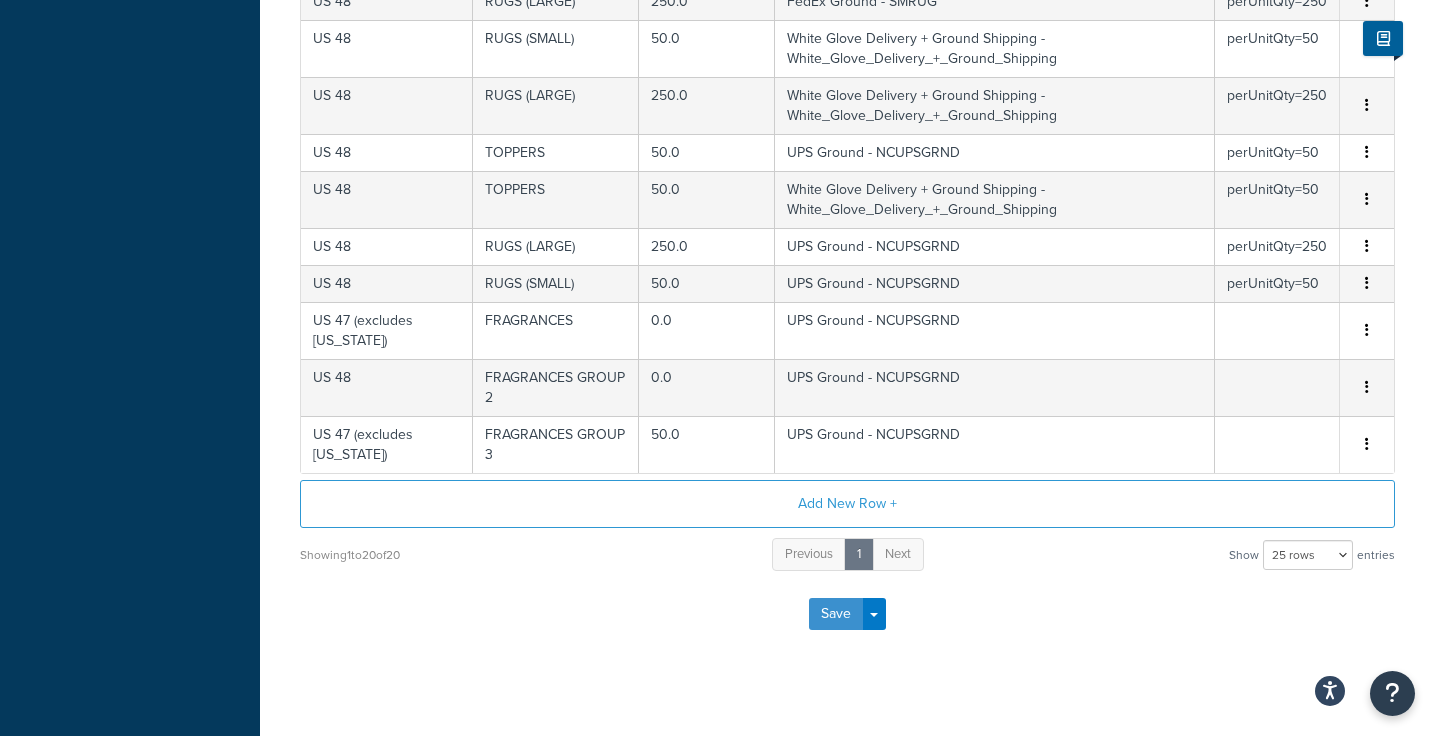 click on "Save" at bounding box center (836, 614) 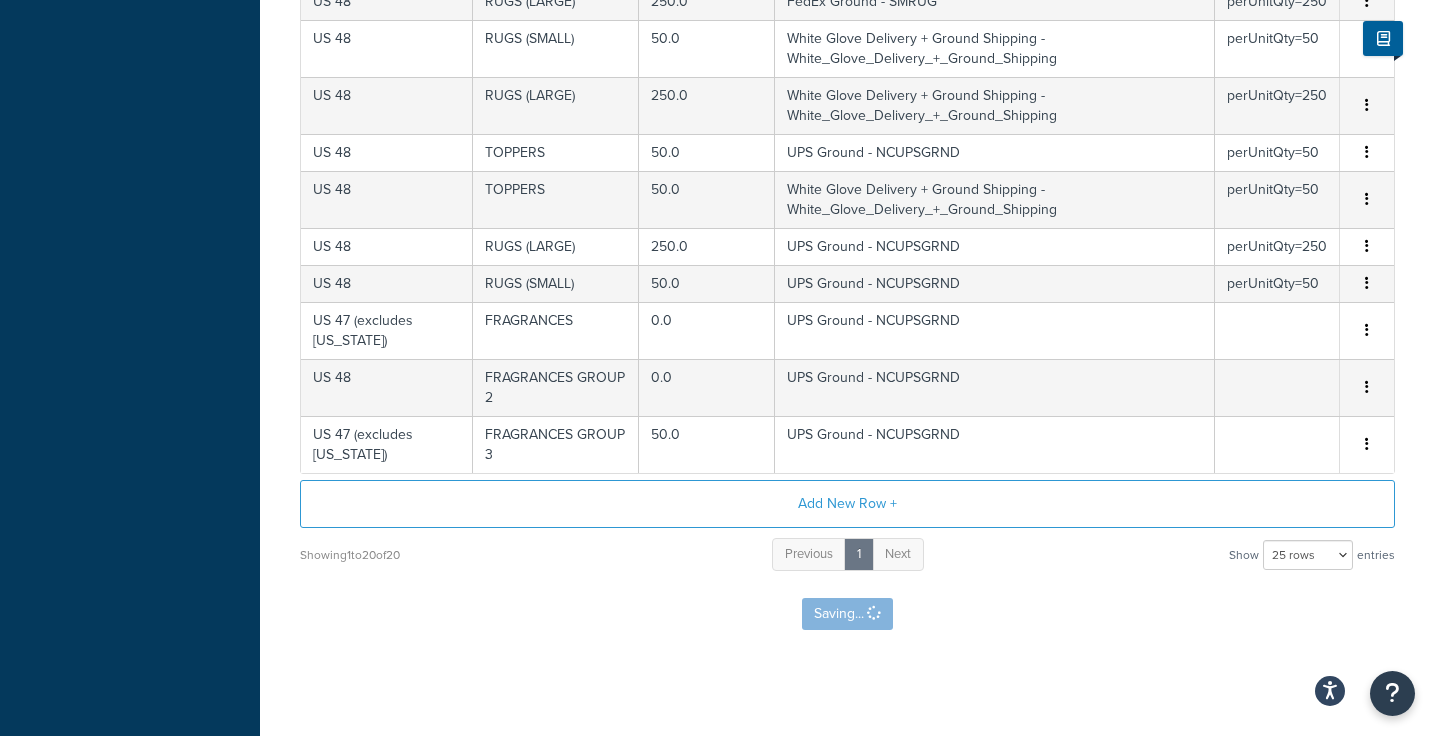 scroll, scrollTop: 0, scrollLeft: 0, axis: both 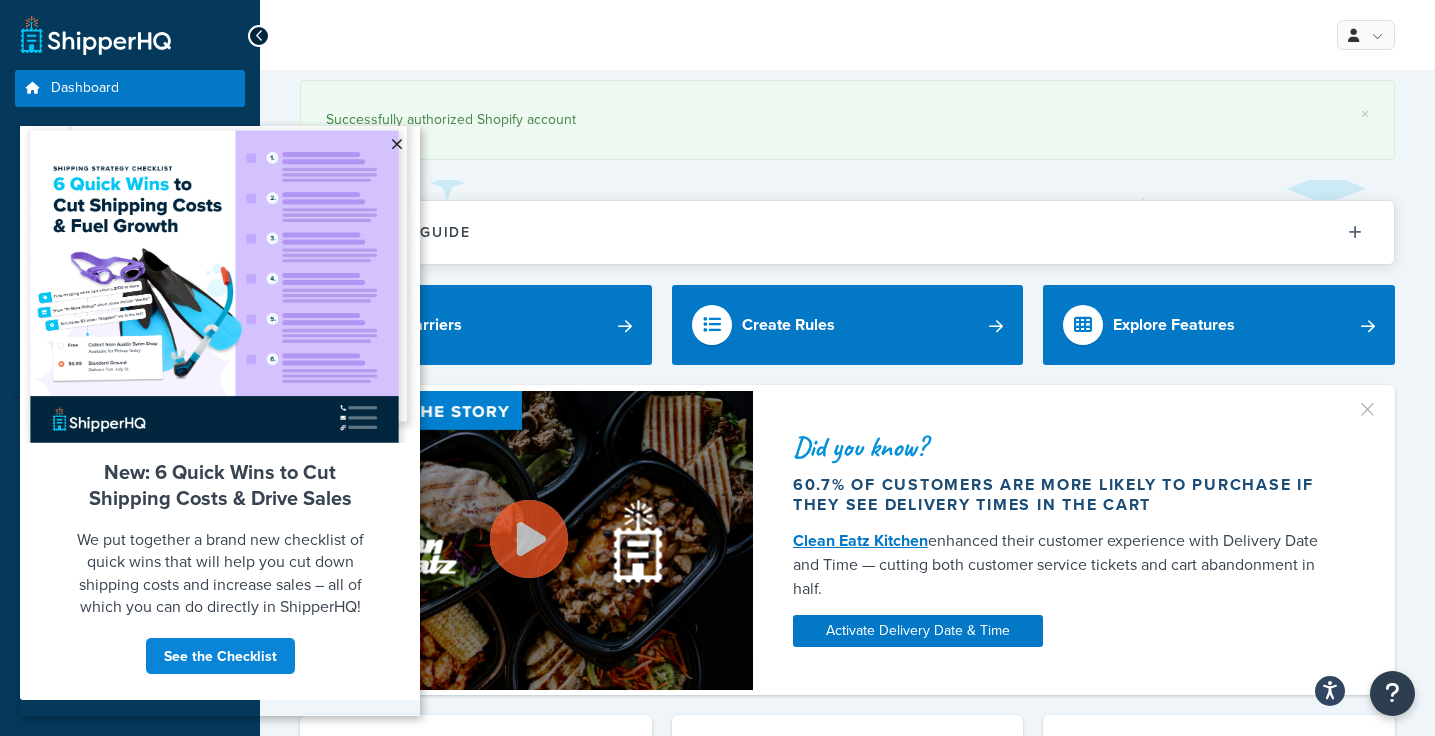 click on "×" at bounding box center [396, 144] 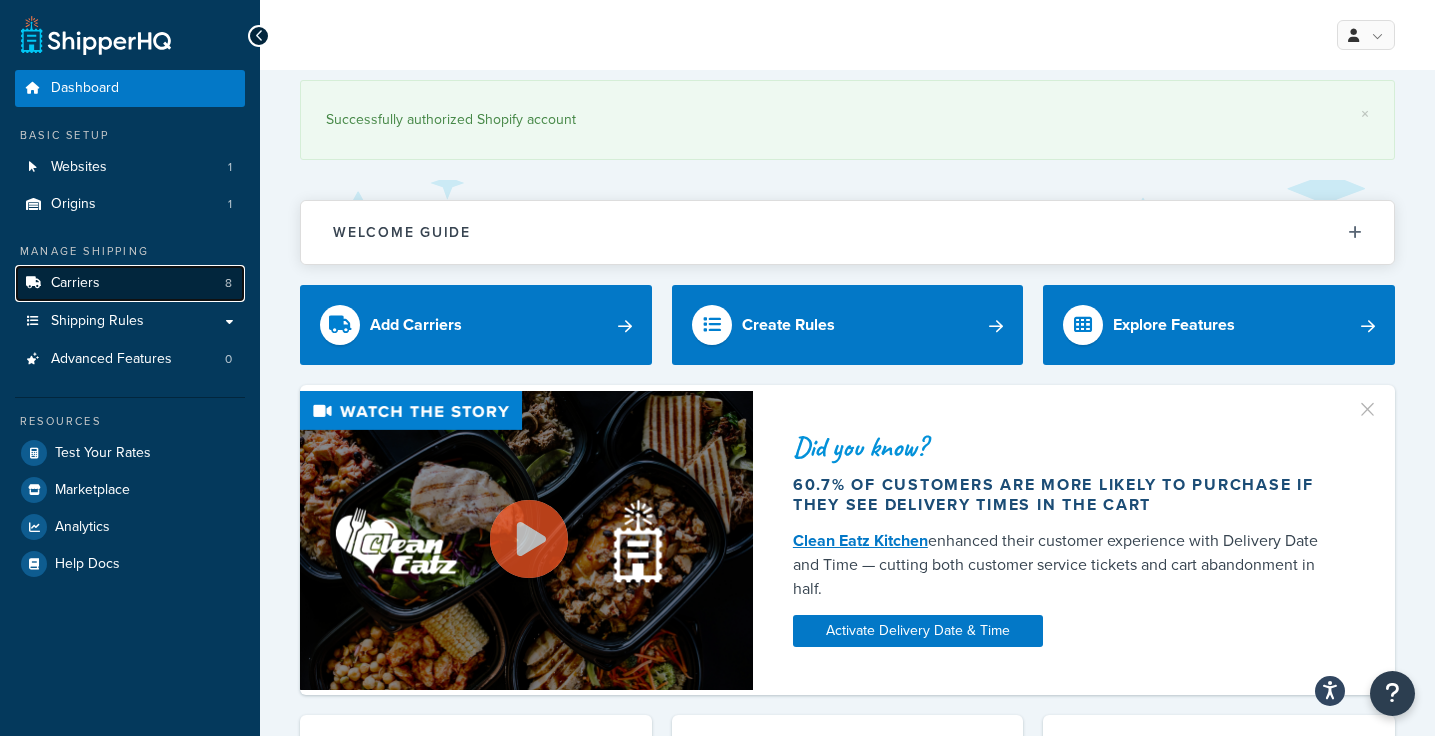 click on "Carriers 8" at bounding box center (130, 283) 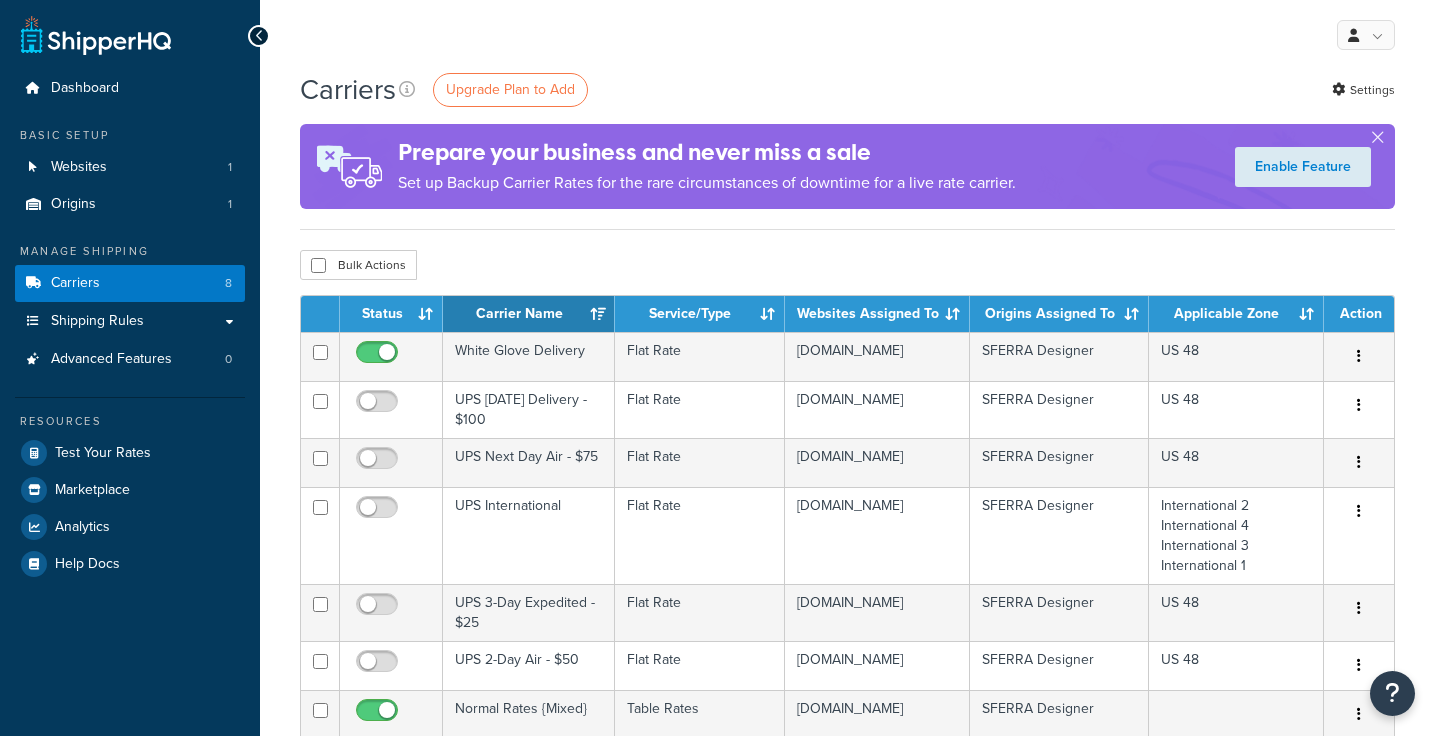 scroll, scrollTop: 0, scrollLeft: 0, axis: both 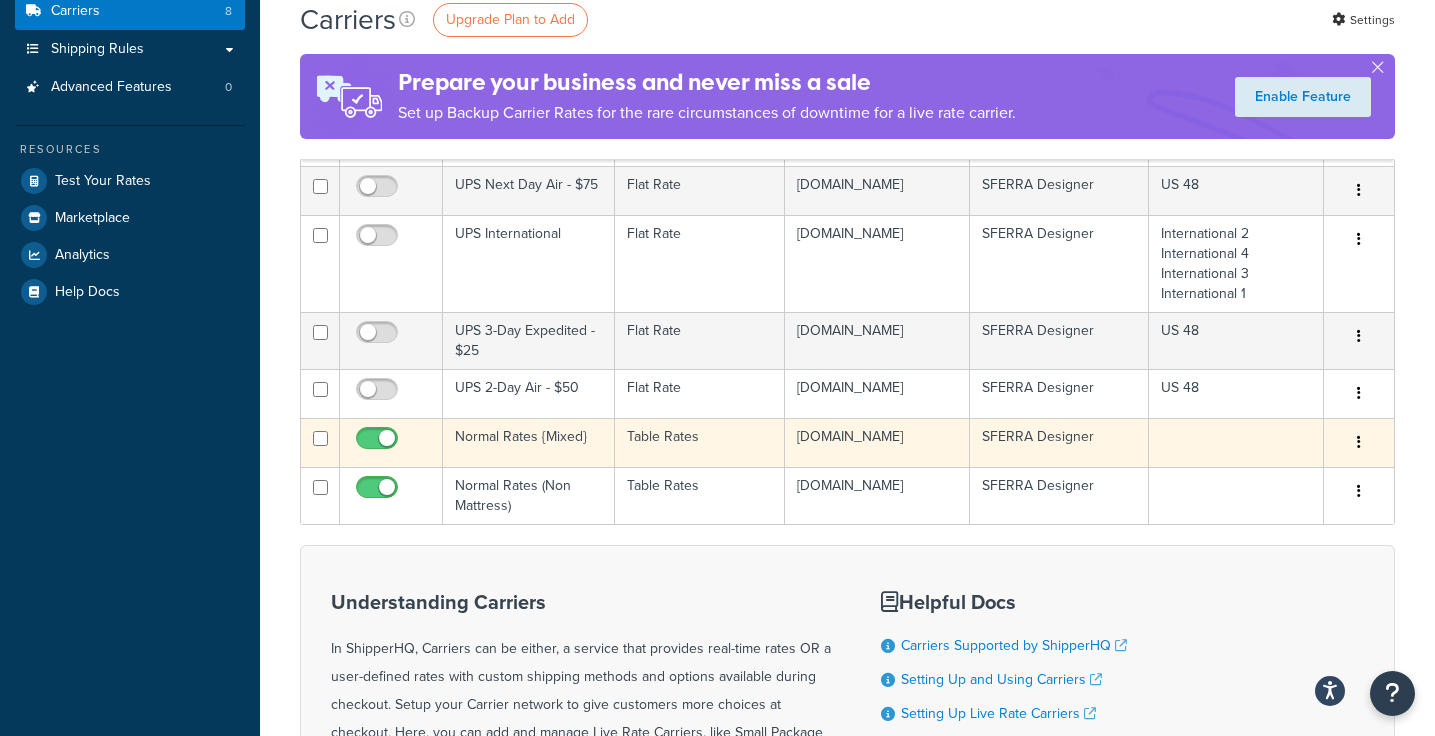 click on "Normal Rates {Mixed}" at bounding box center (529, 442) 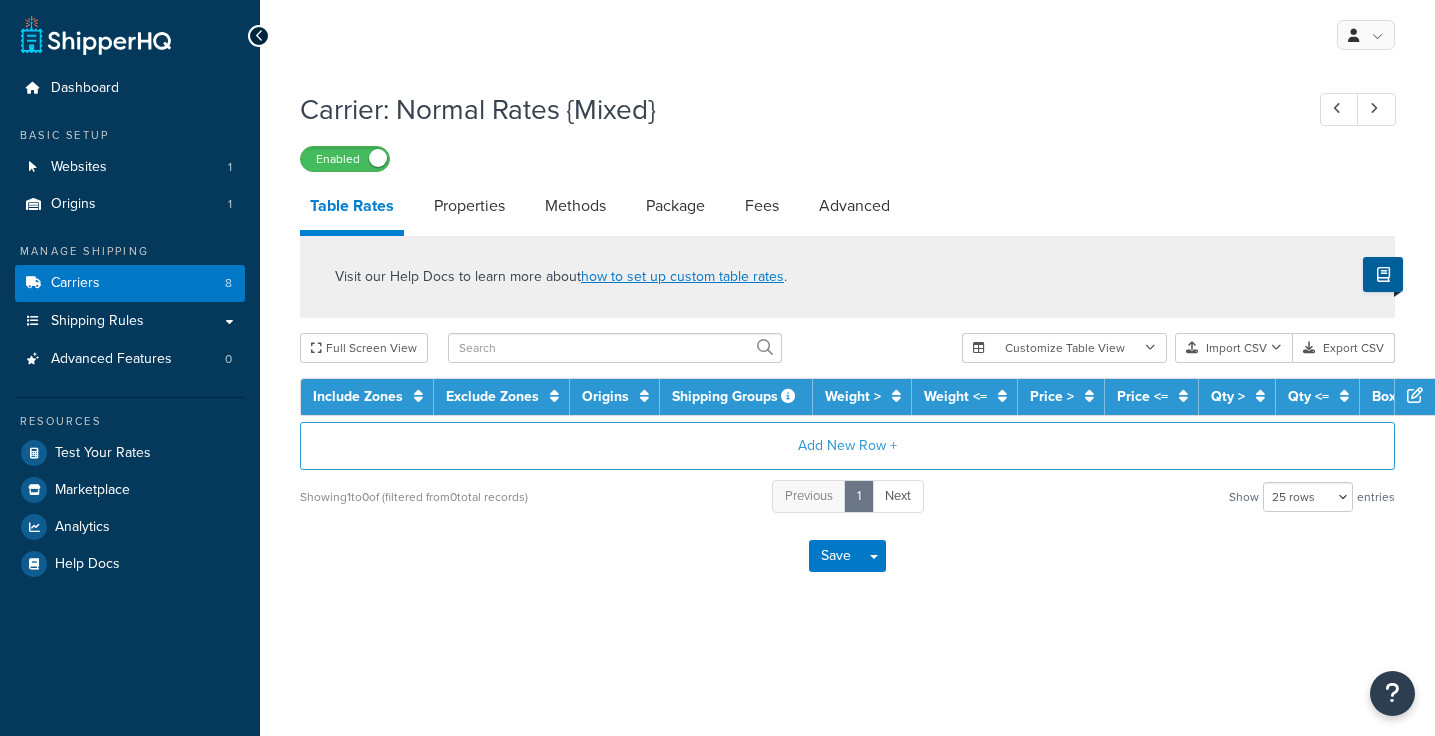 select on "25" 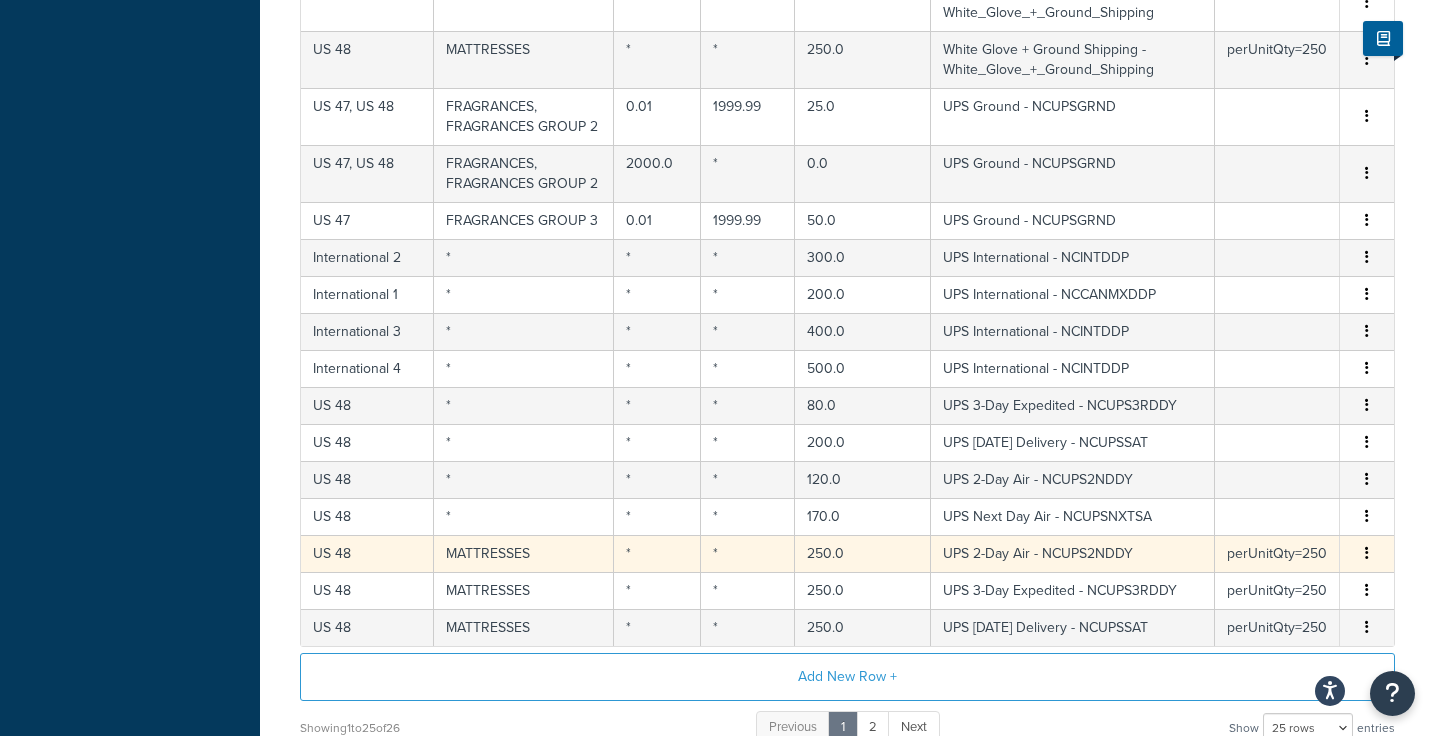 scroll, scrollTop: 987, scrollLeft: 0, axis: vertical 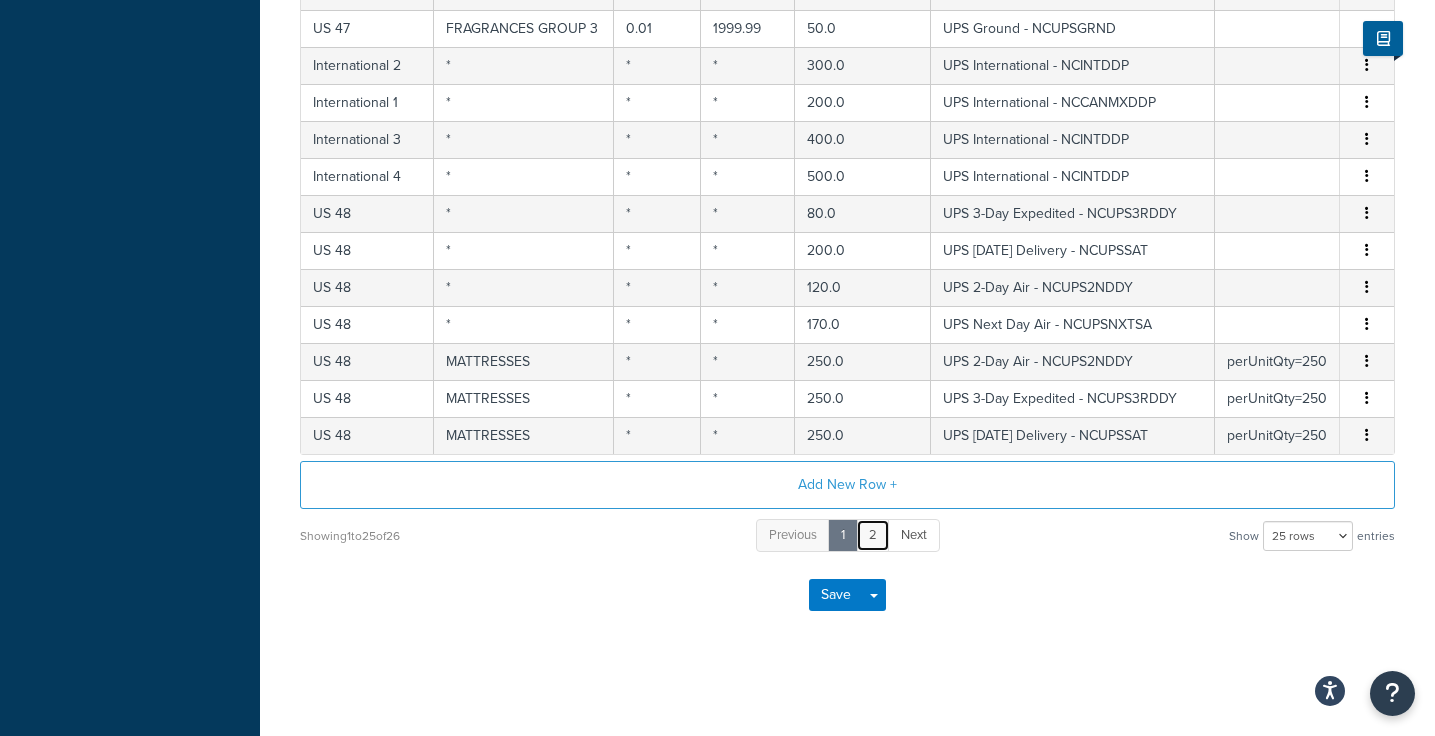 click on "2" at bounding box center (873, 535) 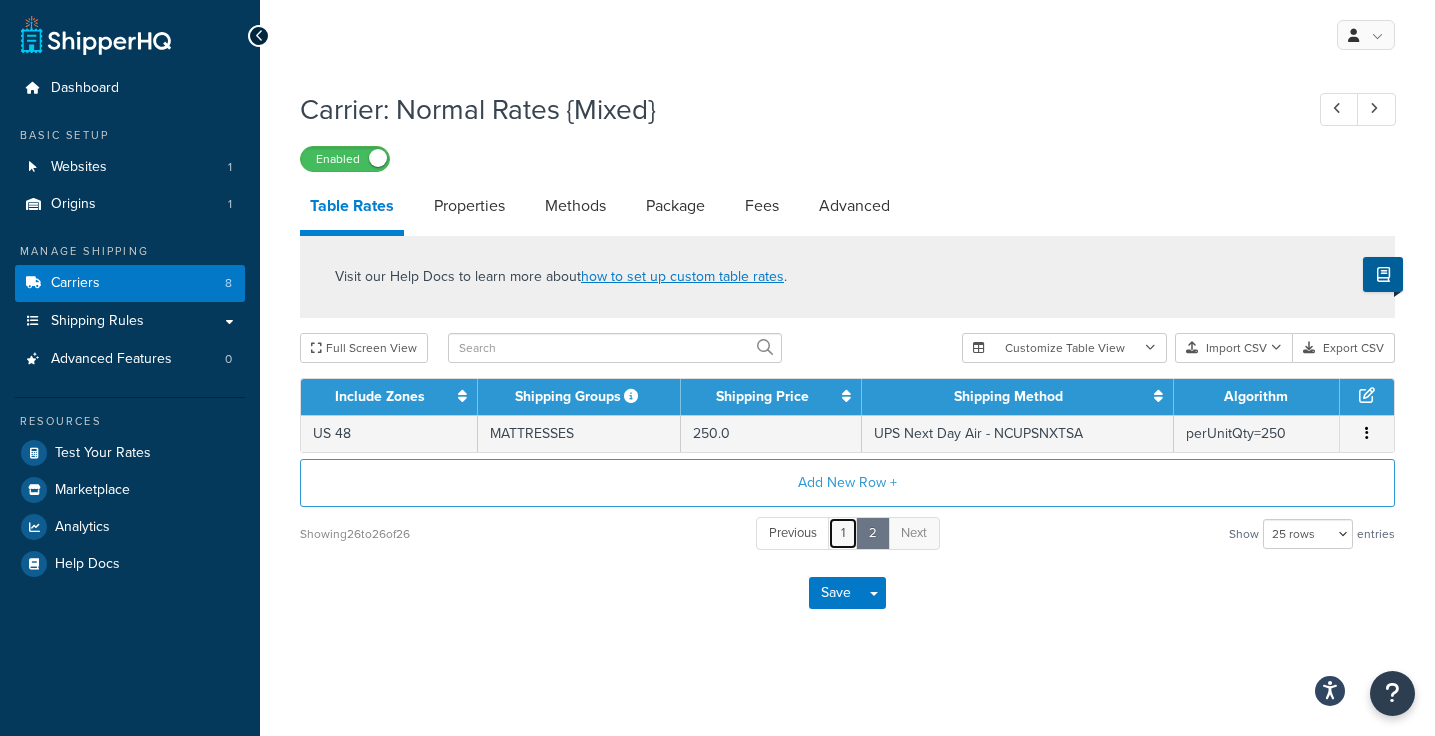 click on "1" at bounding box center (843, 533) 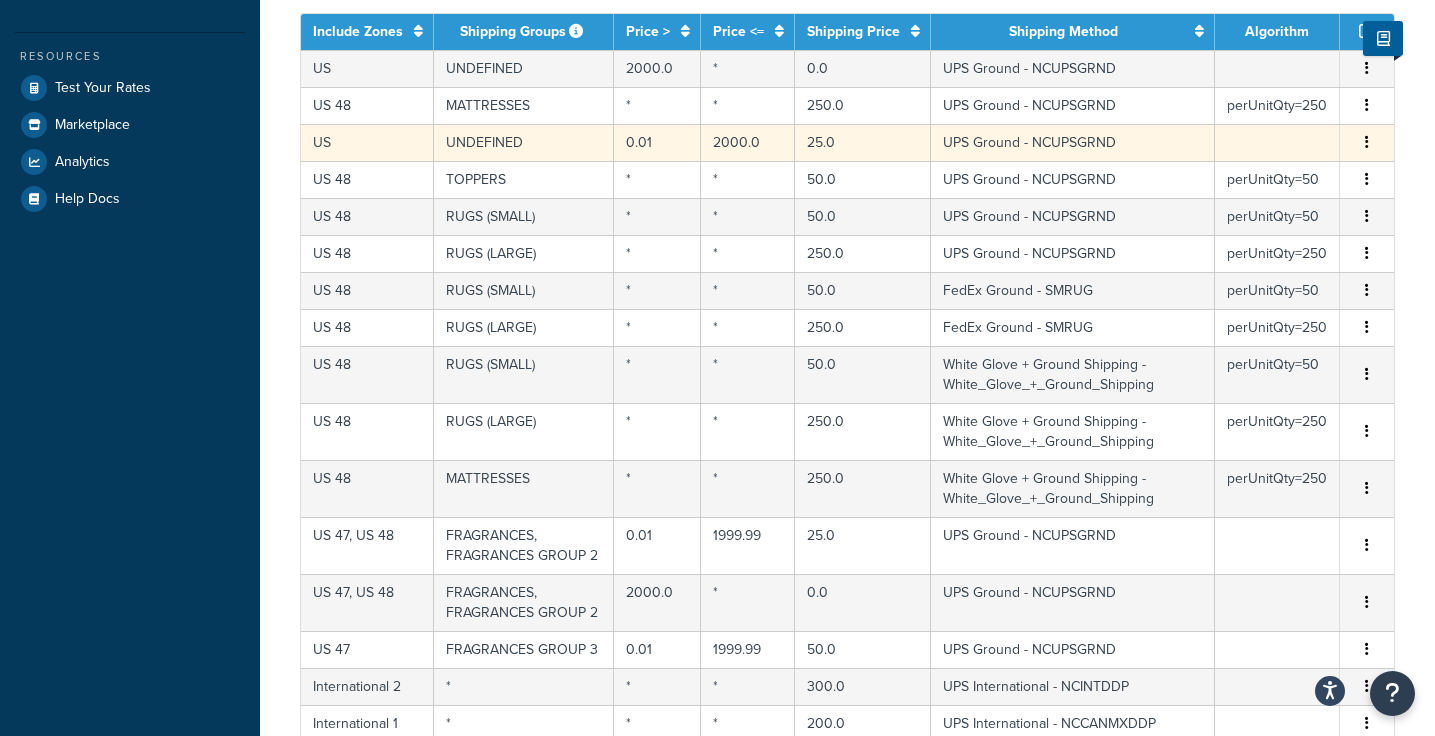 scroll, scrollTop: 0, scrollLeft: 0, axis: both 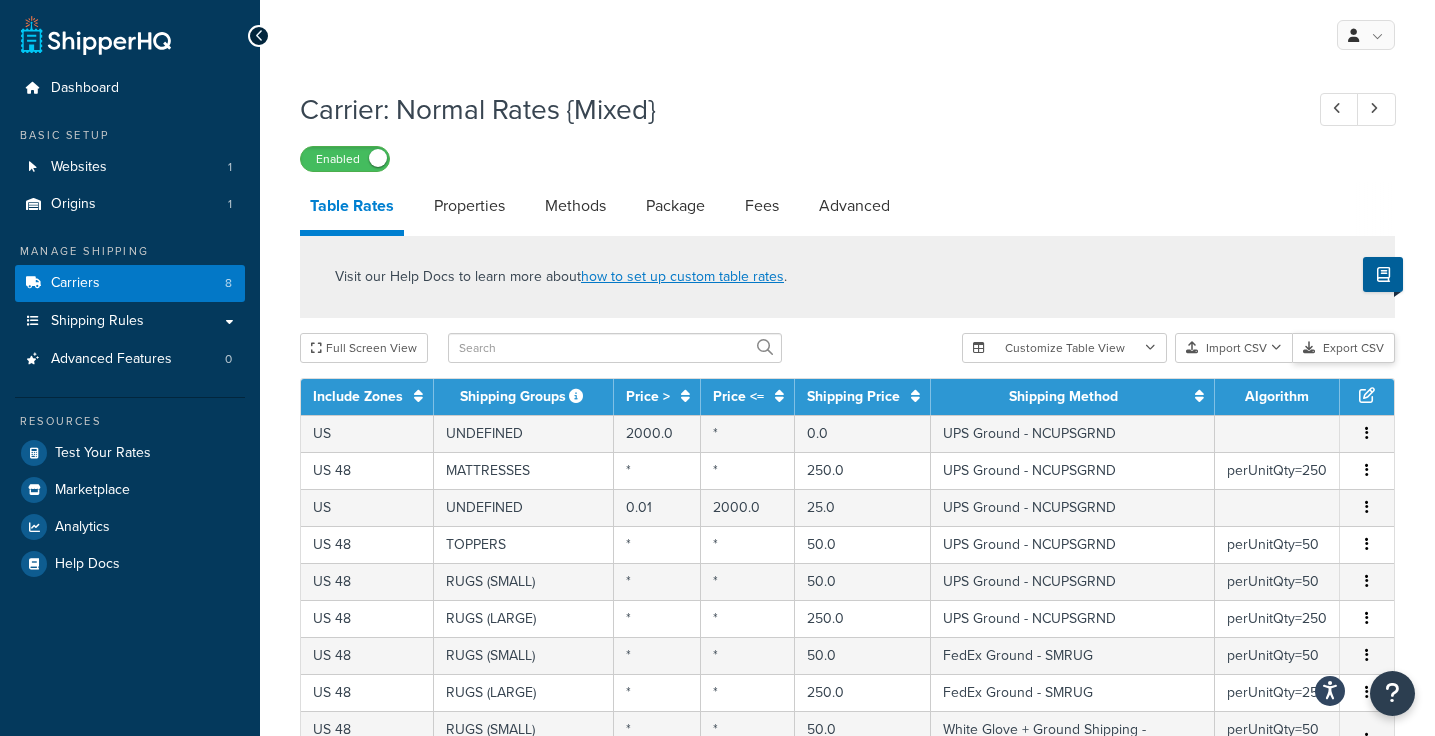 click on "Export CSV" at bounding box center [1344, 348] 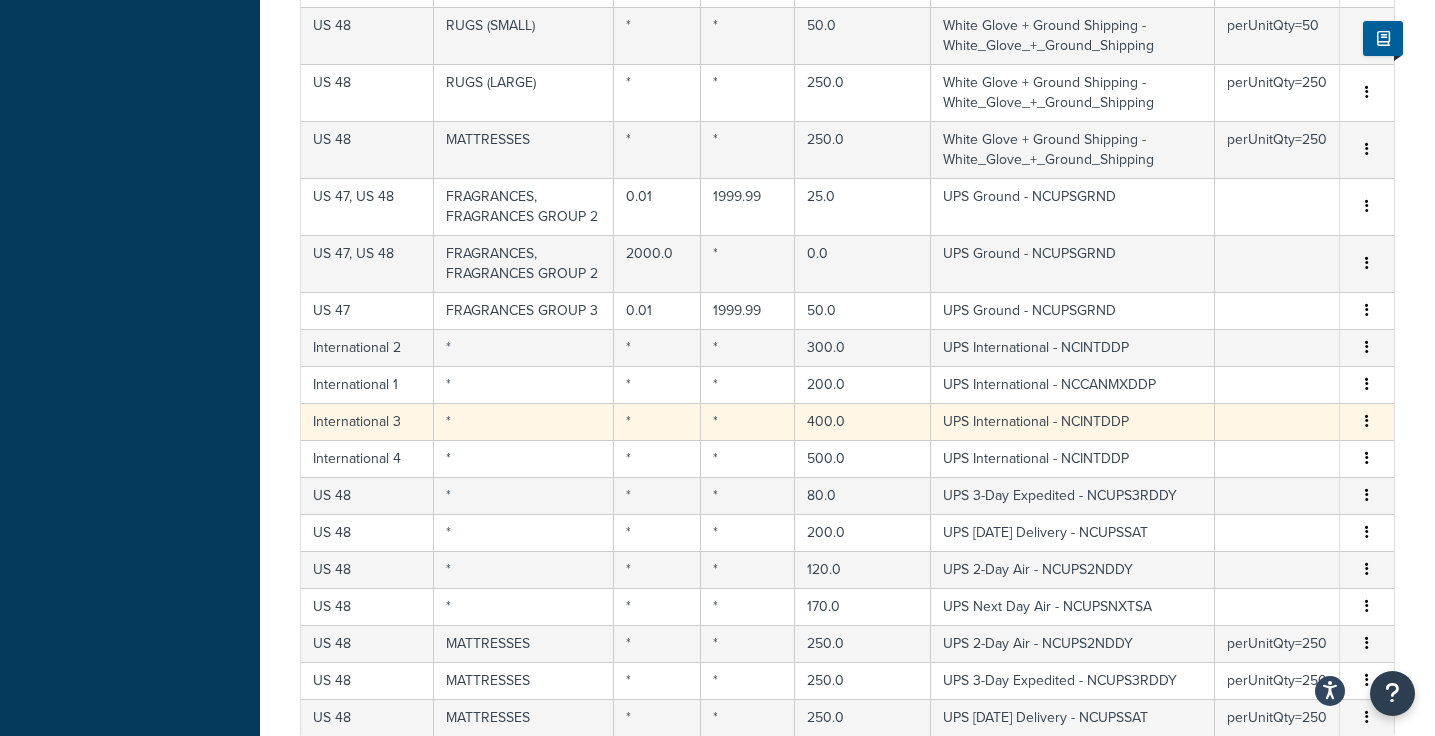 scroll, scrollTop: 823, scrollLeft: 0, axis: vertical 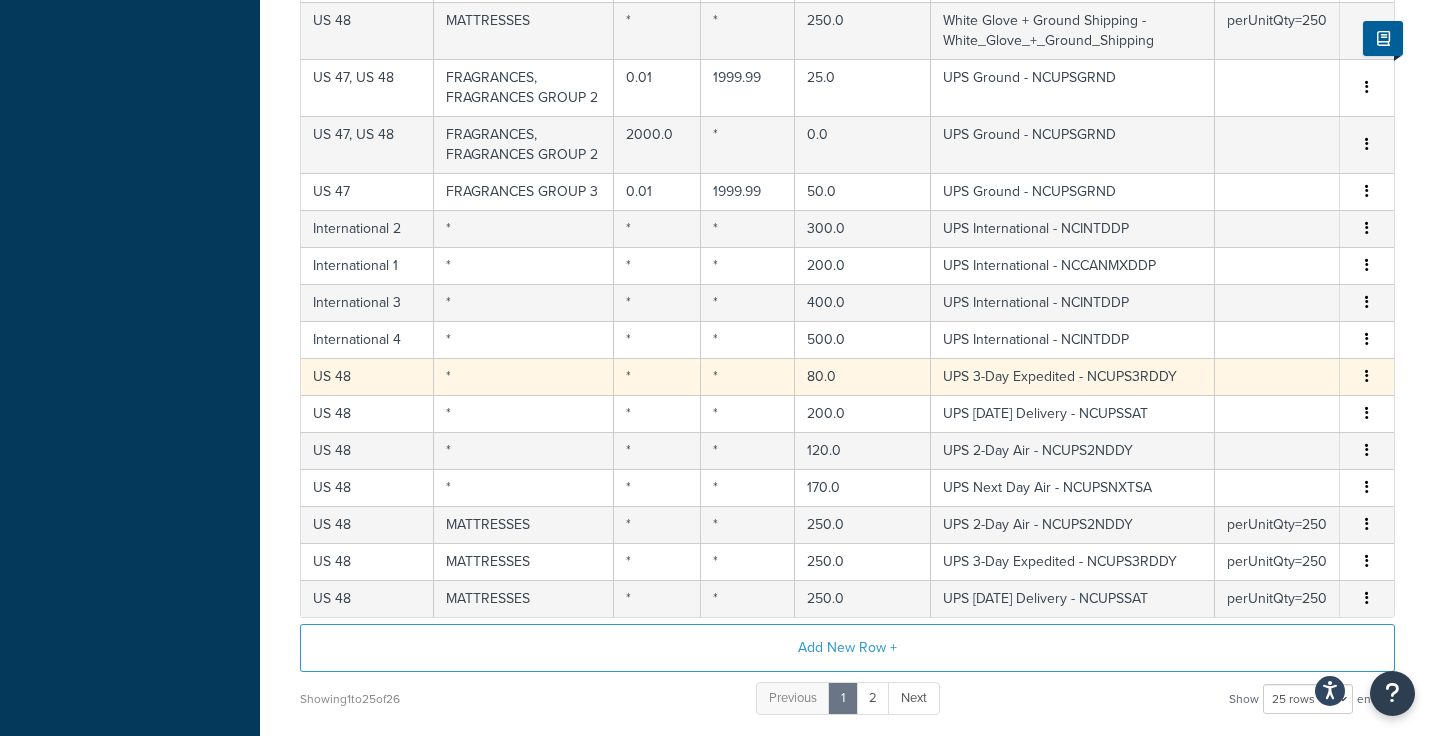 click on "Edit  Duplicate  Delete" at bounding box center [1367, 377] 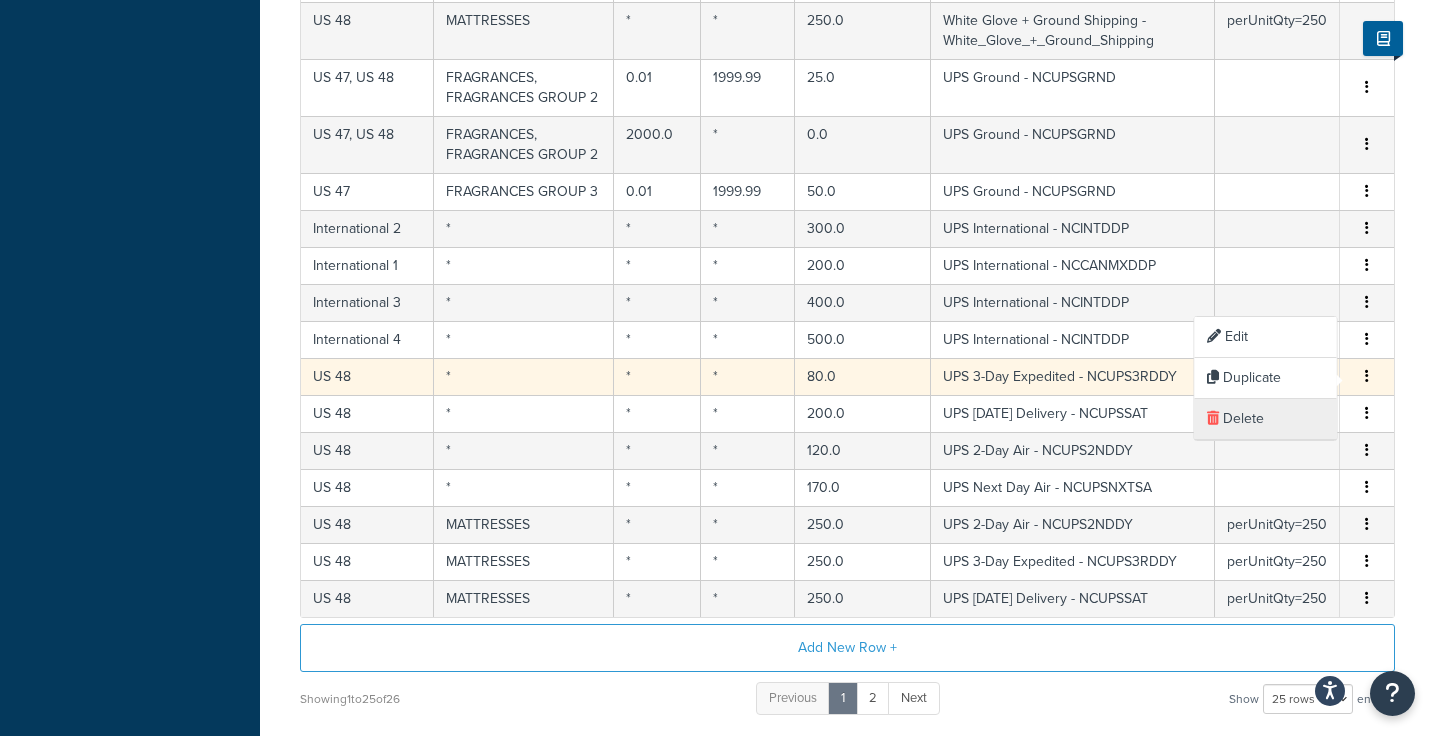 click on "Delete" at bounding box center [1266, 419] 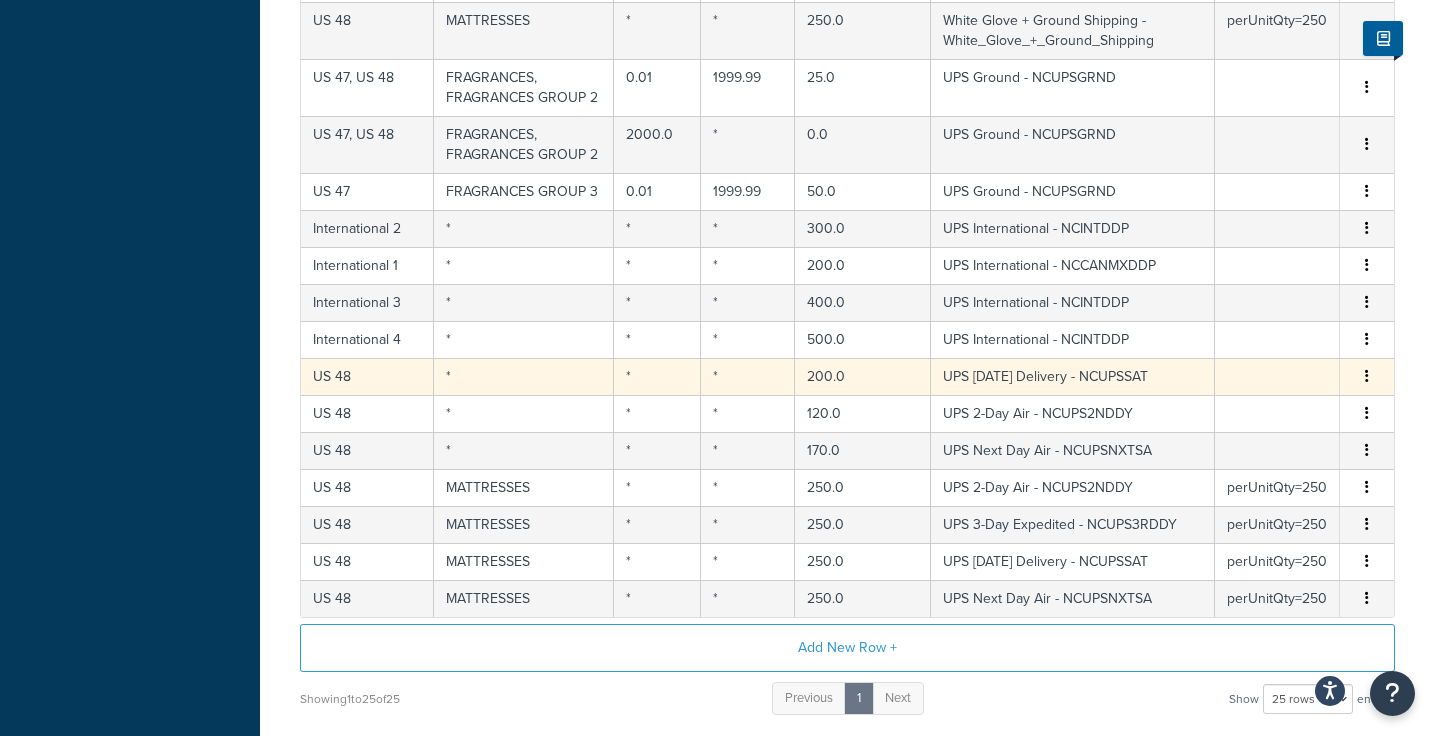 click at bounding box center (1367, 376) 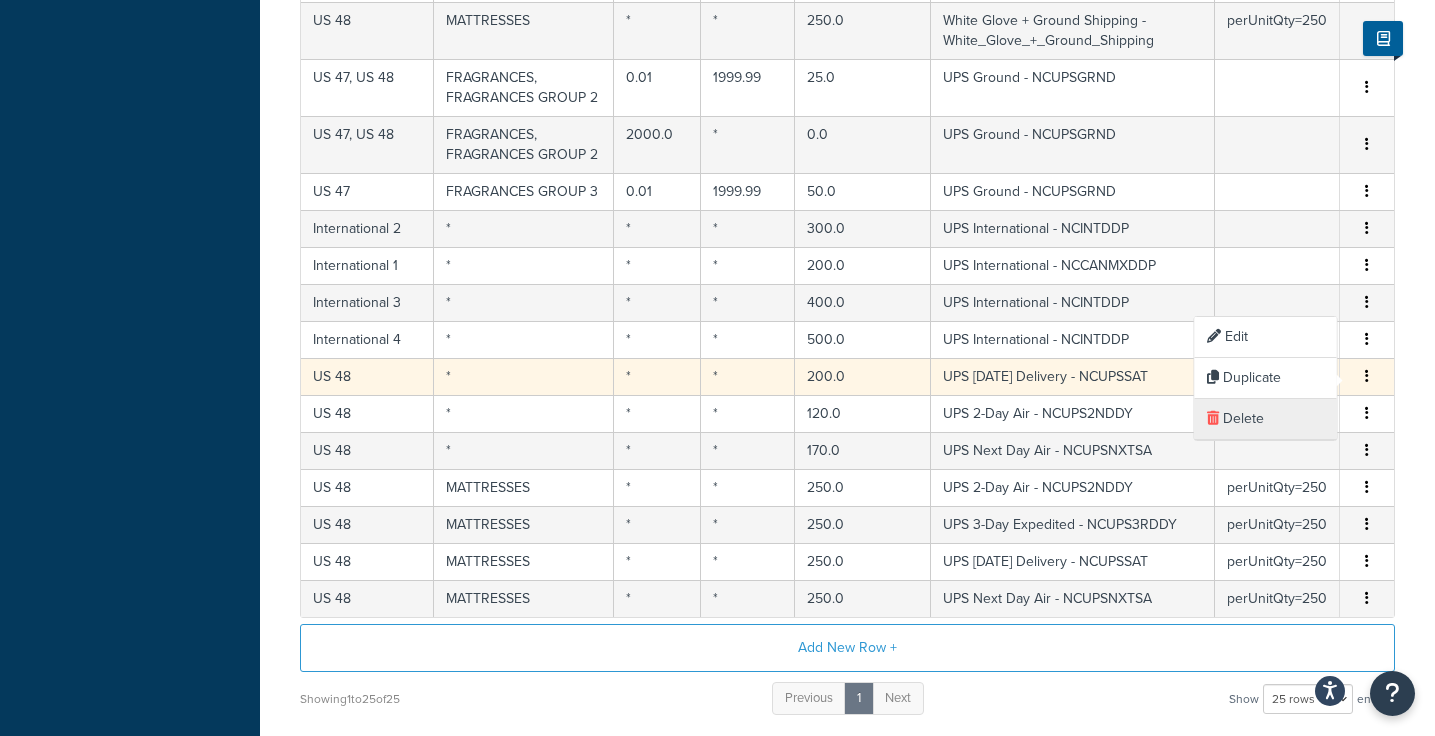 click on "Delete" at bounding box center (1266, 419) 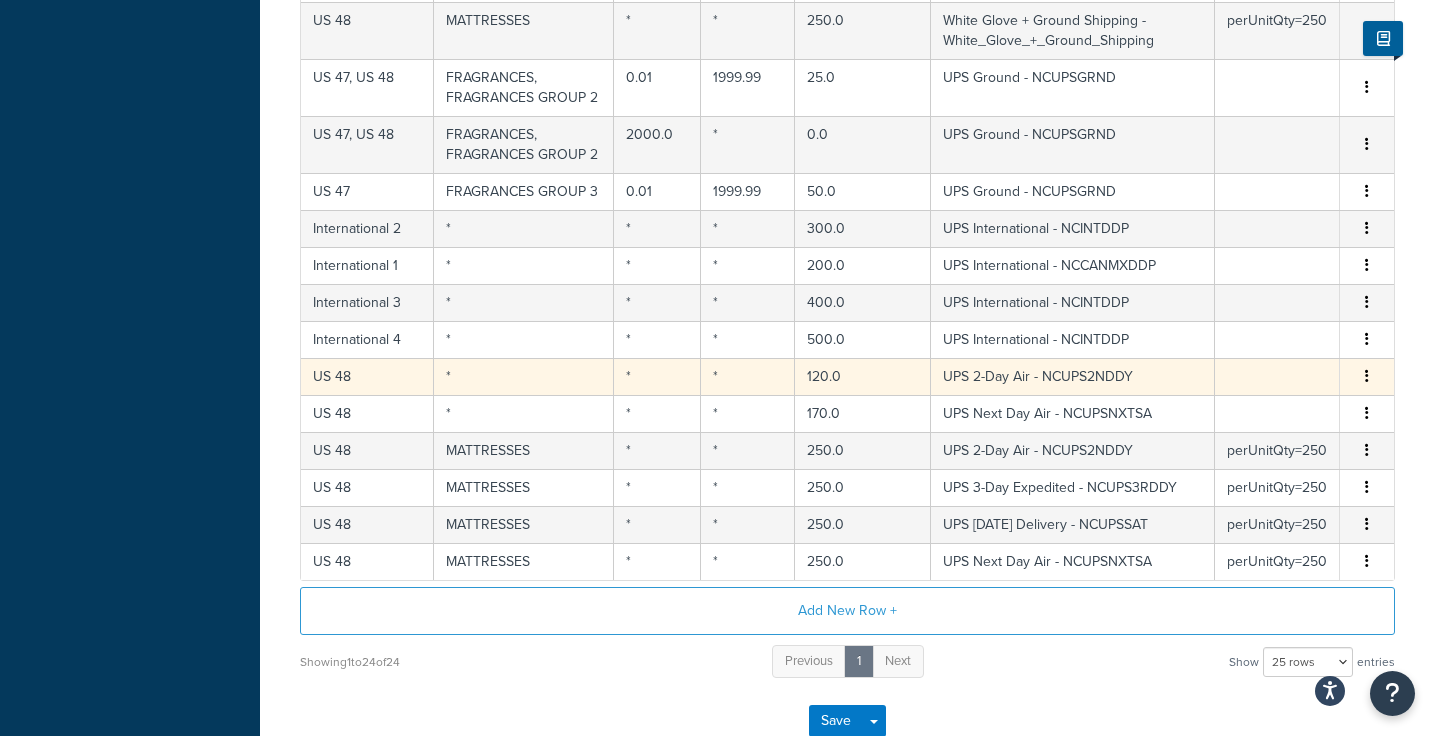 click at bounding box center (1367, 376) 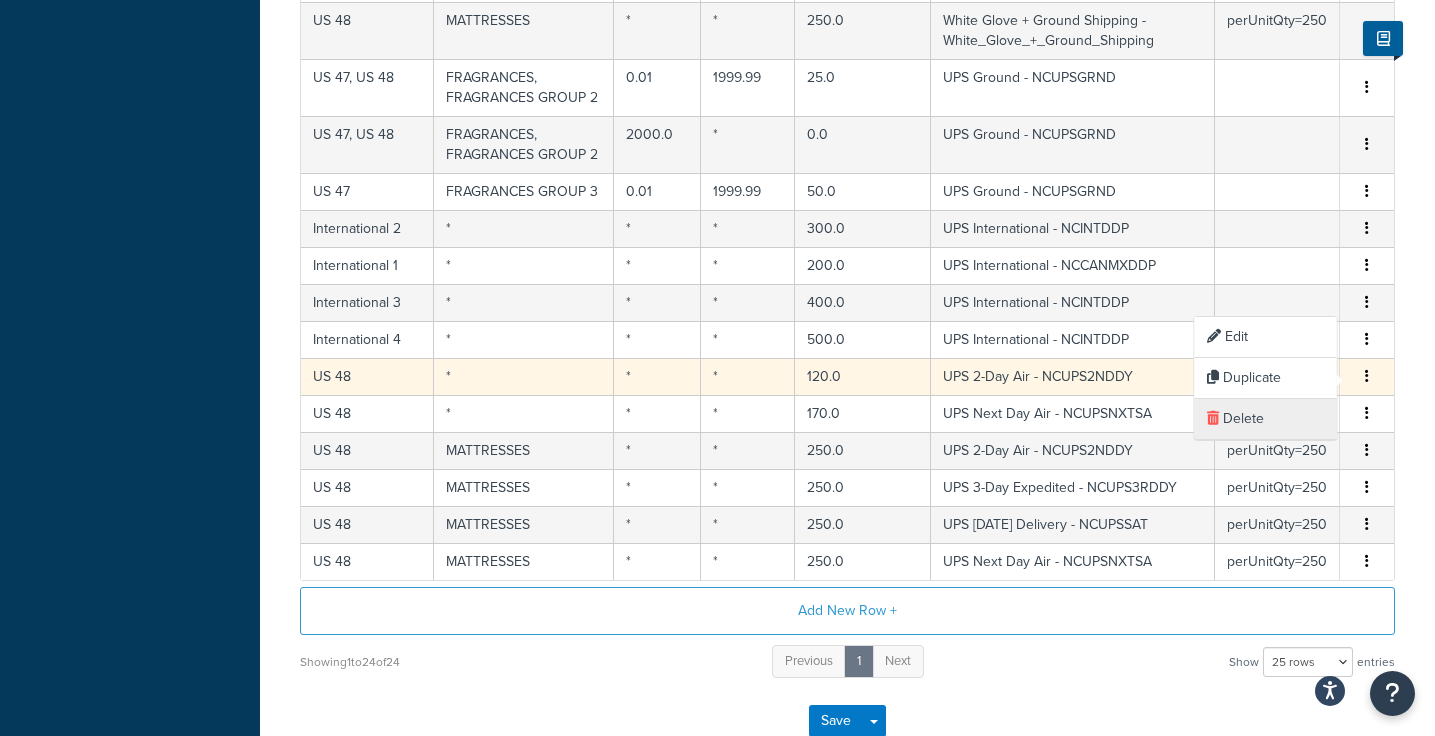 click on "Delete" at bounding box center (1266, 419) 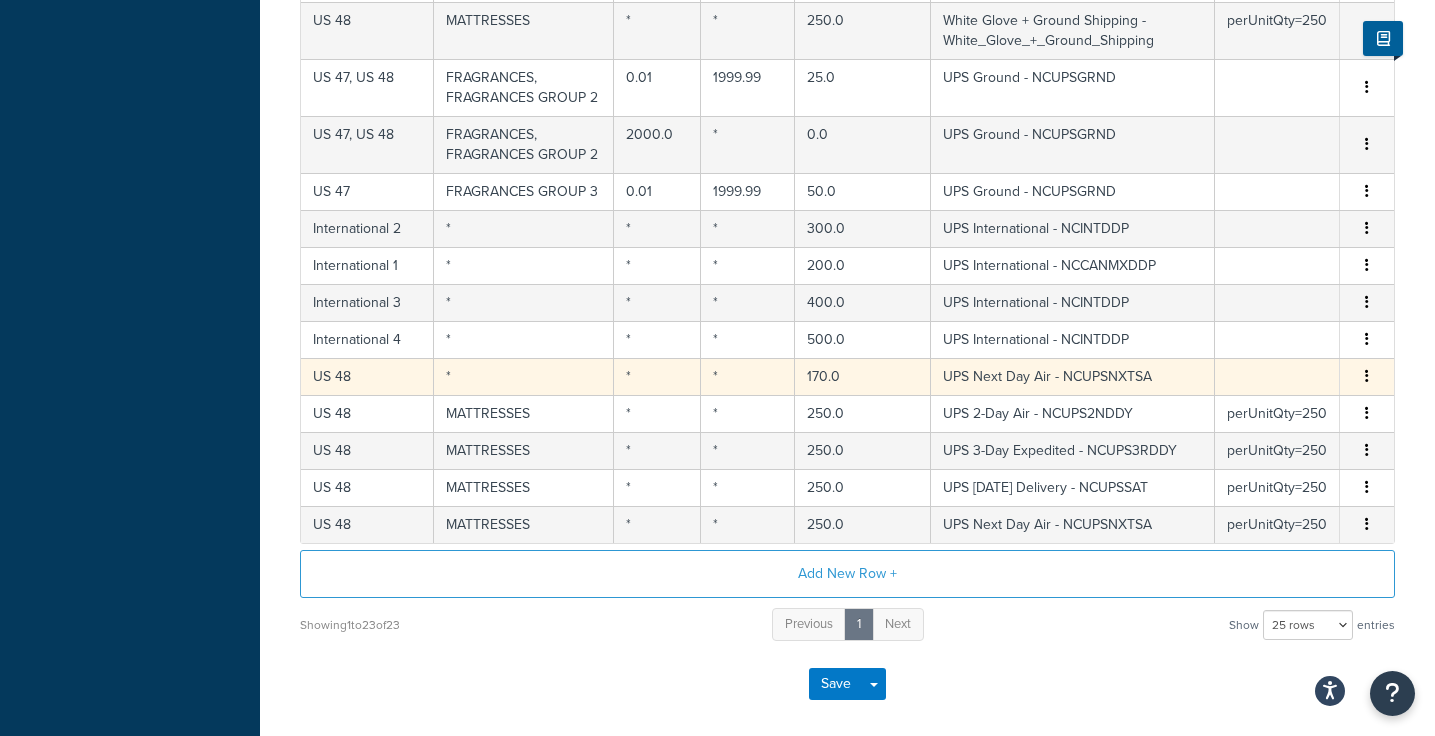 click at bounding box center [1367, 376] 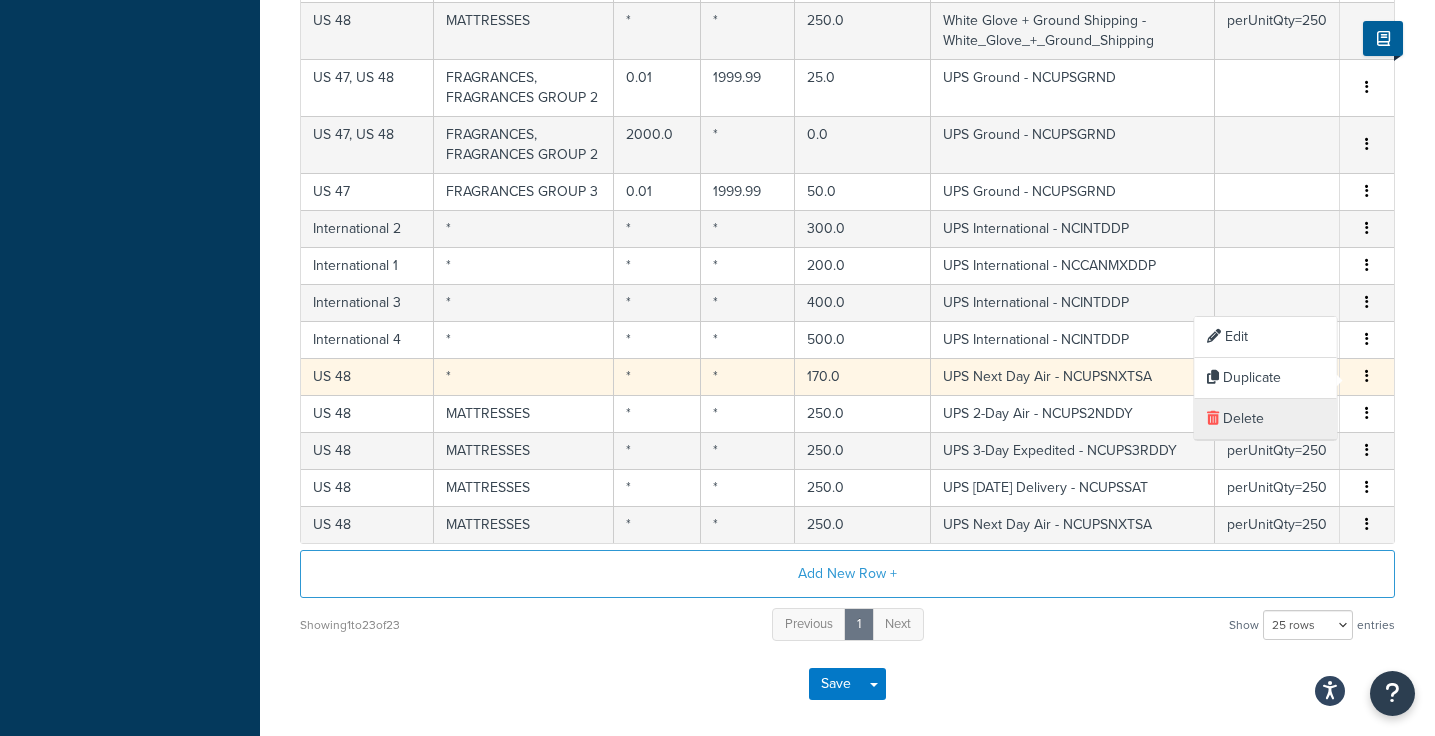click on "Delete" at bounding box center (1266, 419) 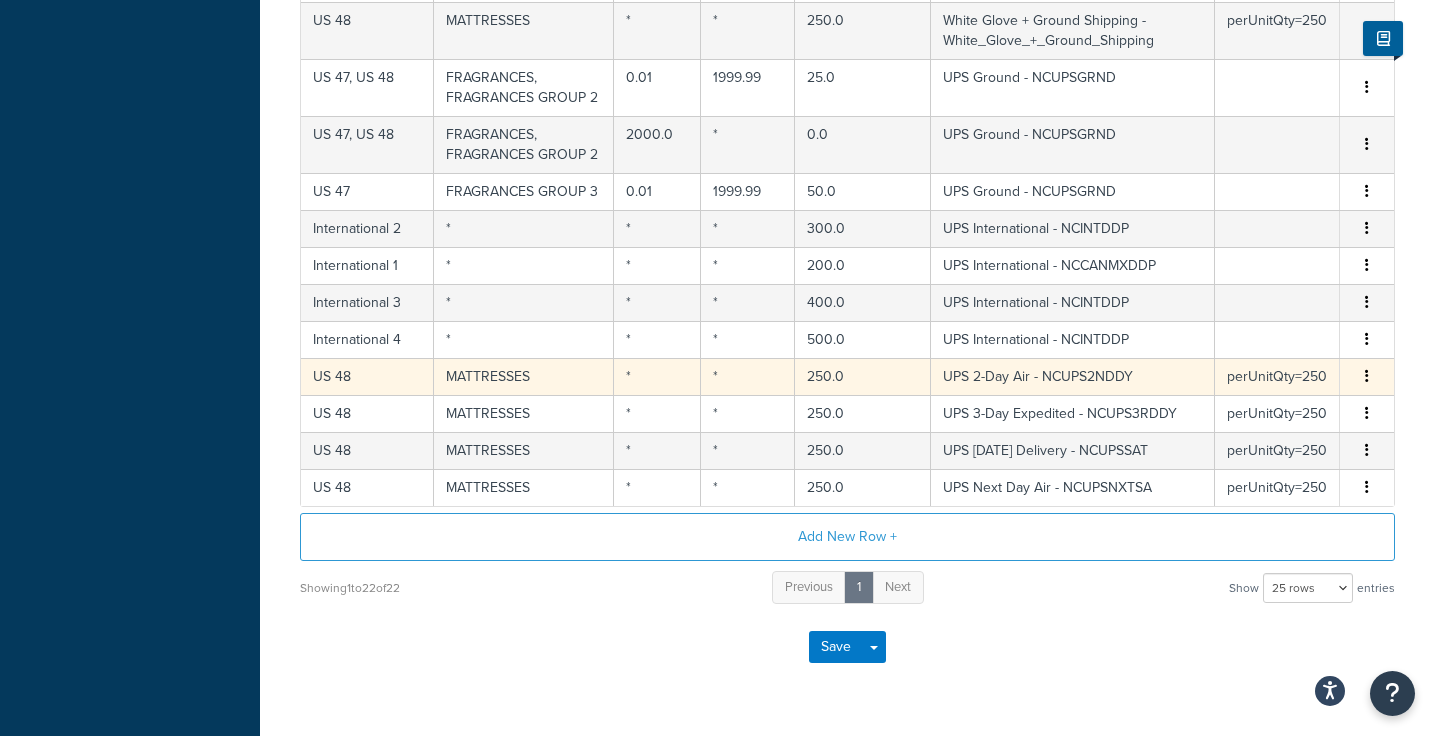 click at bounding box center (1367, 376) 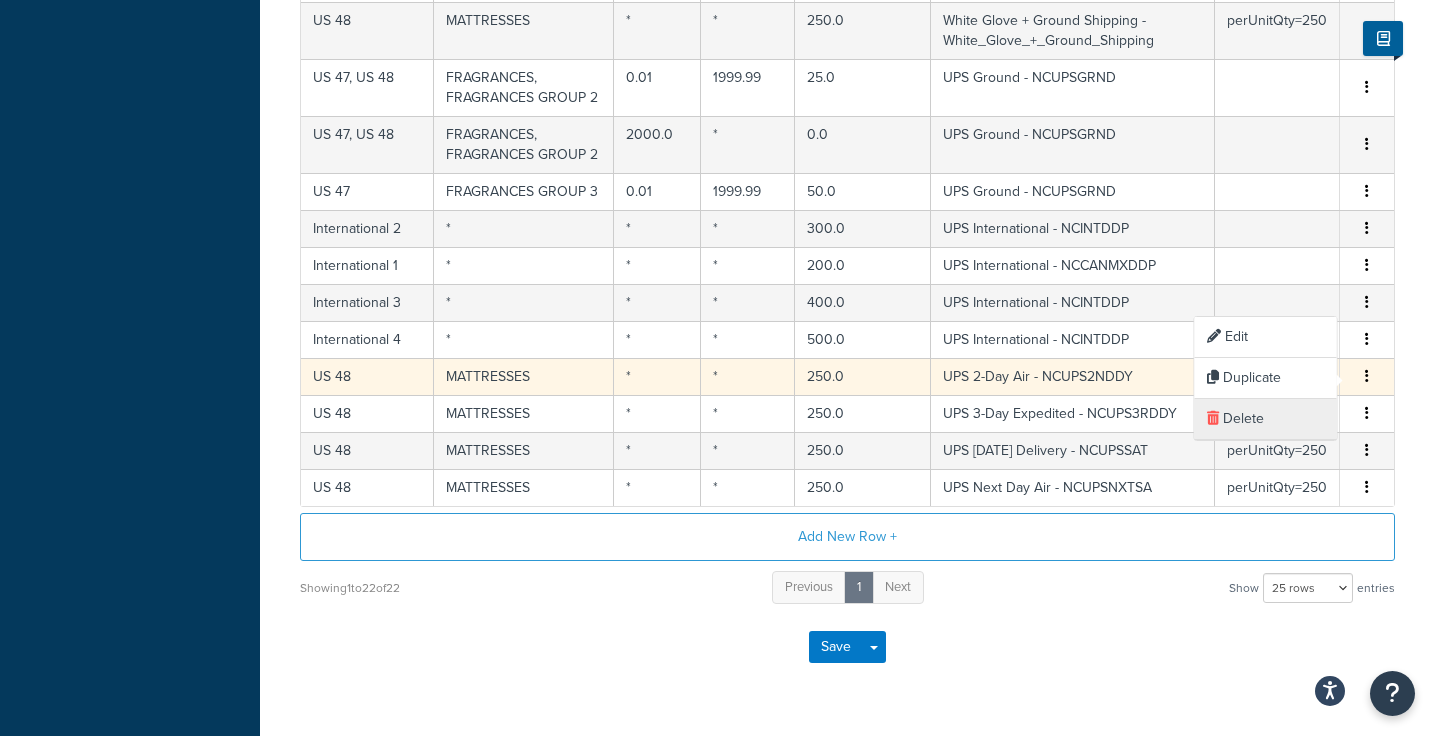 click on "Delete" at bounding box center [1266, 419] 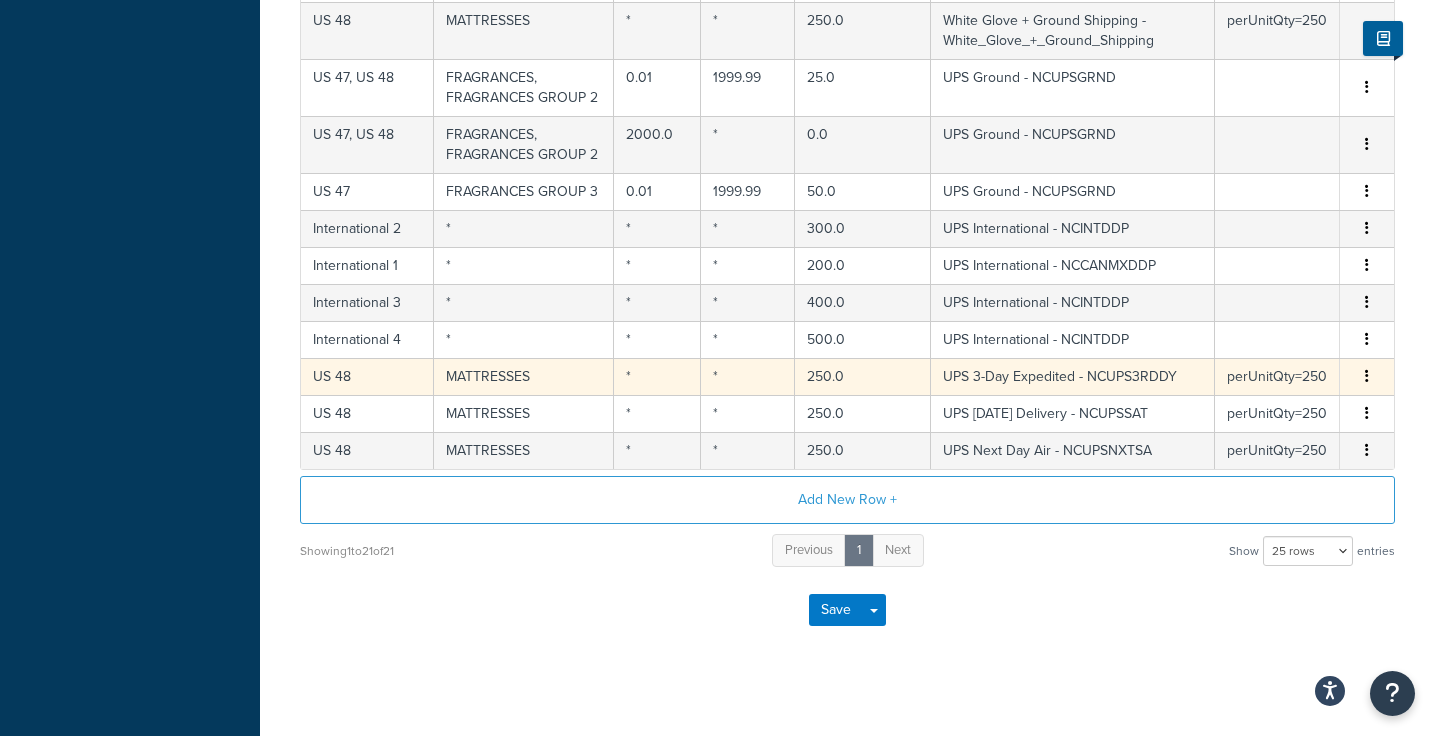 click at bounding box center (1367, 376) 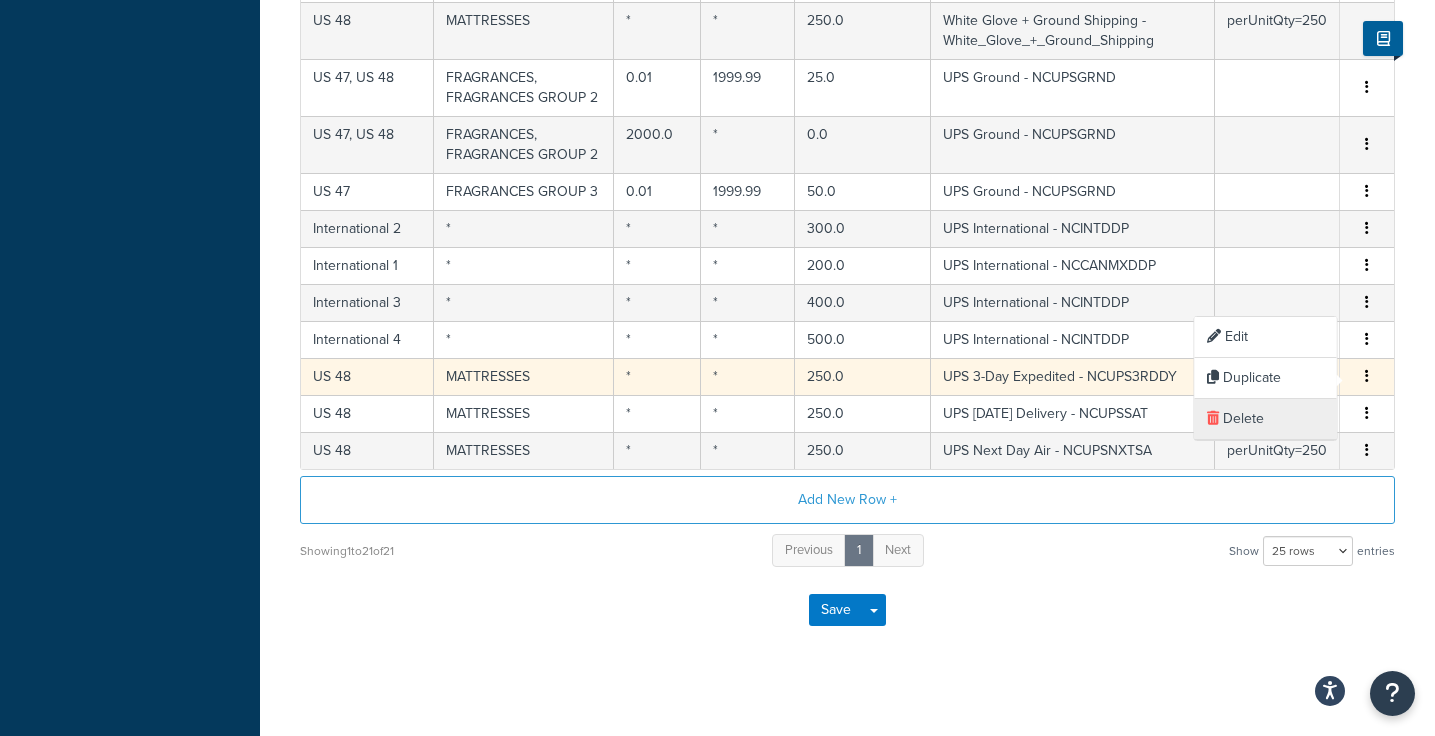 click on "Delete" at bounding box center (1266, 419) 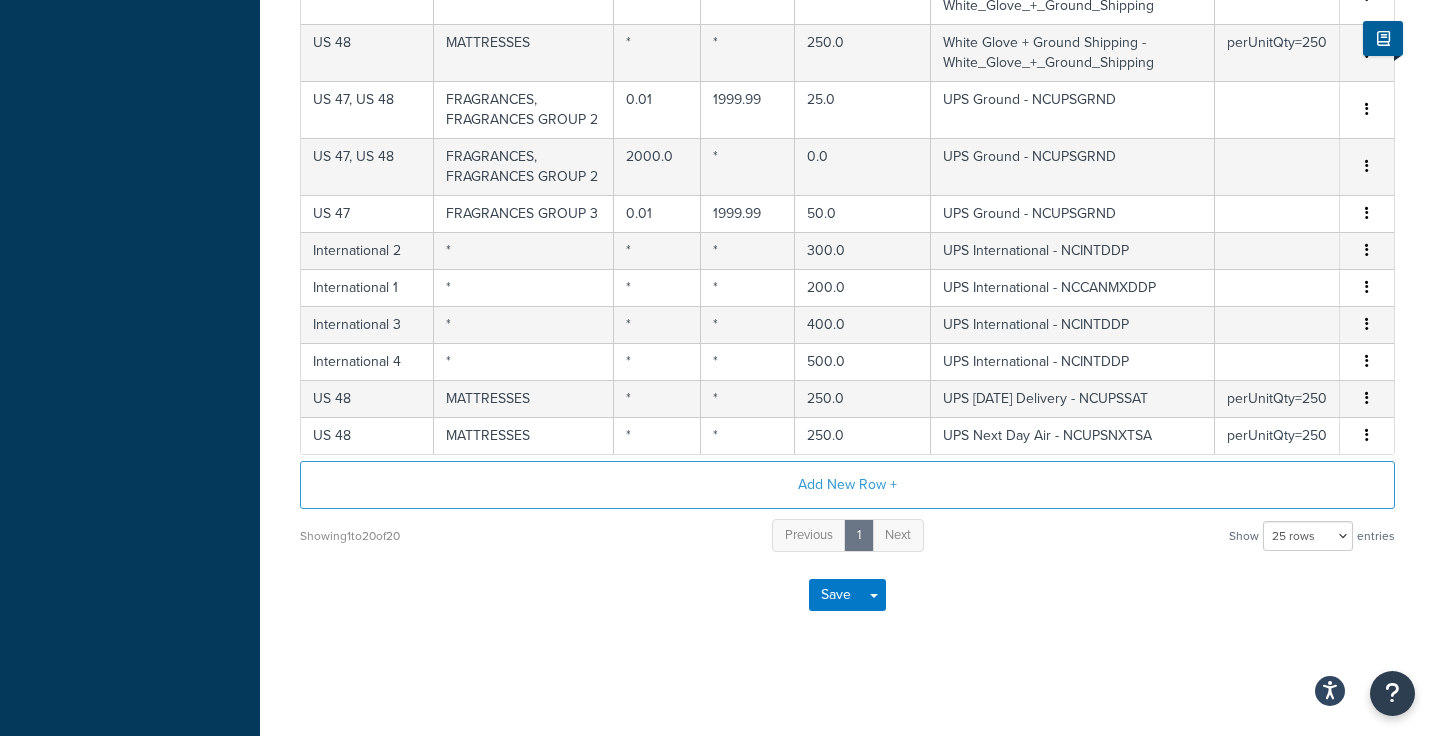 scroll, scrollTop: 802, scrollLeft: 0, axis: vertical 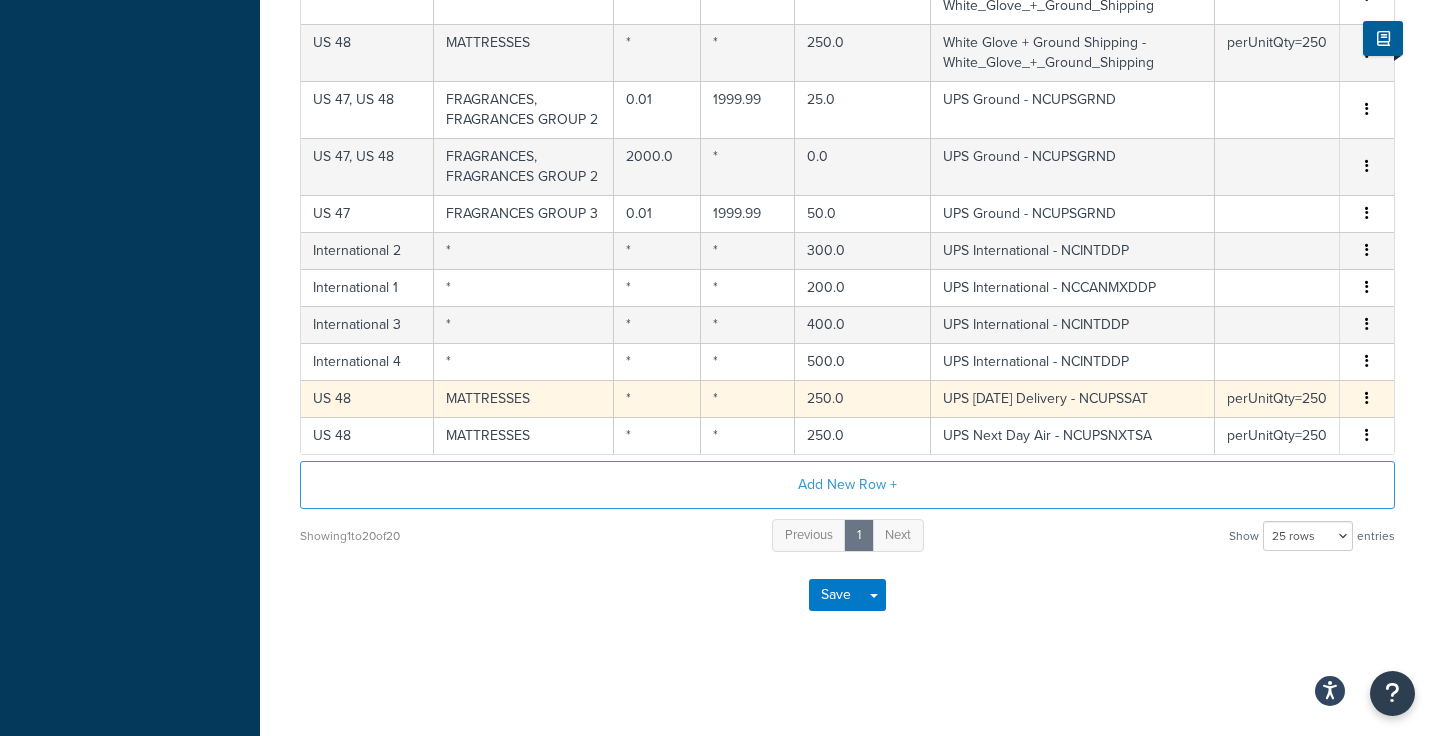 click at bounding box center [1367, 398] 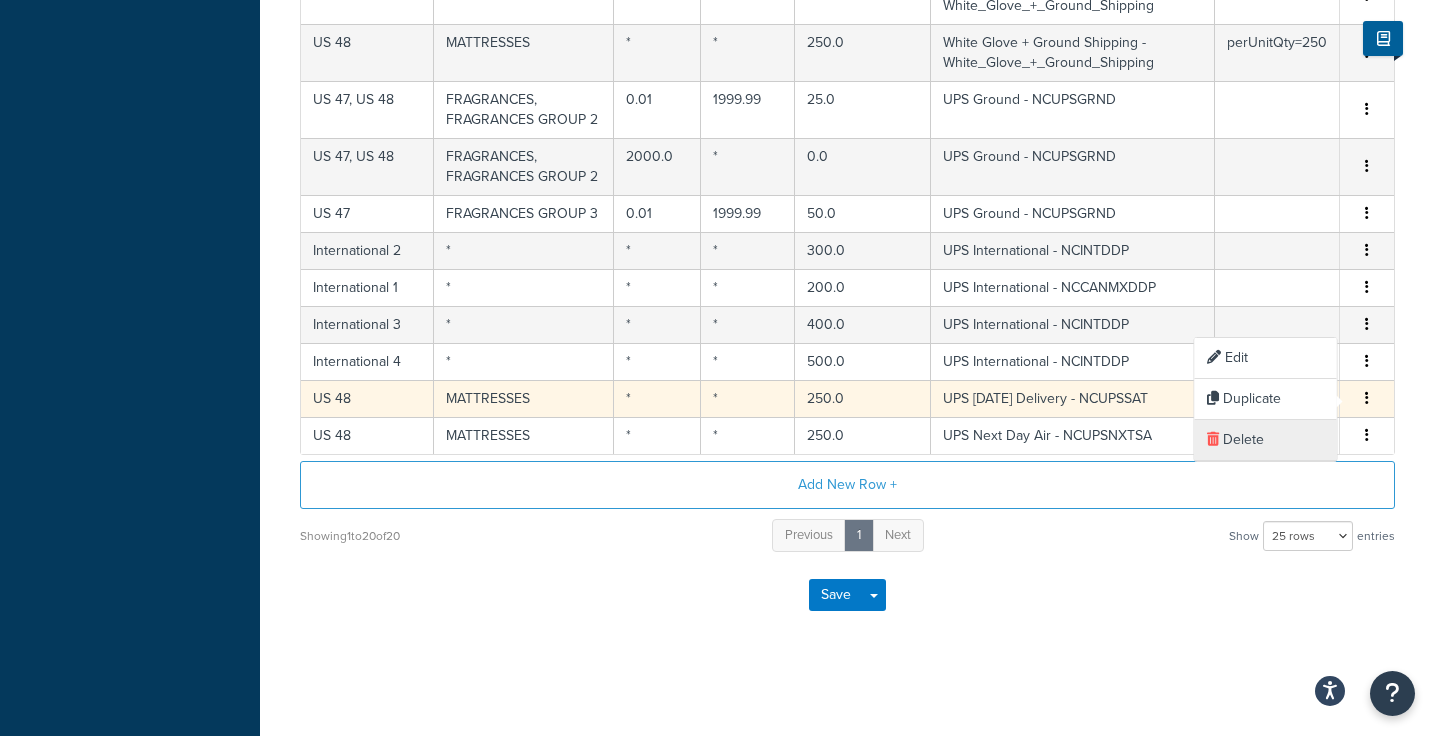 click on "Delete" at bounding box center (1266, 440) 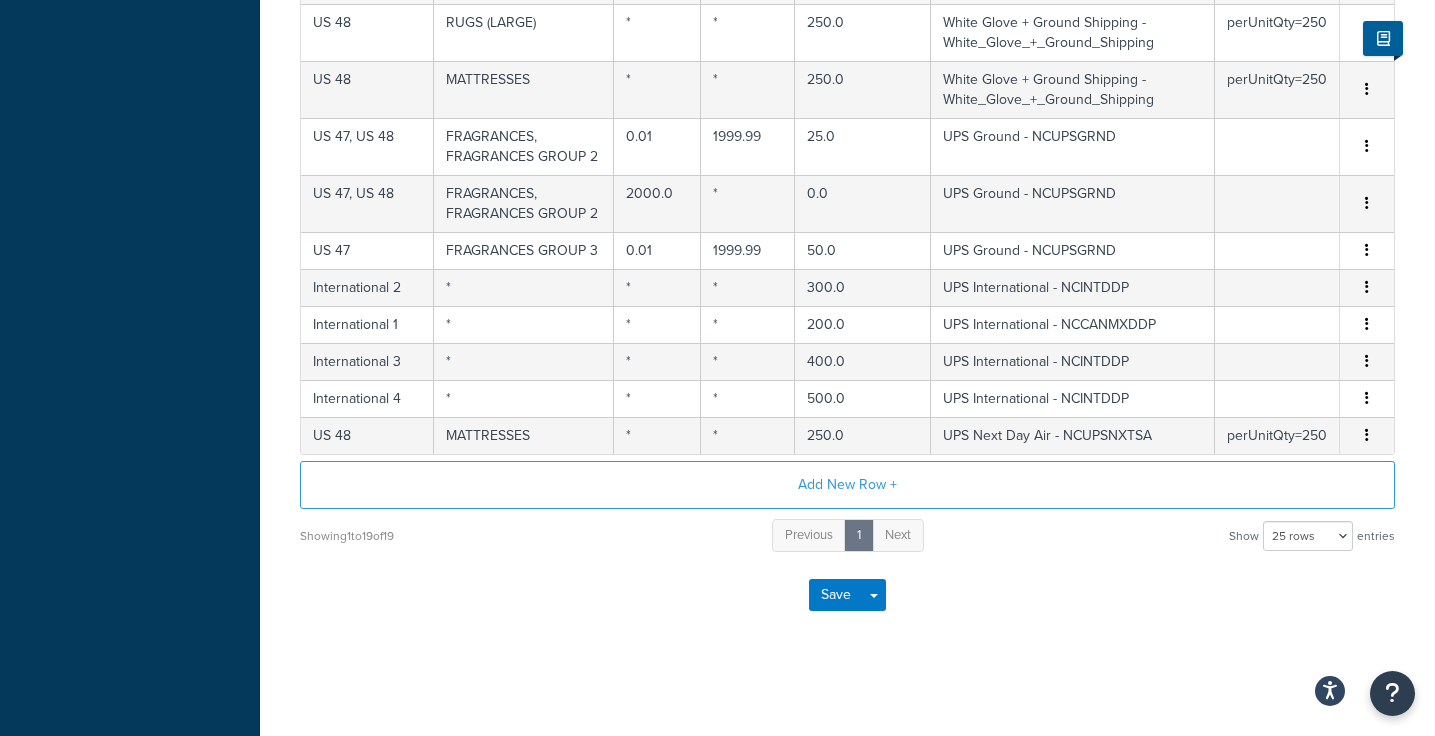 scroll, scrollTop: 765, scrollLeft: 0, axis: vertical 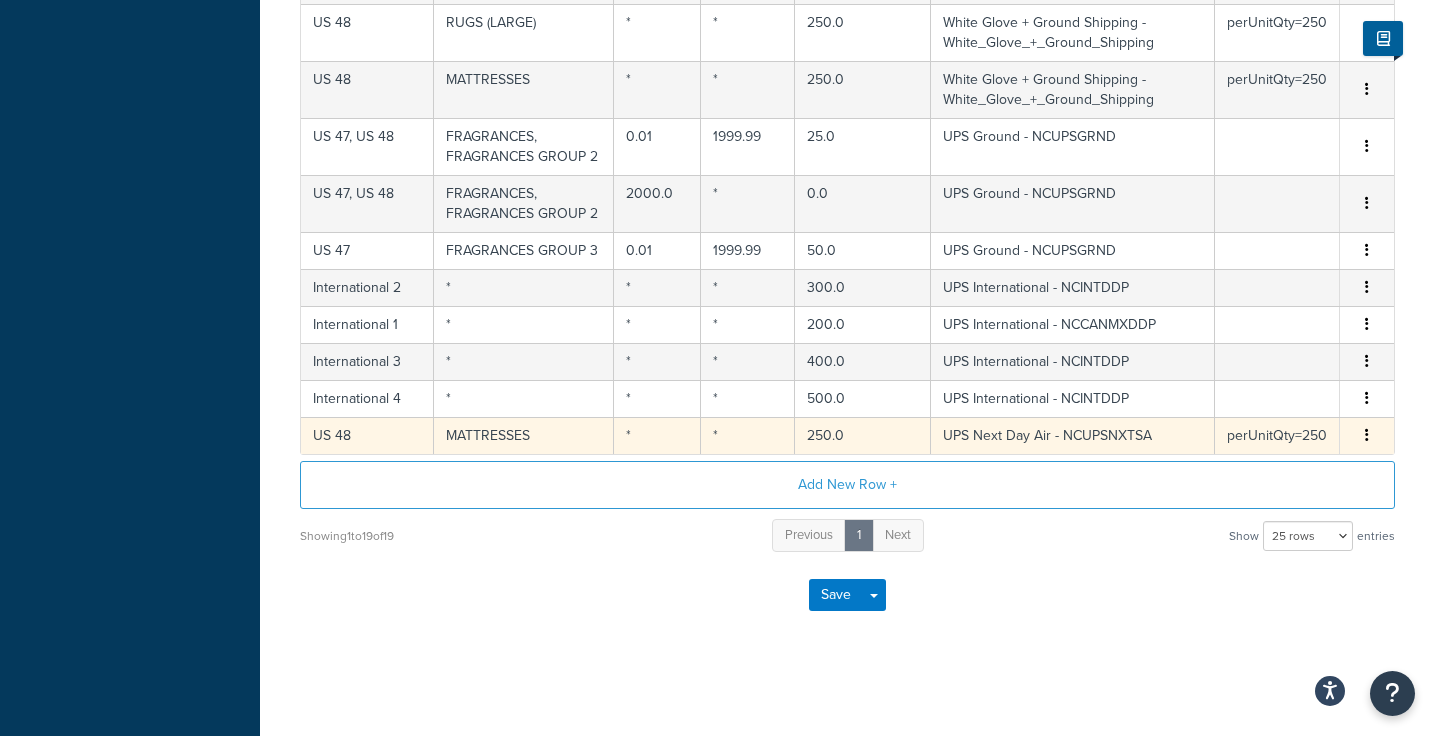click at bounding box center [1367, 436] 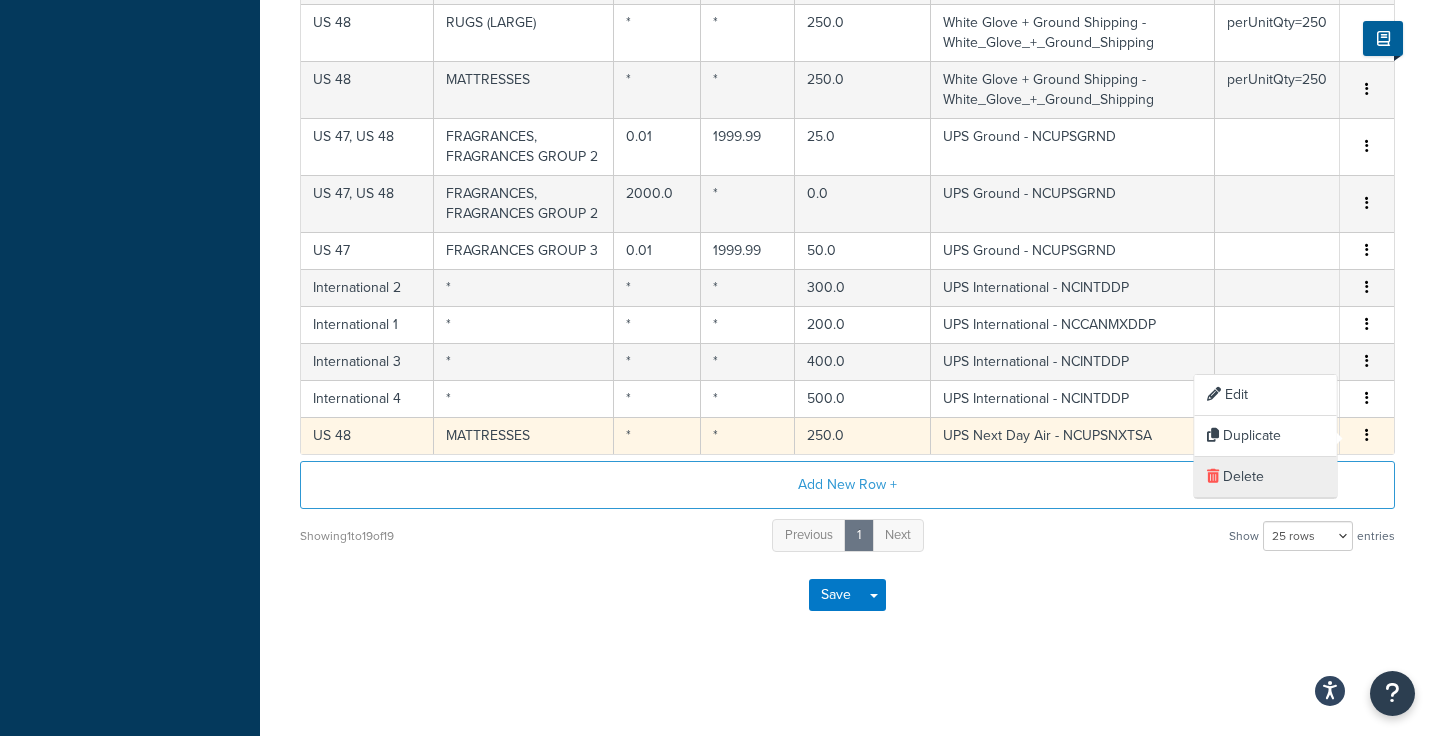 click on "Delete" at bounding box center (1266, 477) 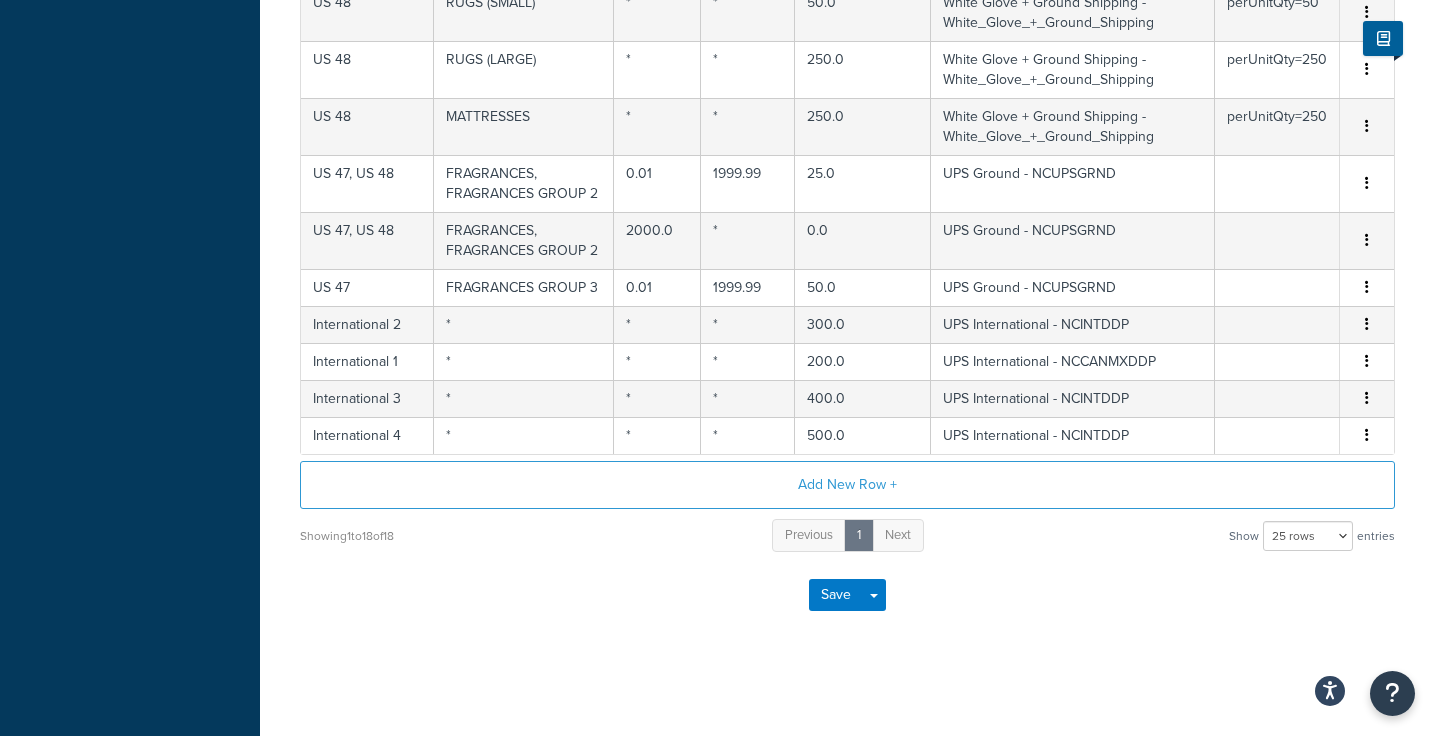 scroll, scrollTop: 728, scrollLeft: 0, axis: vertical 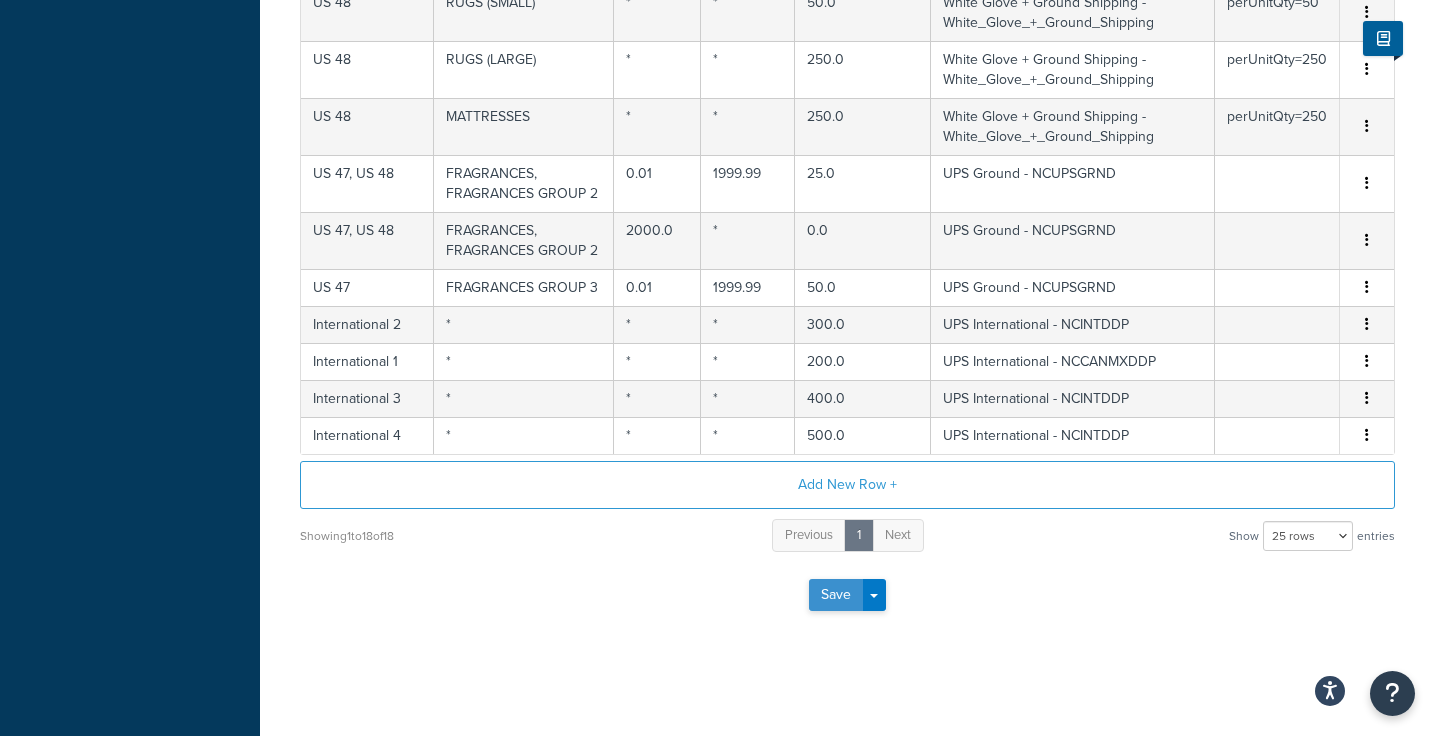 click on "Save" at bounding box center [836, 595] 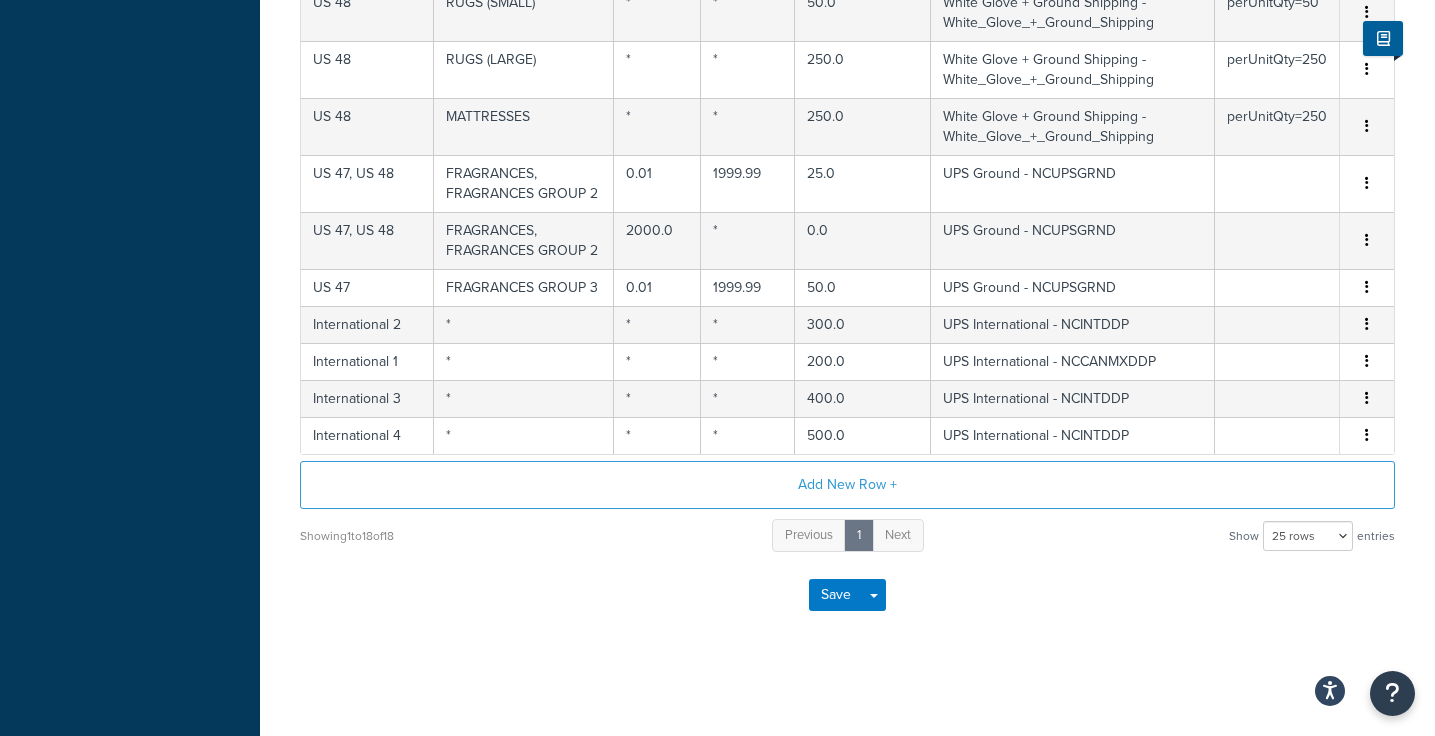 scroll, scrollTop: 0, scrollLeft: 0, axis: both 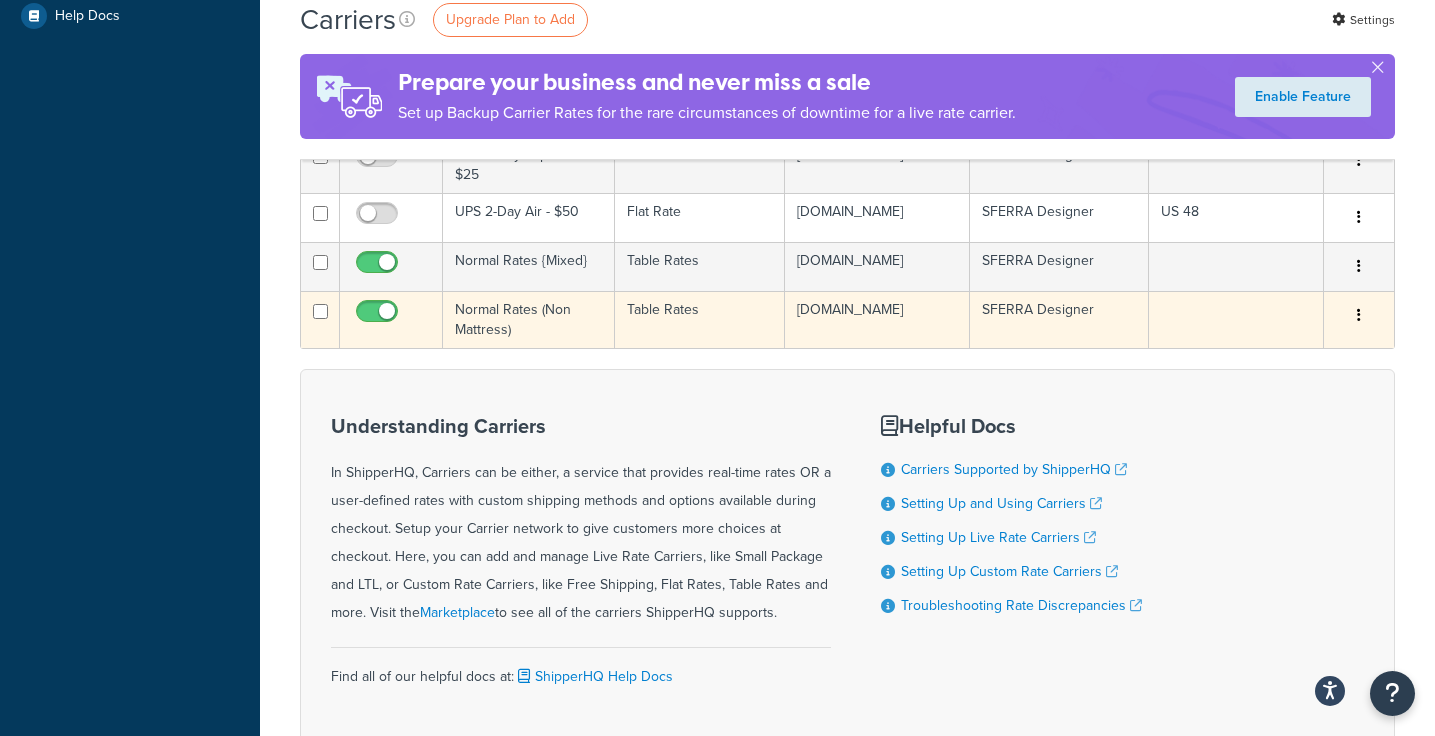 click on "Normal Rates (Non Mattress)" at bounding box center [529, 319] 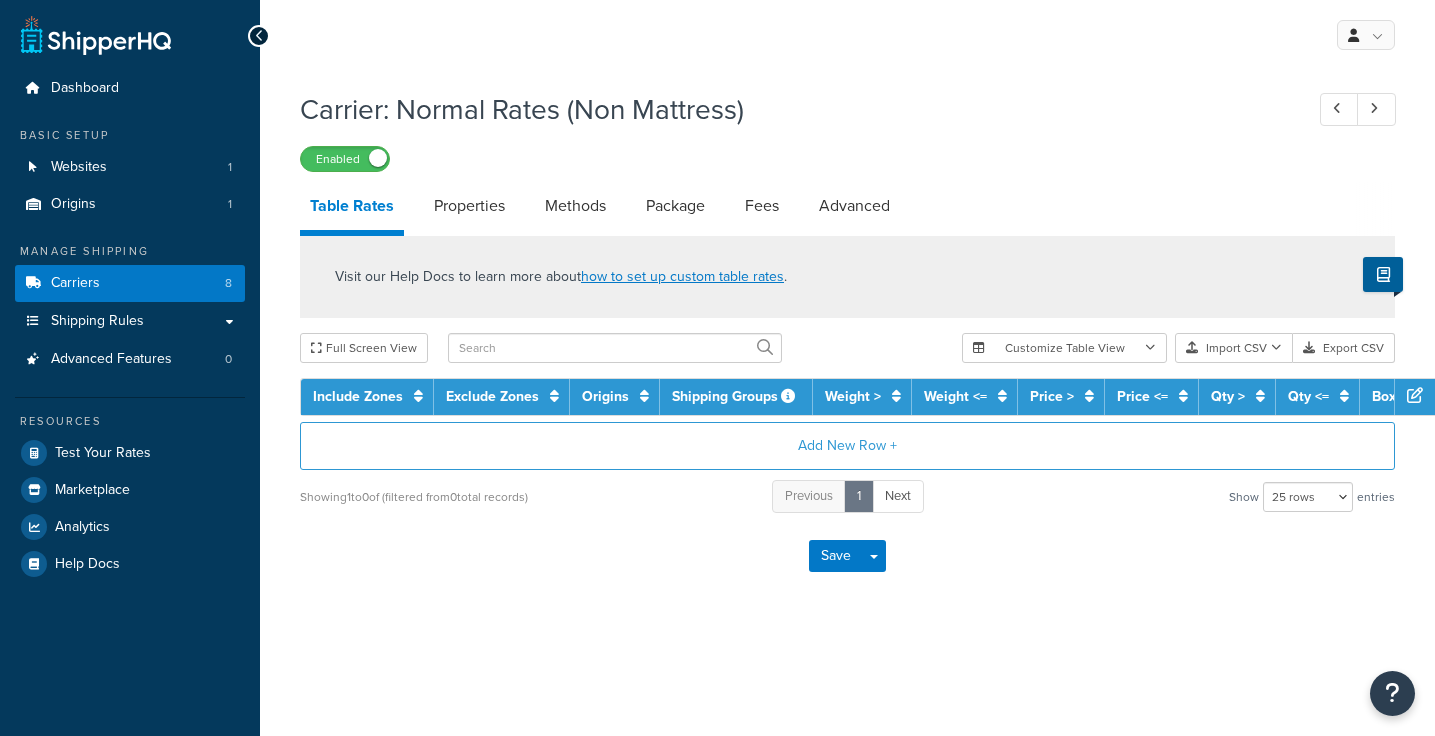 select on "25" 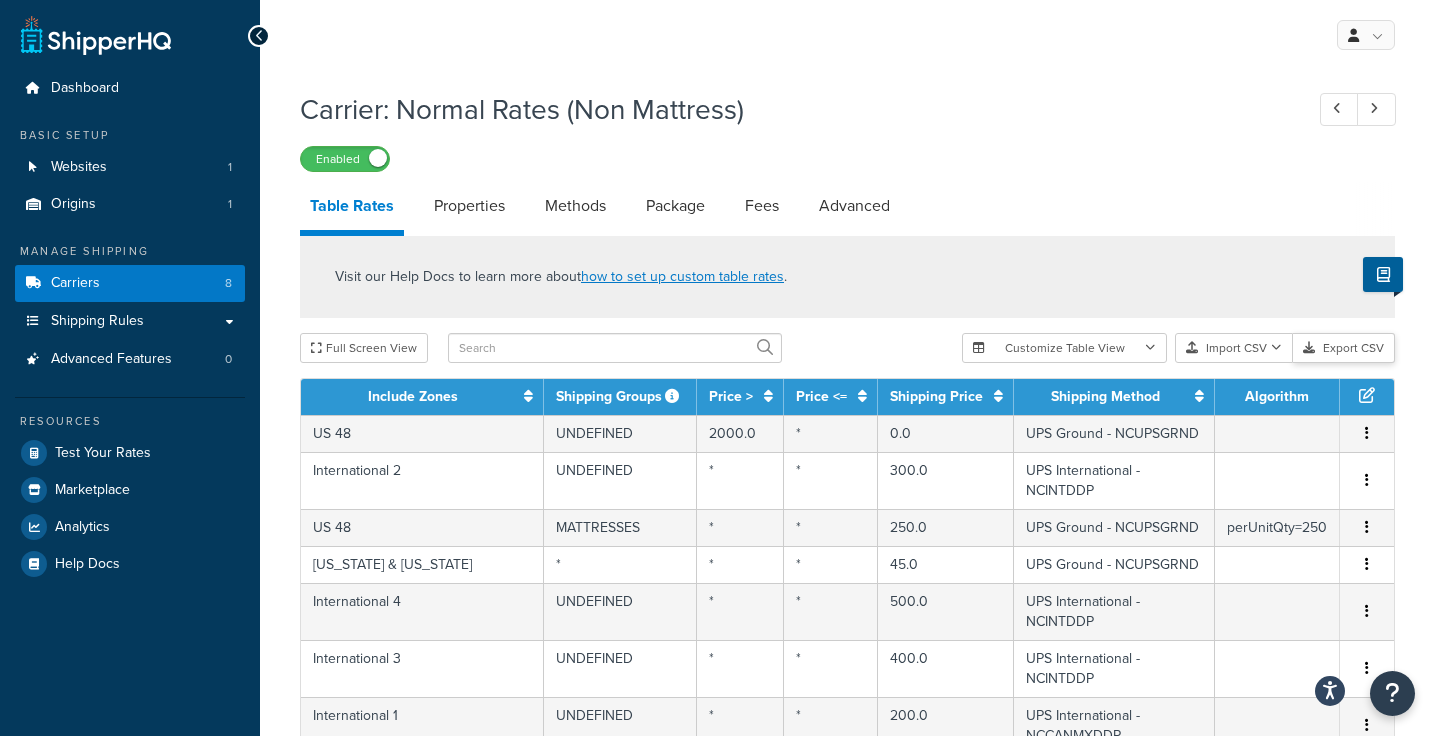 click on "Export CSV" at bounding box center [1344, 348] 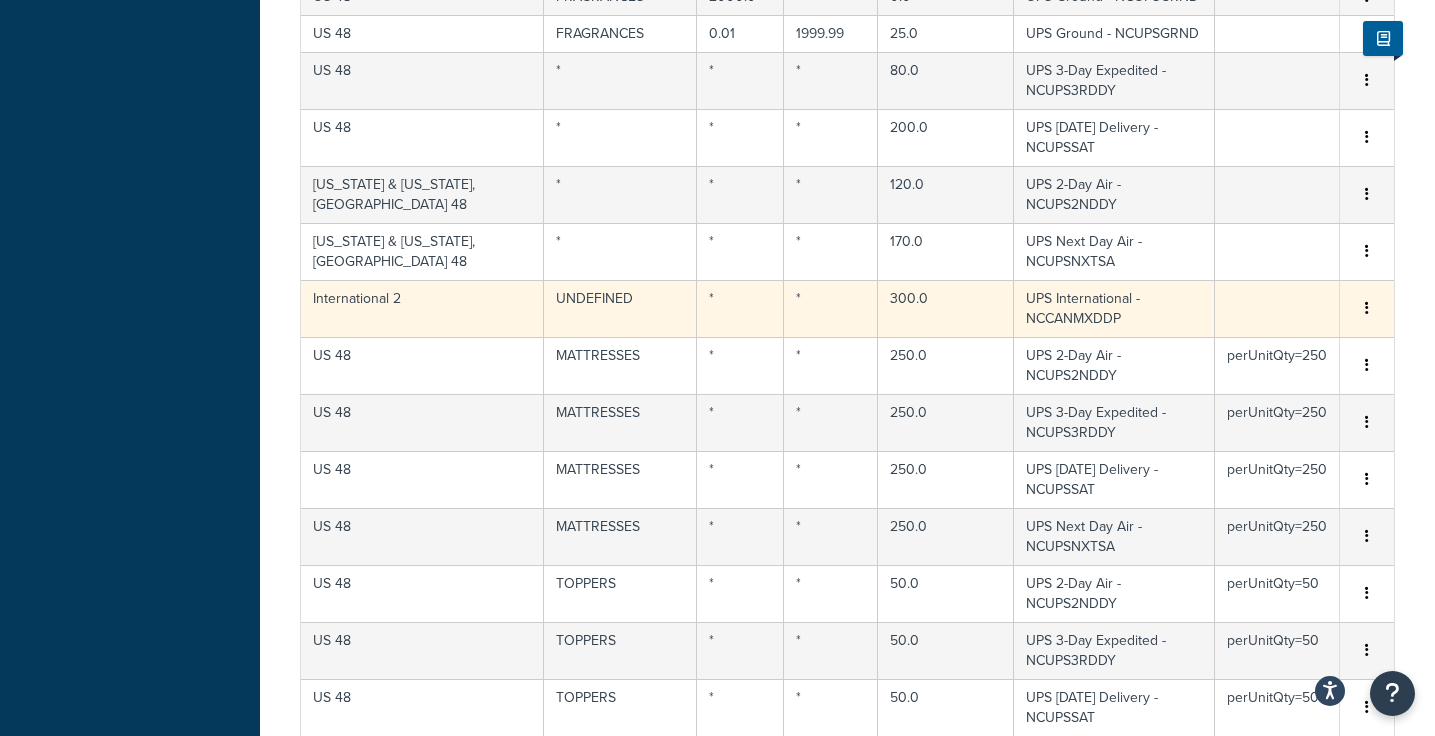 scroll, scrollTop: 0, scrollLeft: 0, axis: both 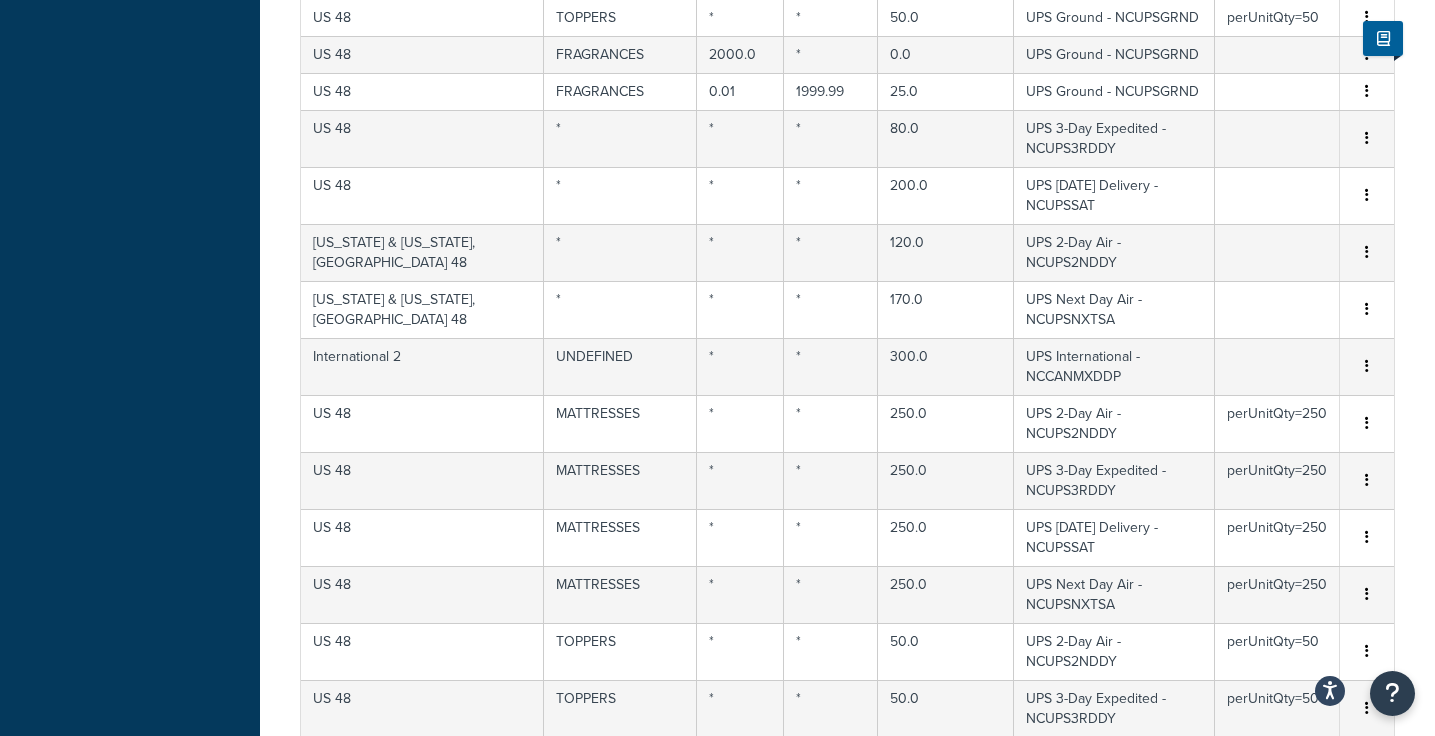click at bounding box center [1367, 822] 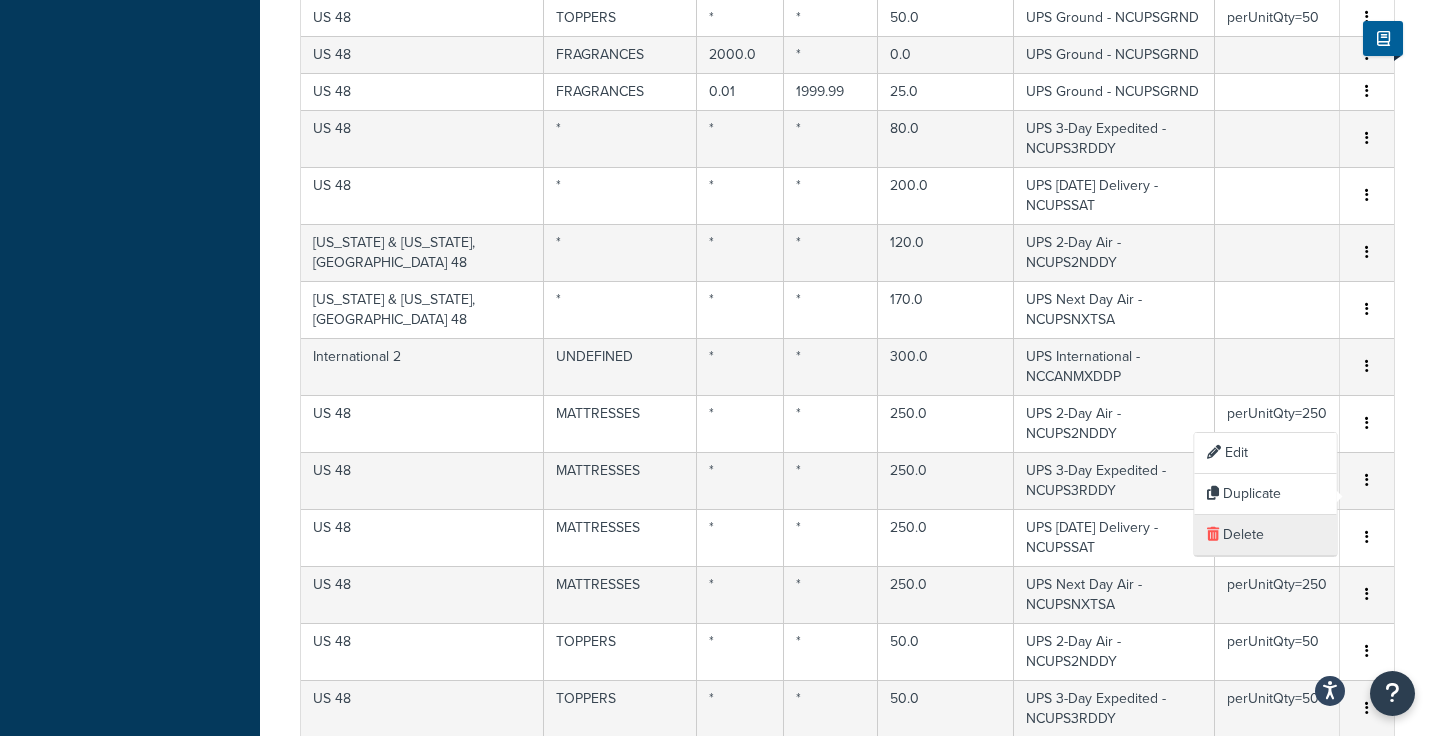 click on "Delete" at bounding box center [1266, 535] 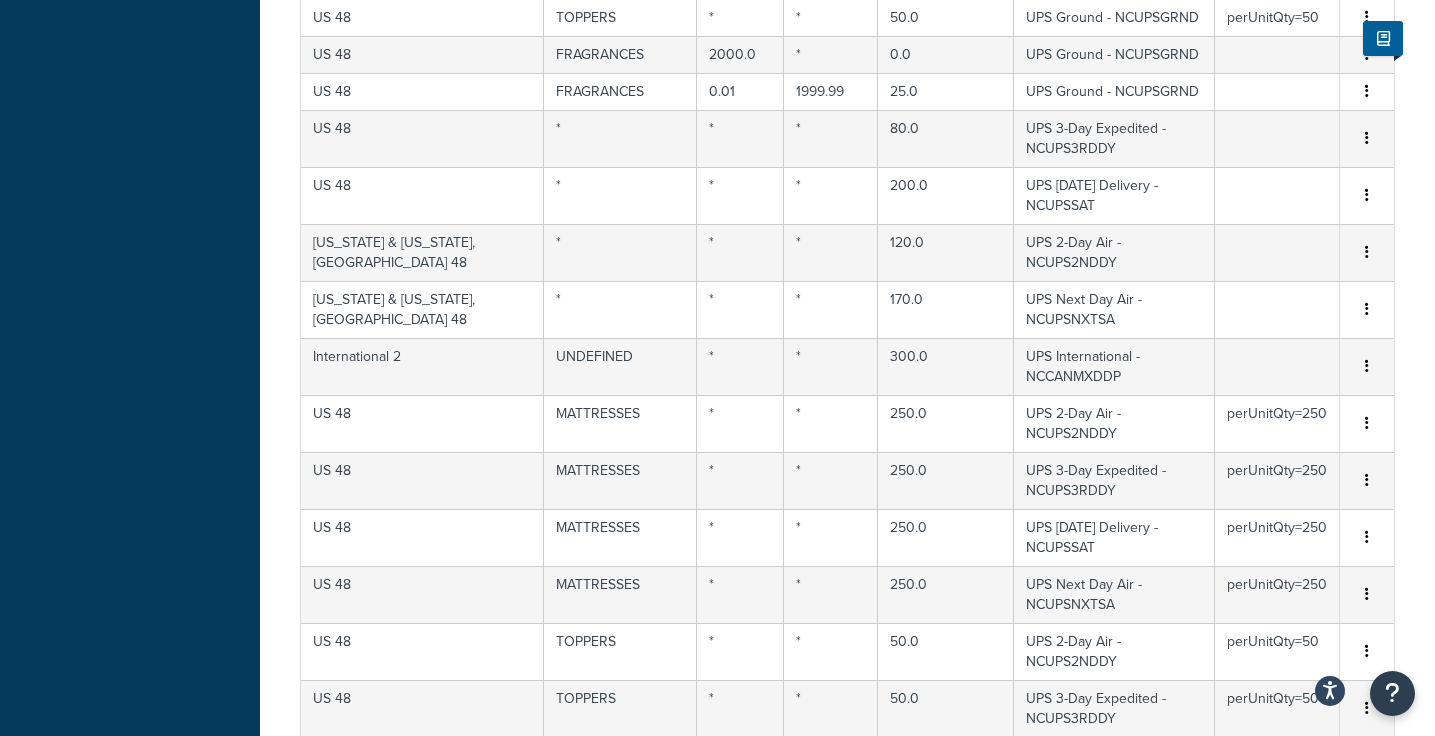 click at bounding box center (1367, 766) 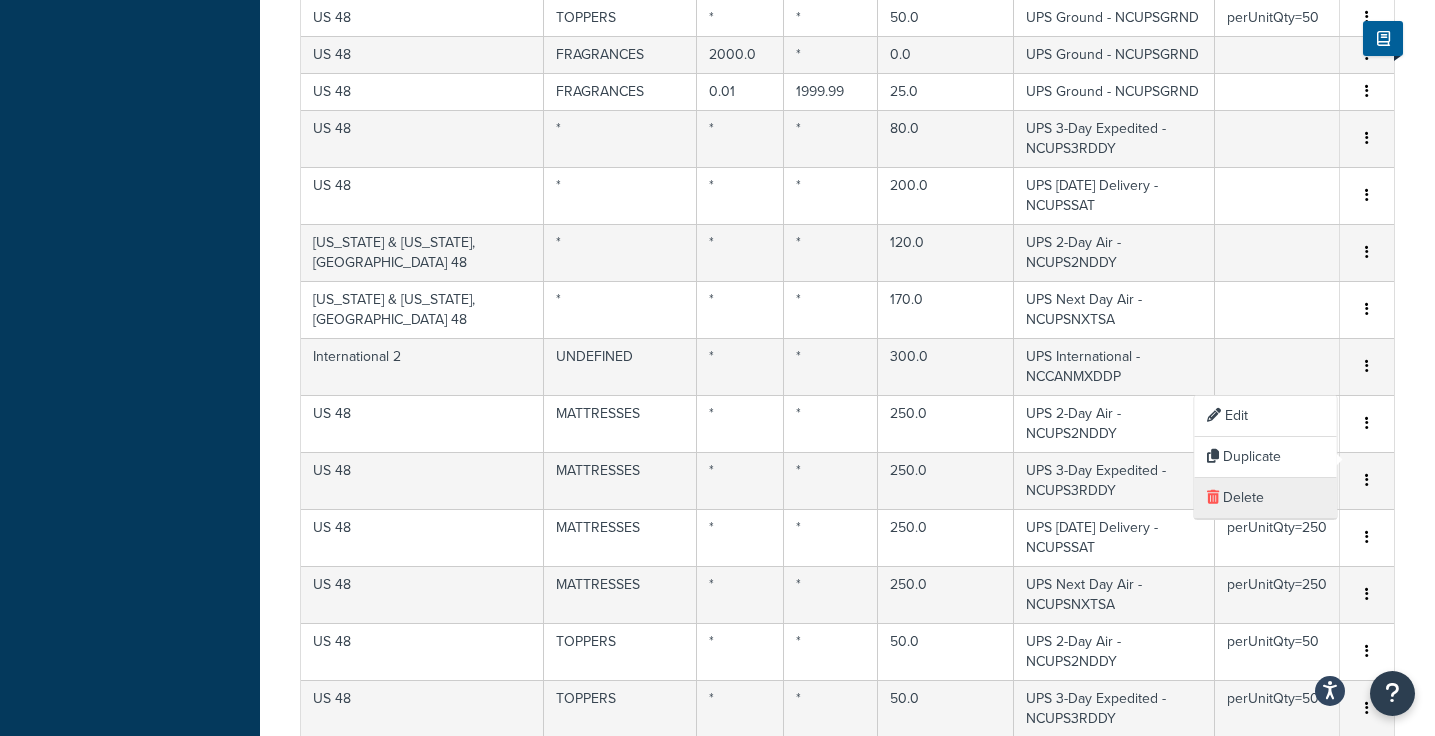 click on "Delete" at bounding box center [1266, 498] 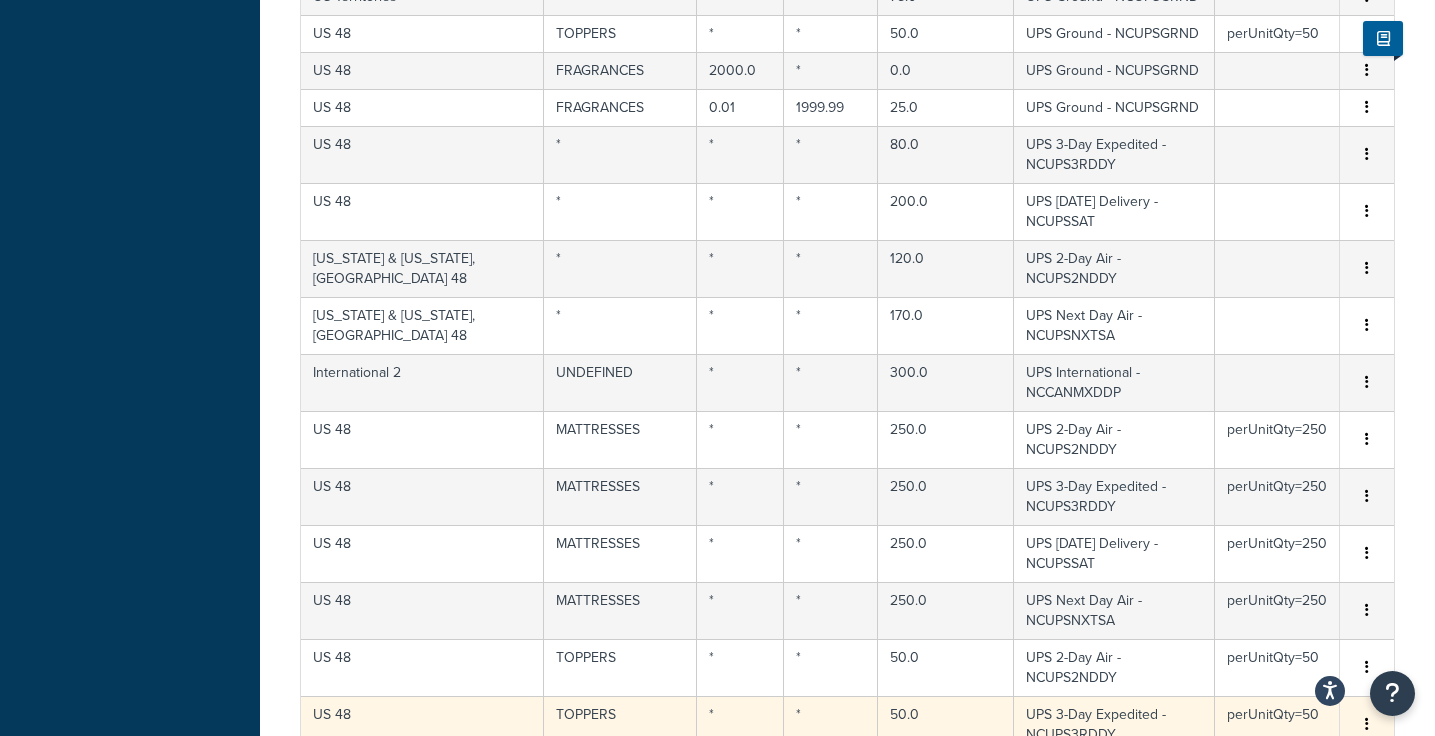 click at bounding box center [1367, 725] 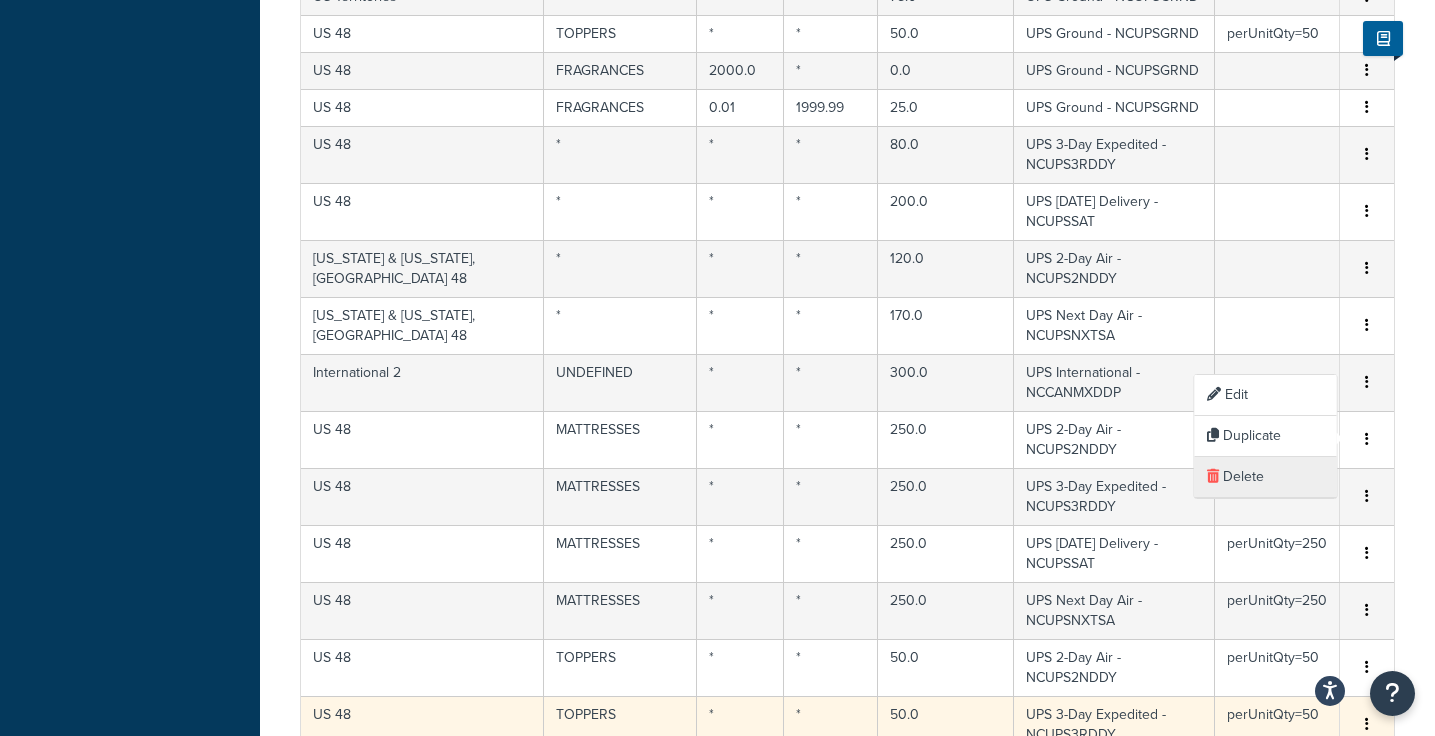 click on "Delete" at bounding box center [1266, 477] 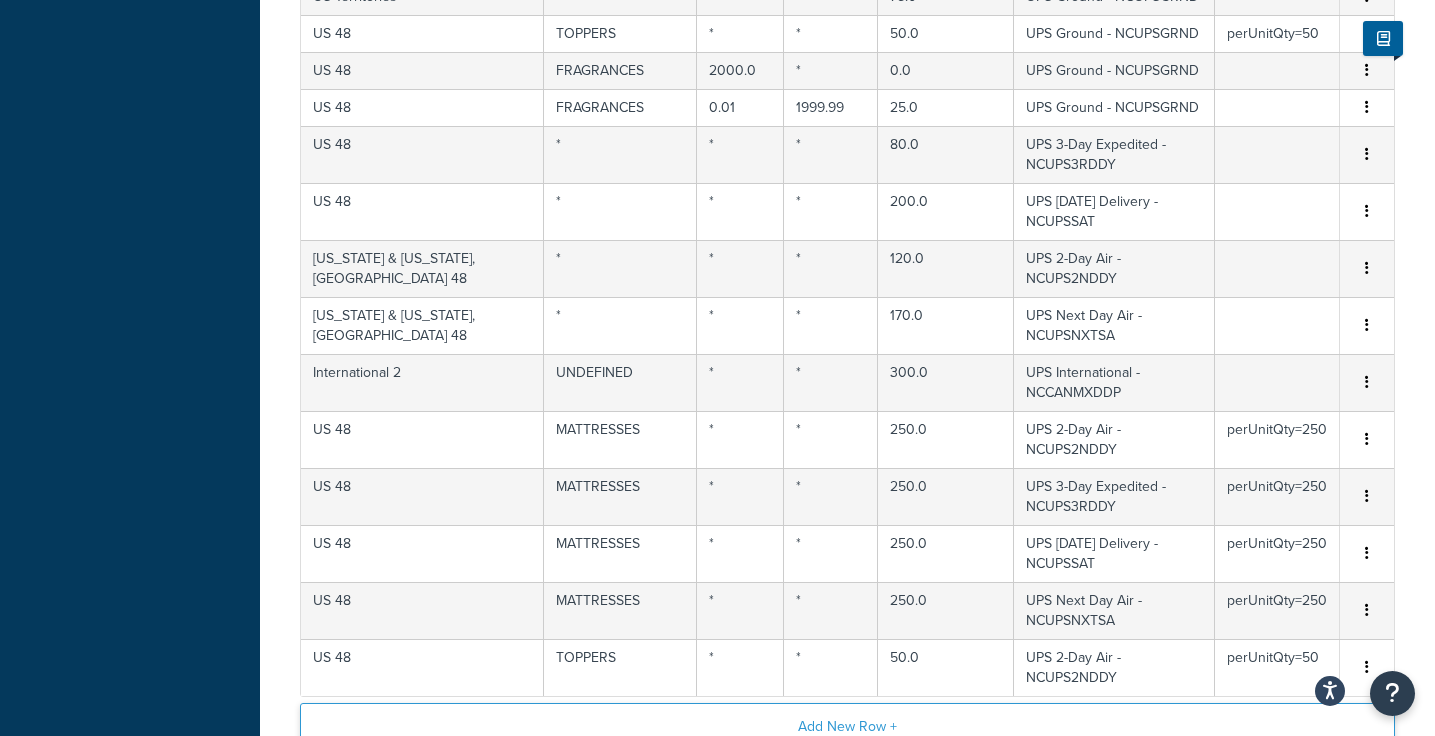 scroll, scrollTop: 776, scrollLeft: 0, axis: vertical 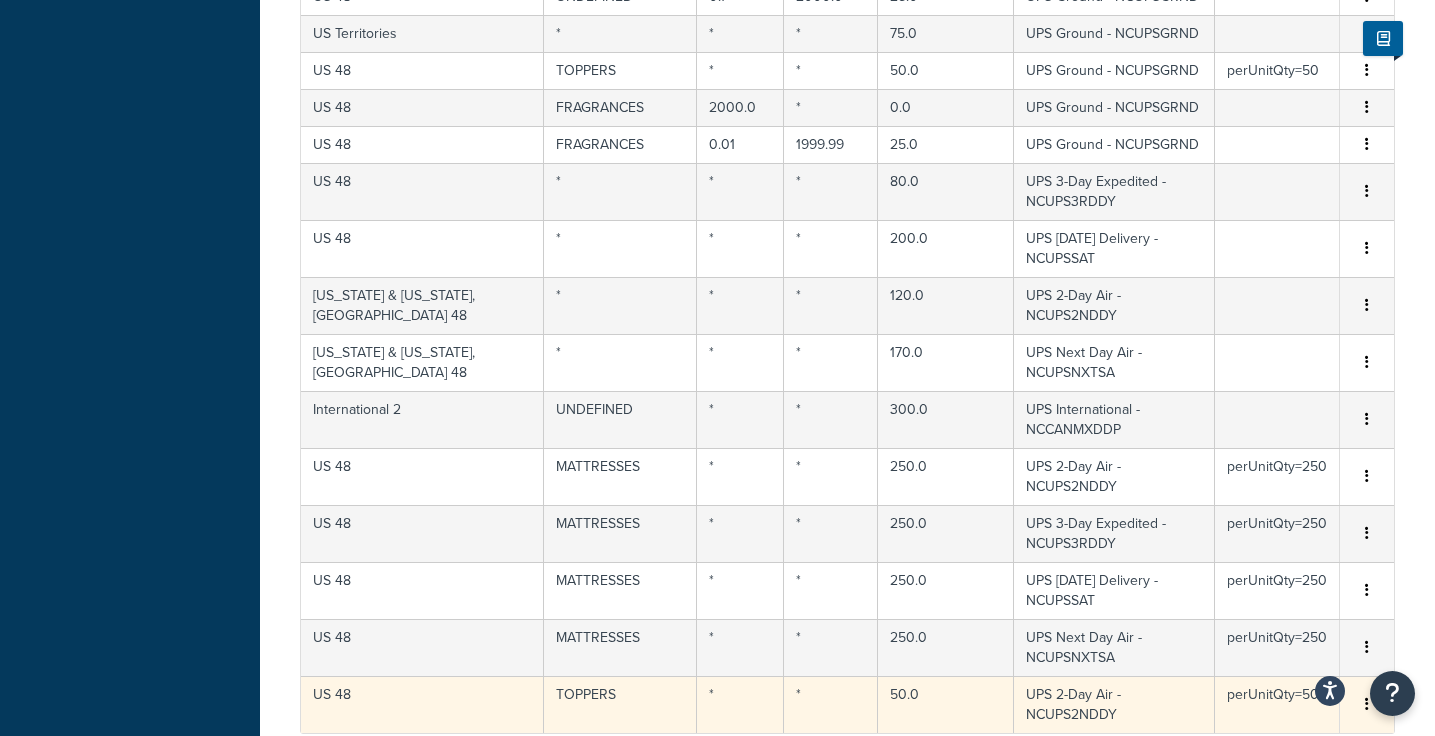 click at bounding box center [1367, 705] 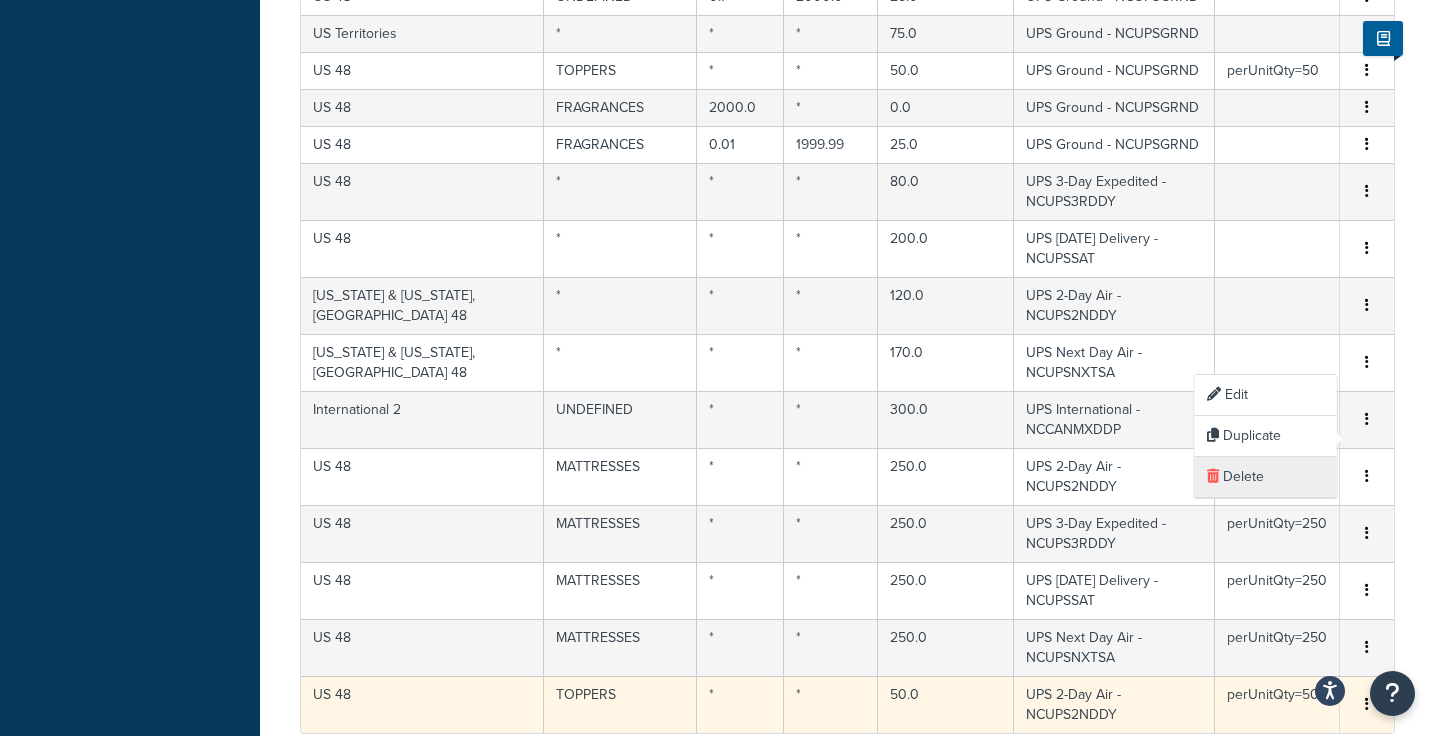 click on "Delete" at bounding box center (1266, 477) 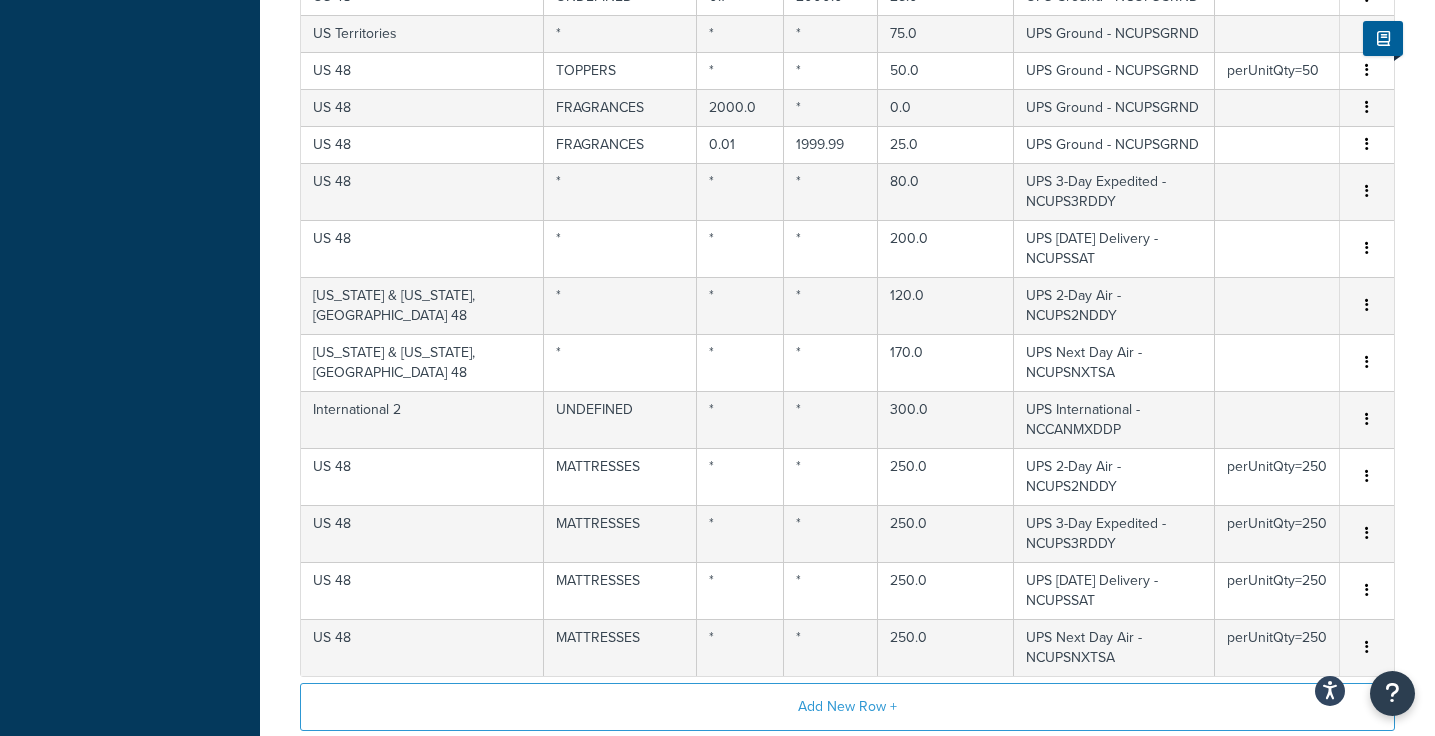 scroll, scrollTop: 739, scrollLeft: 0, axis: vertical 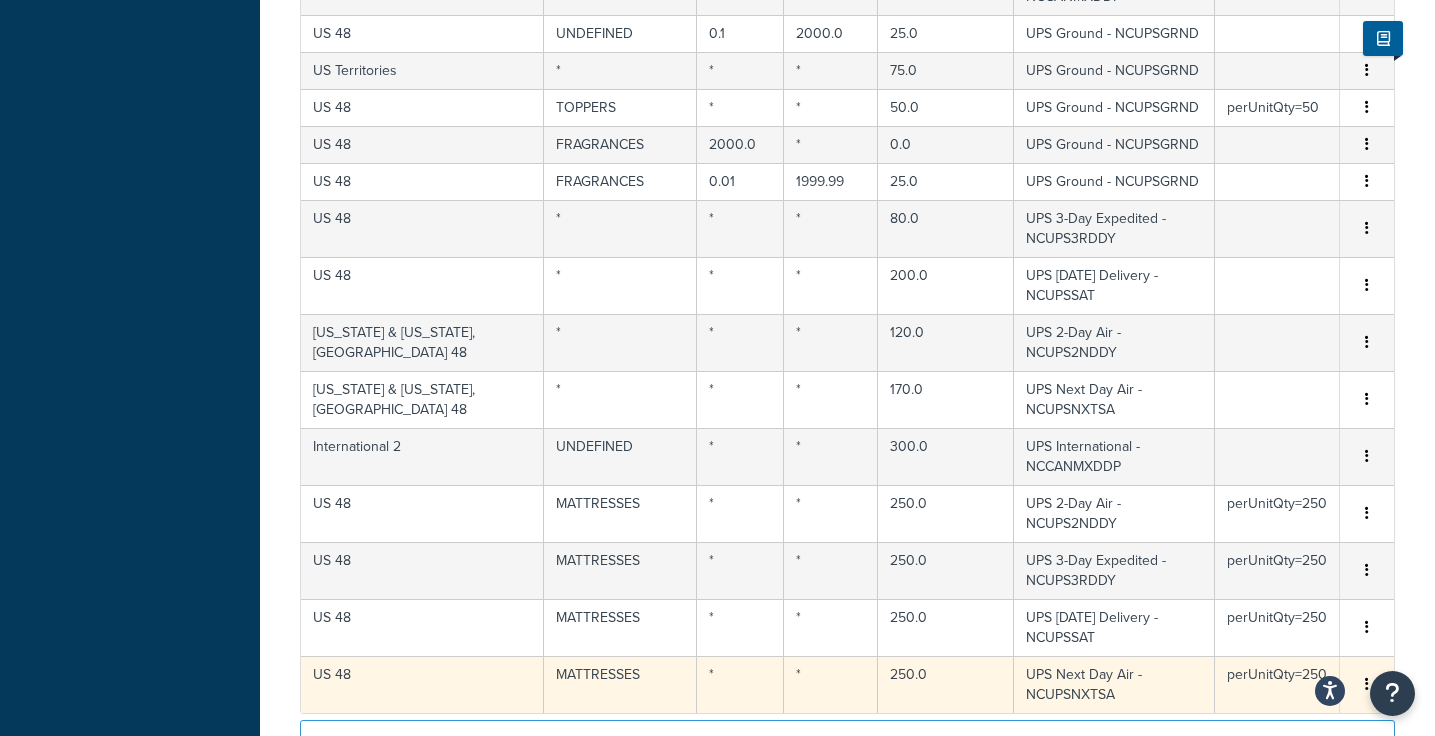 click at bounding box center (1367, 685) 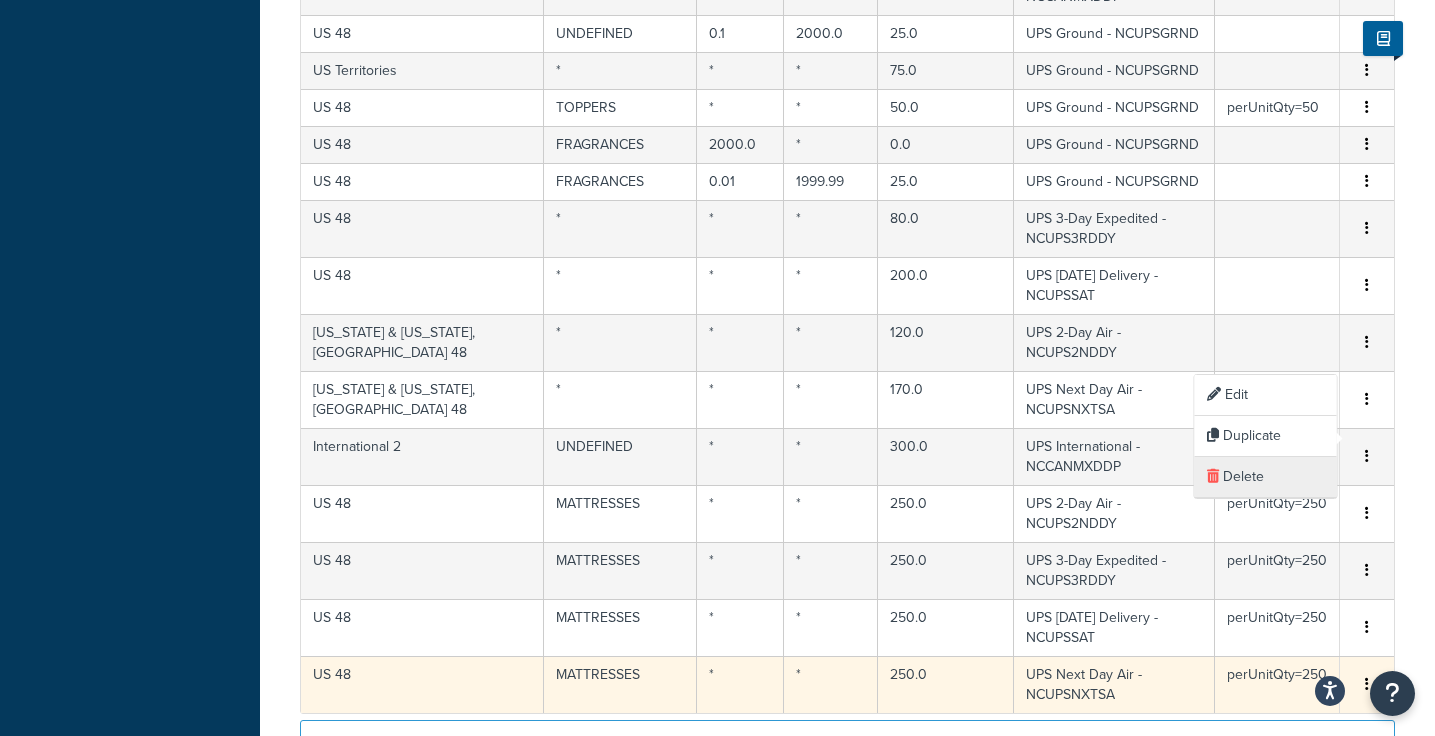 click on "Delete" at bounding box center [1266, 477] 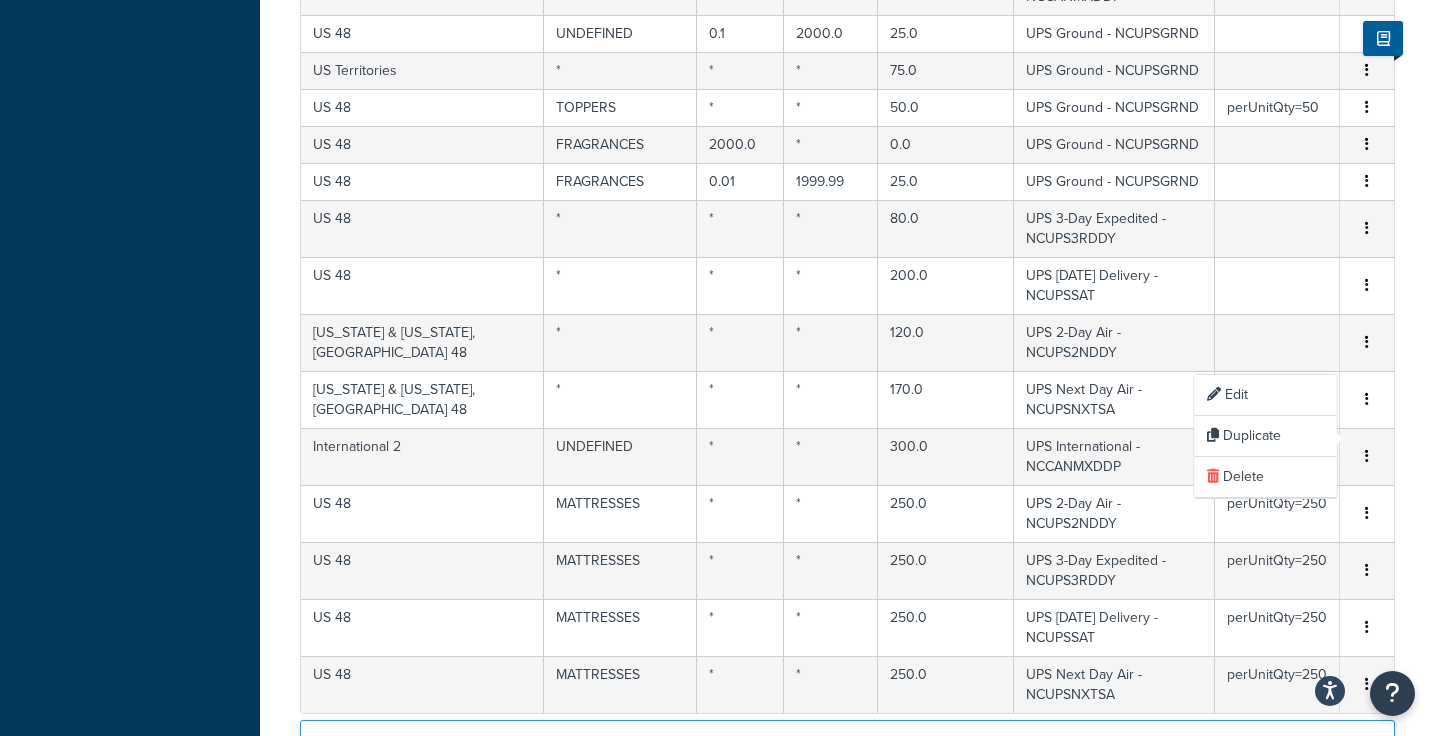 scroll, scrollTop: 702, scrollLeft: 0, axis: vertical 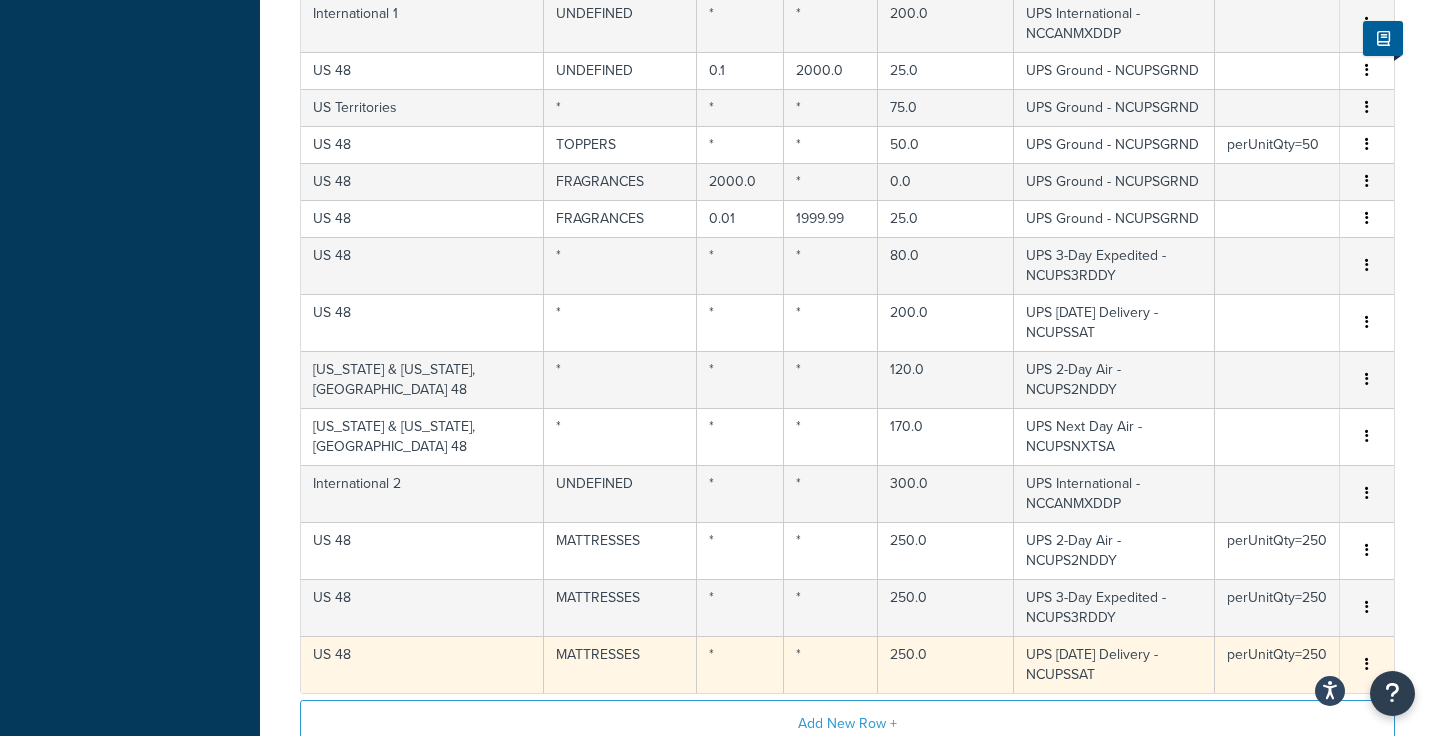 click at bounding box center (1367, 664) 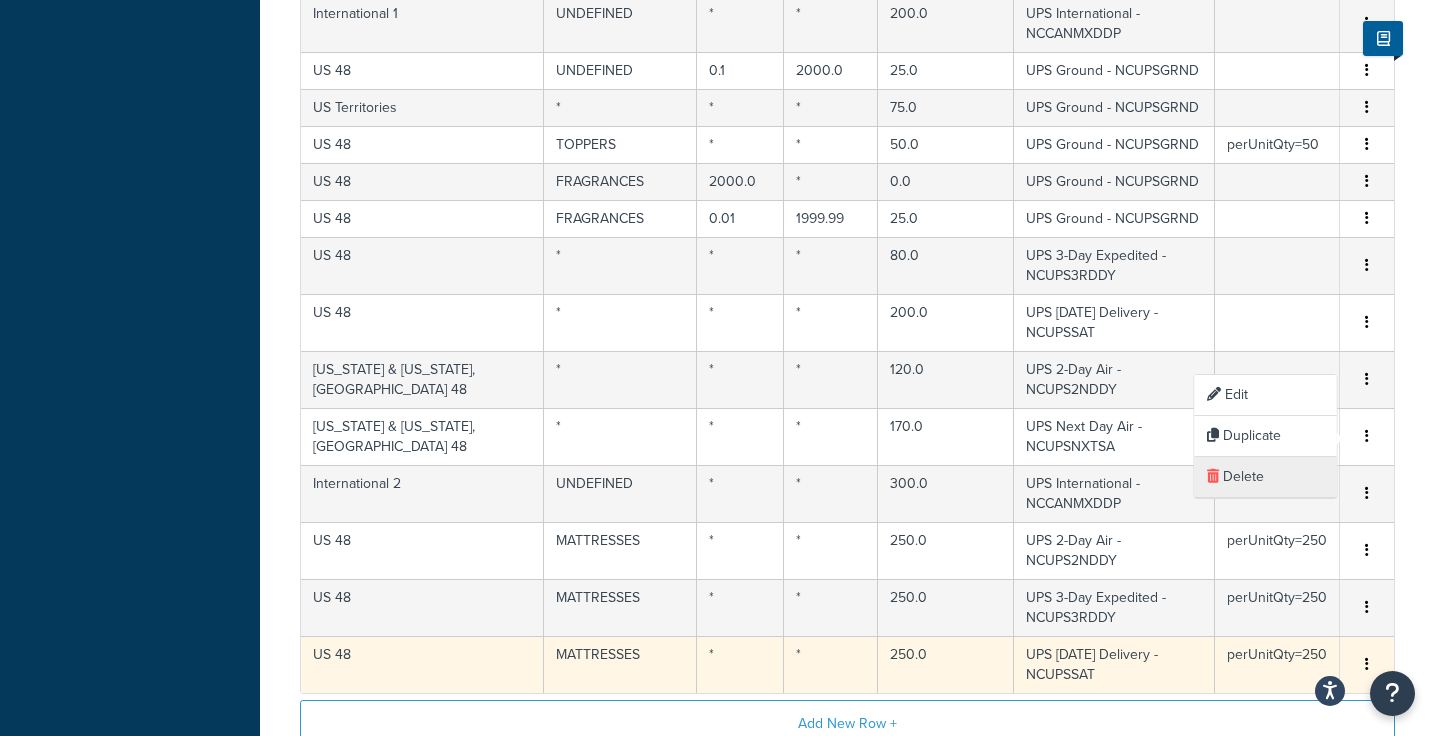 click on "Delete" at bounding box center [1266, 477] 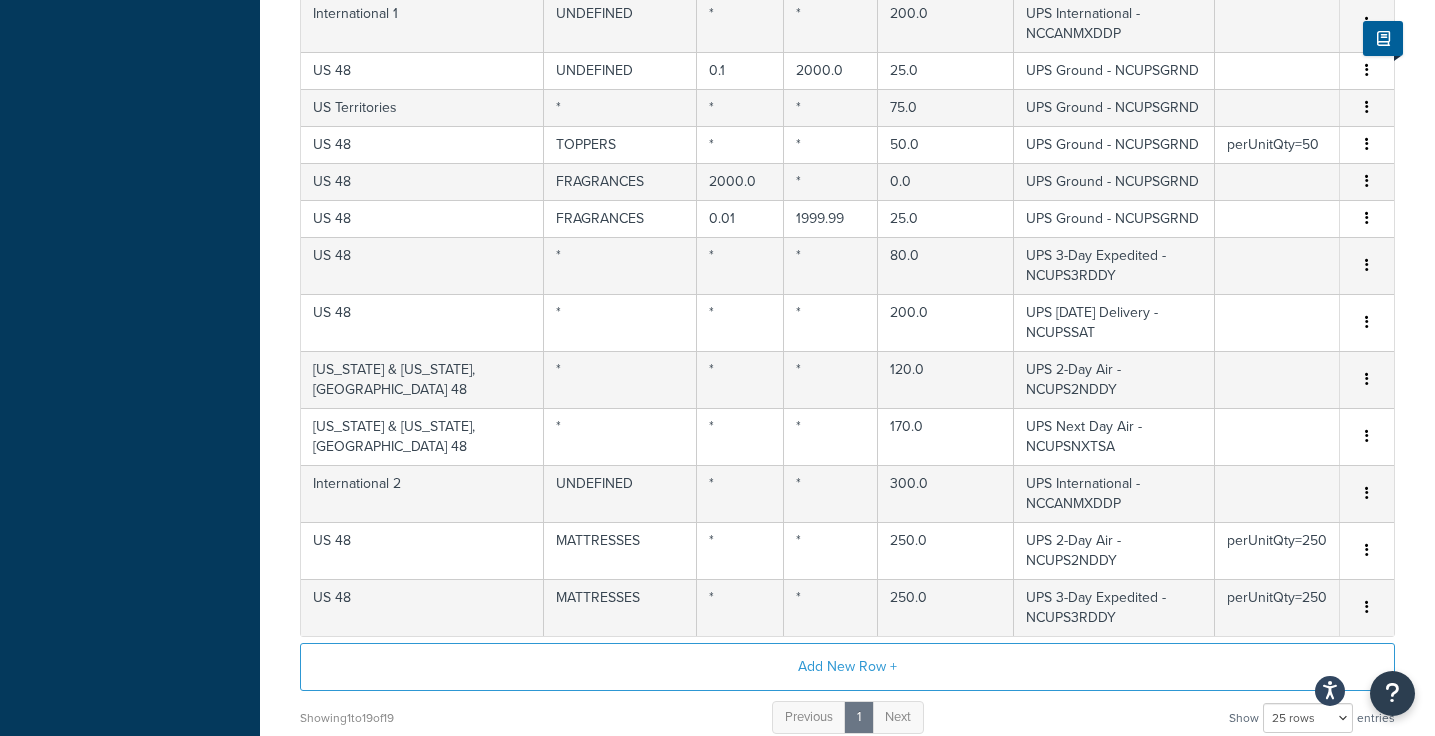 scroll, scrollTop: 665, scrollLeft: 0, axis: vertical 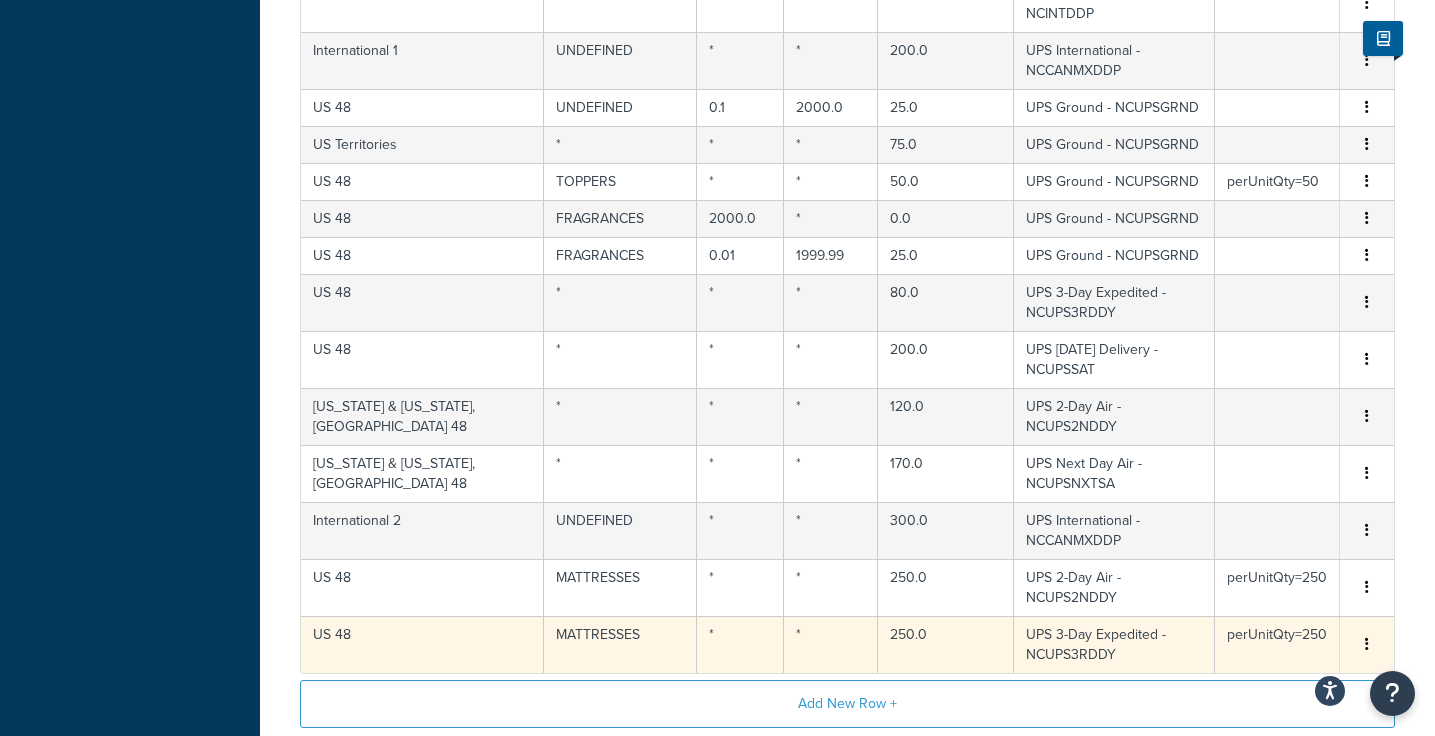 click at bounding box center [1367, 645] 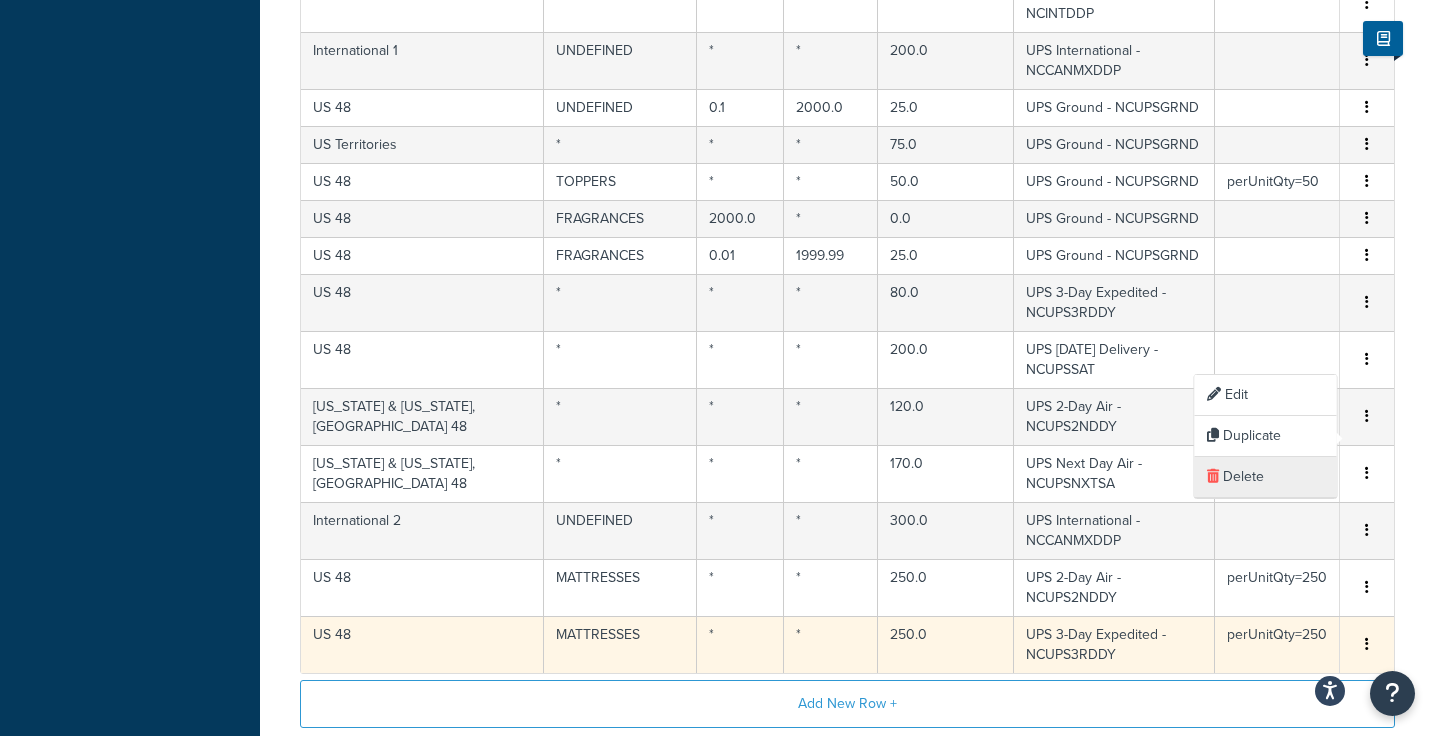 click on "Delete" at bounding box center (1266, 477) 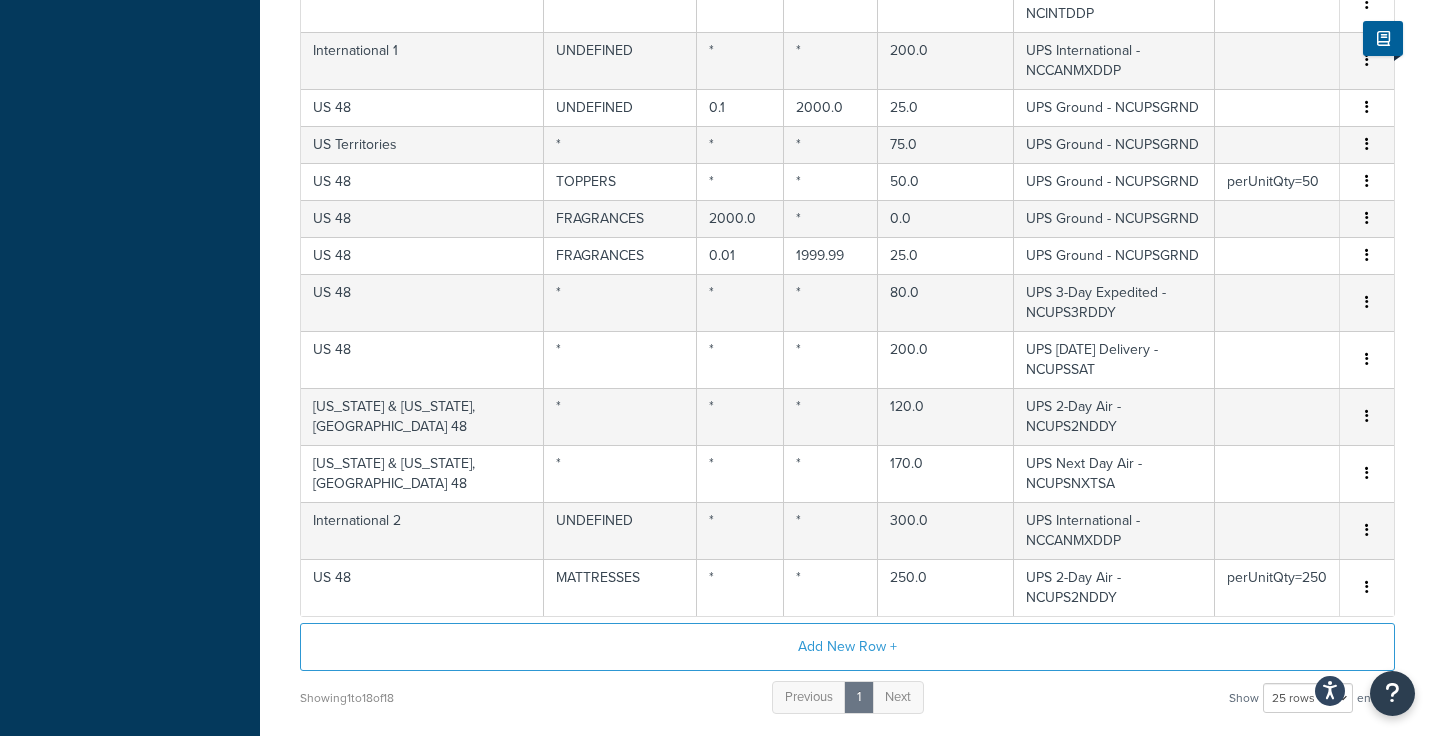 scroll, scrollTop: 628, scrollLeft: 0, axis: vertical 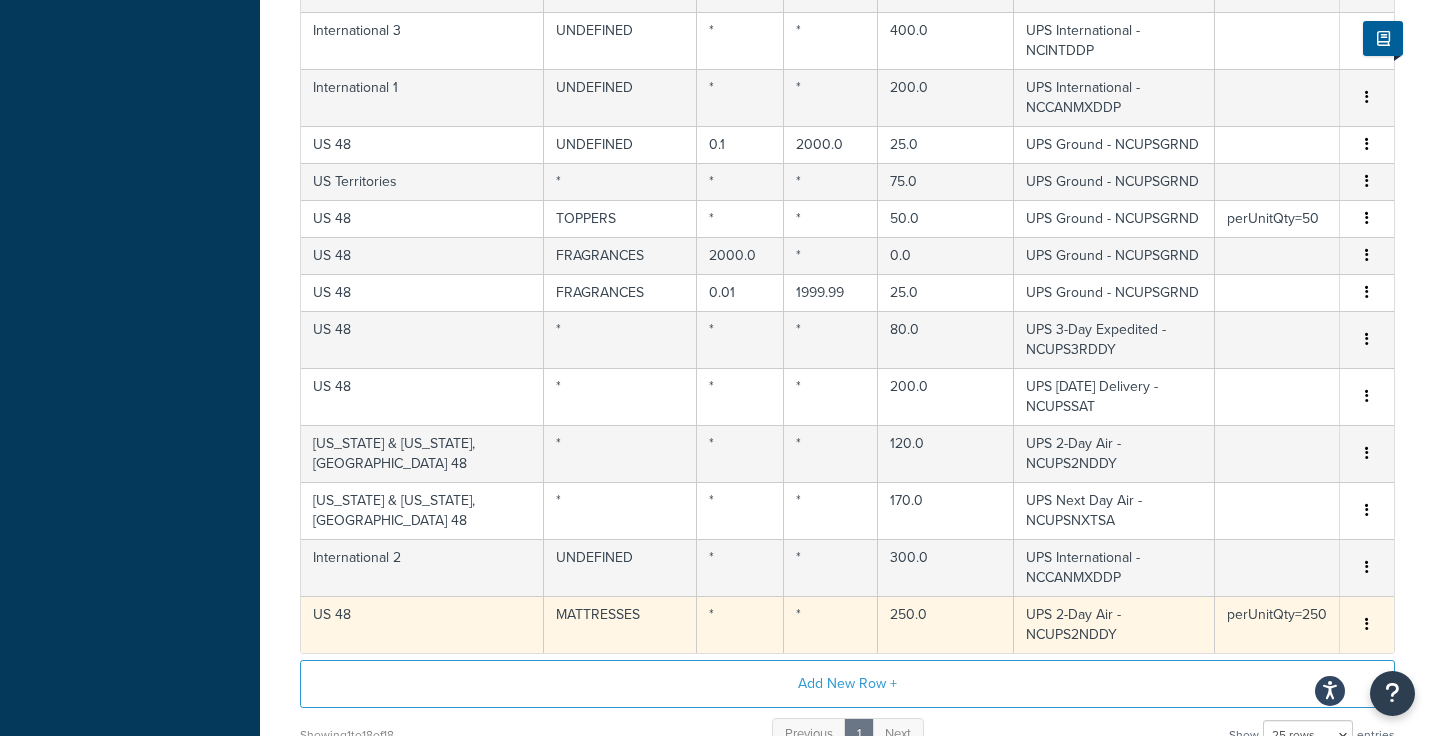 click at bounding box center [1367, 625] 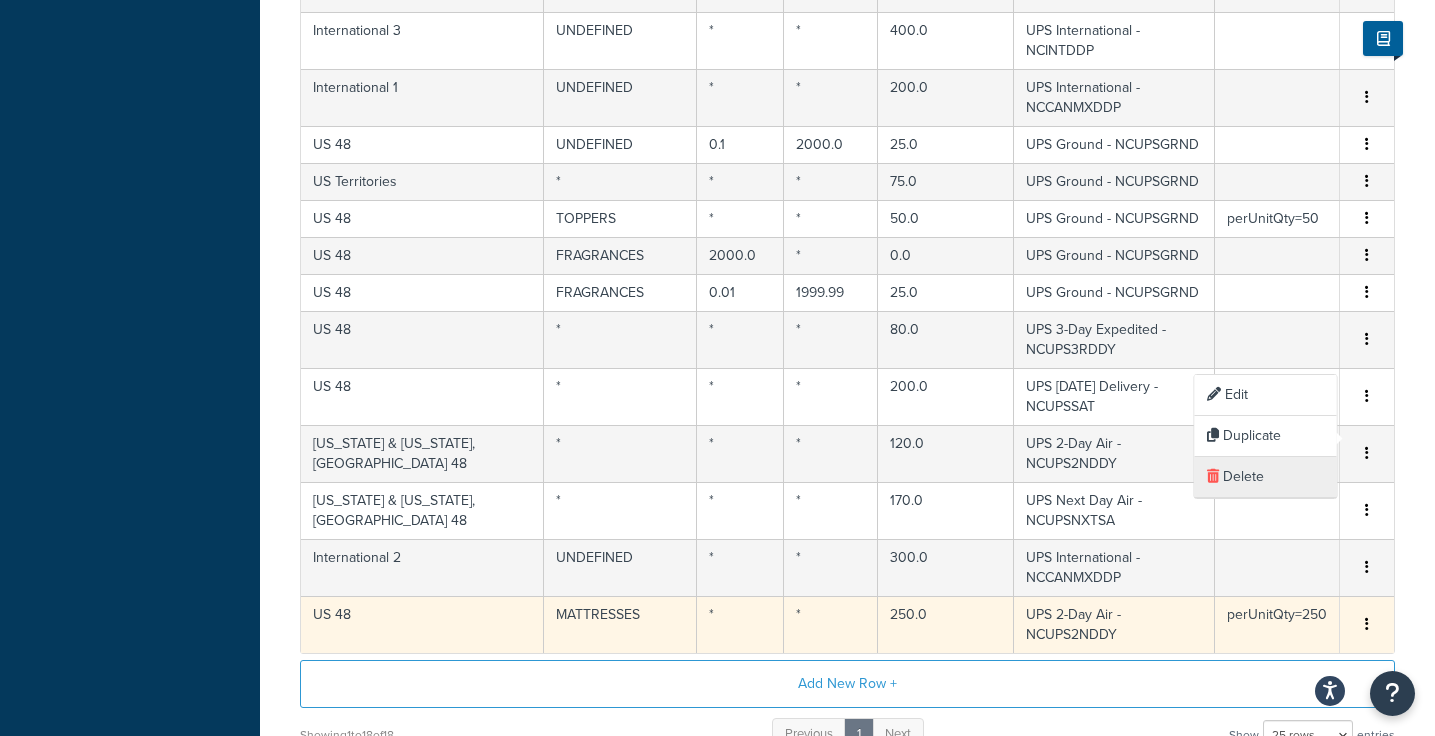 click on "Delete" at bounding box center (1266, 477) 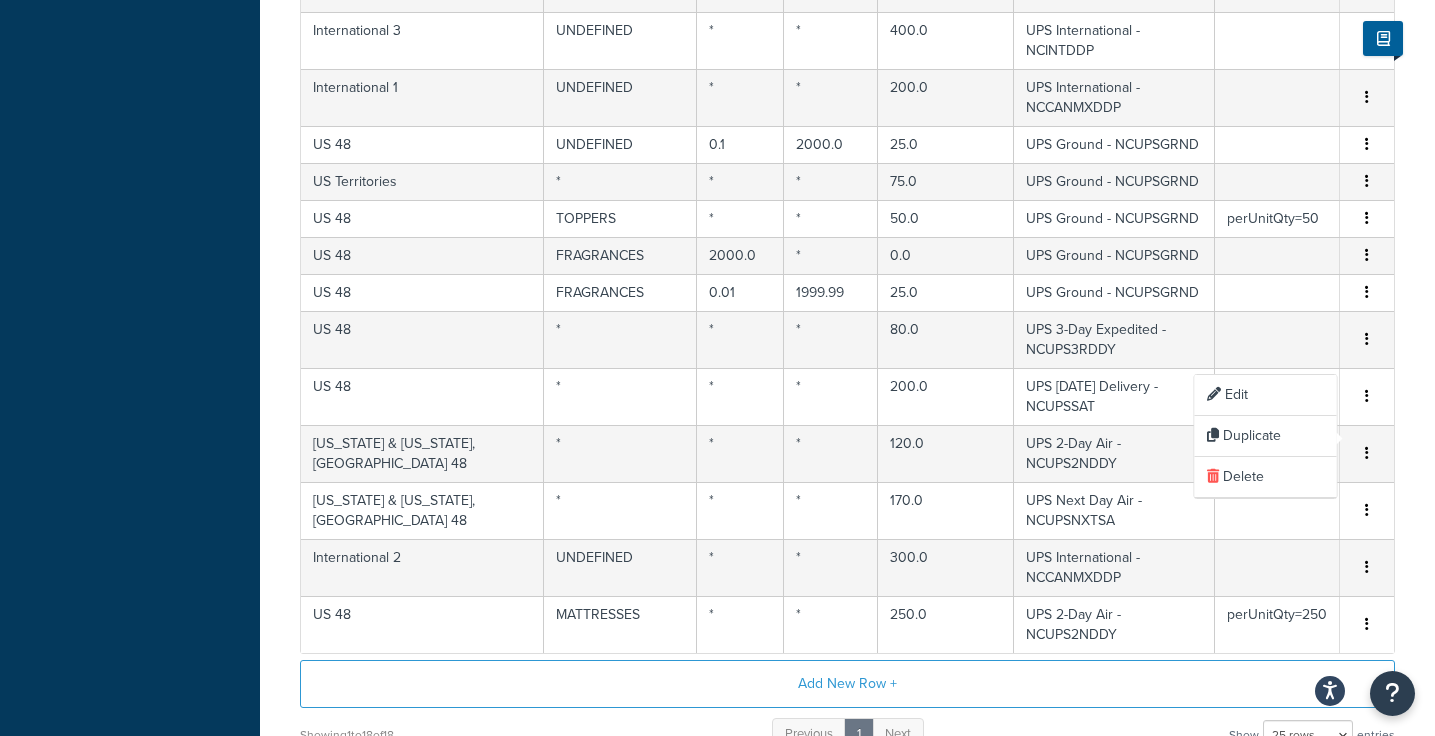 scroll, scrollTop: 591, scrollLeft: 0, axis: vertical 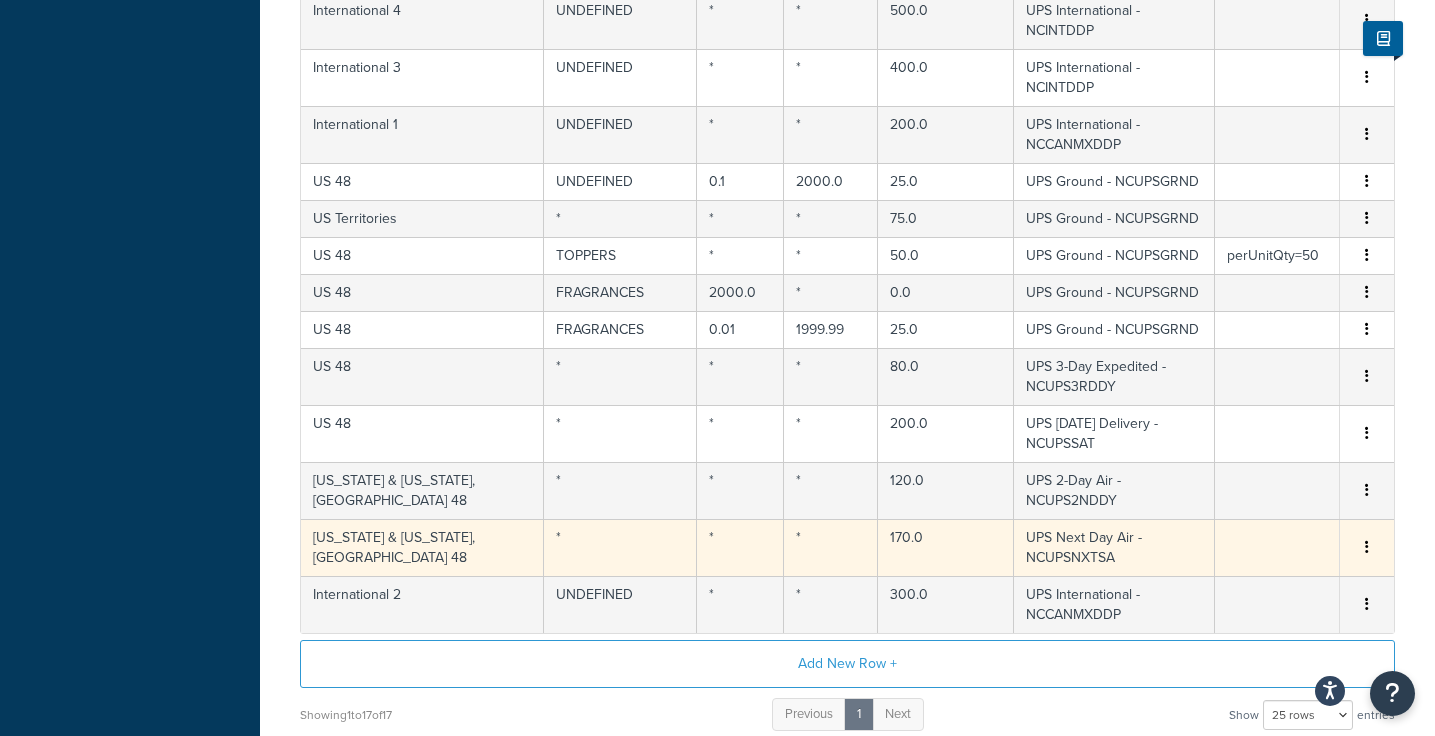 click at bounding box center [1367, 548] 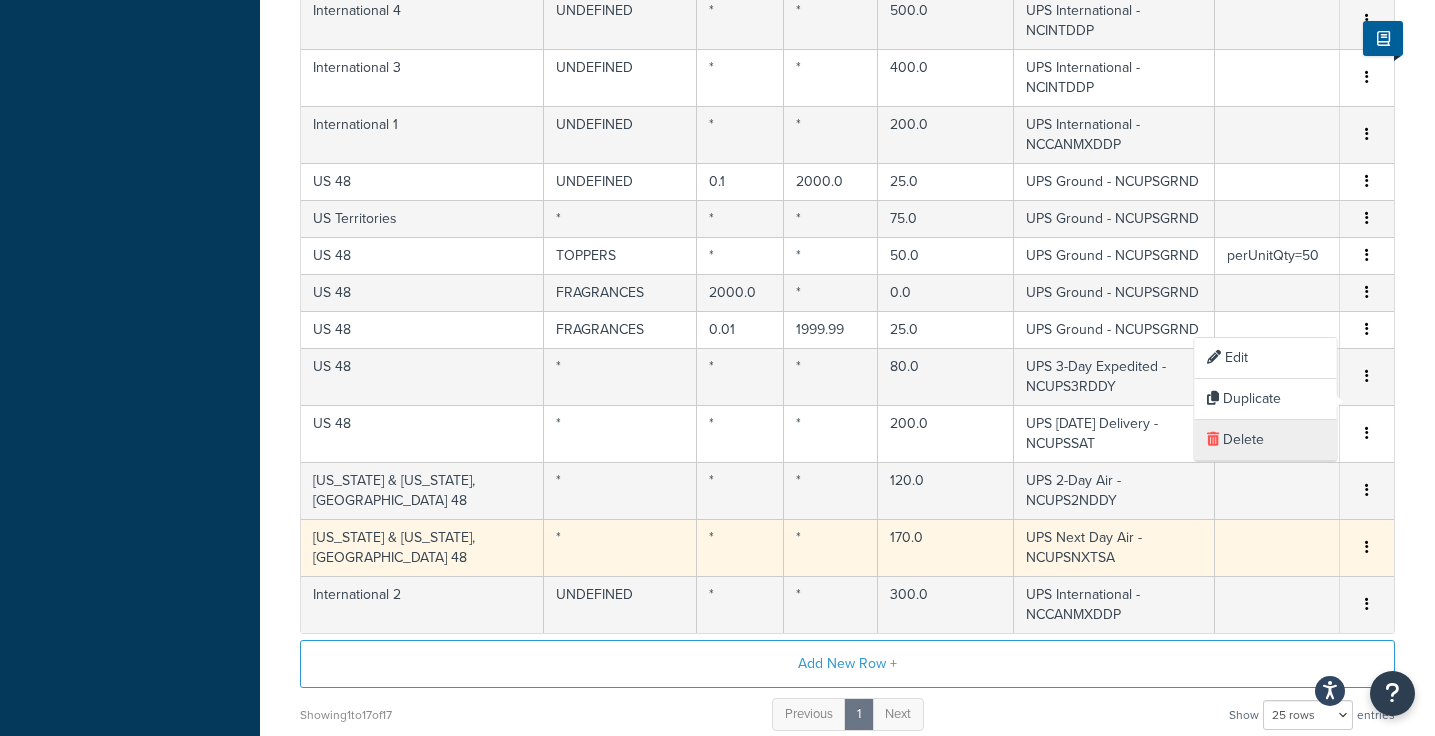 click on "Delete" at bounding box center (1266, 440) 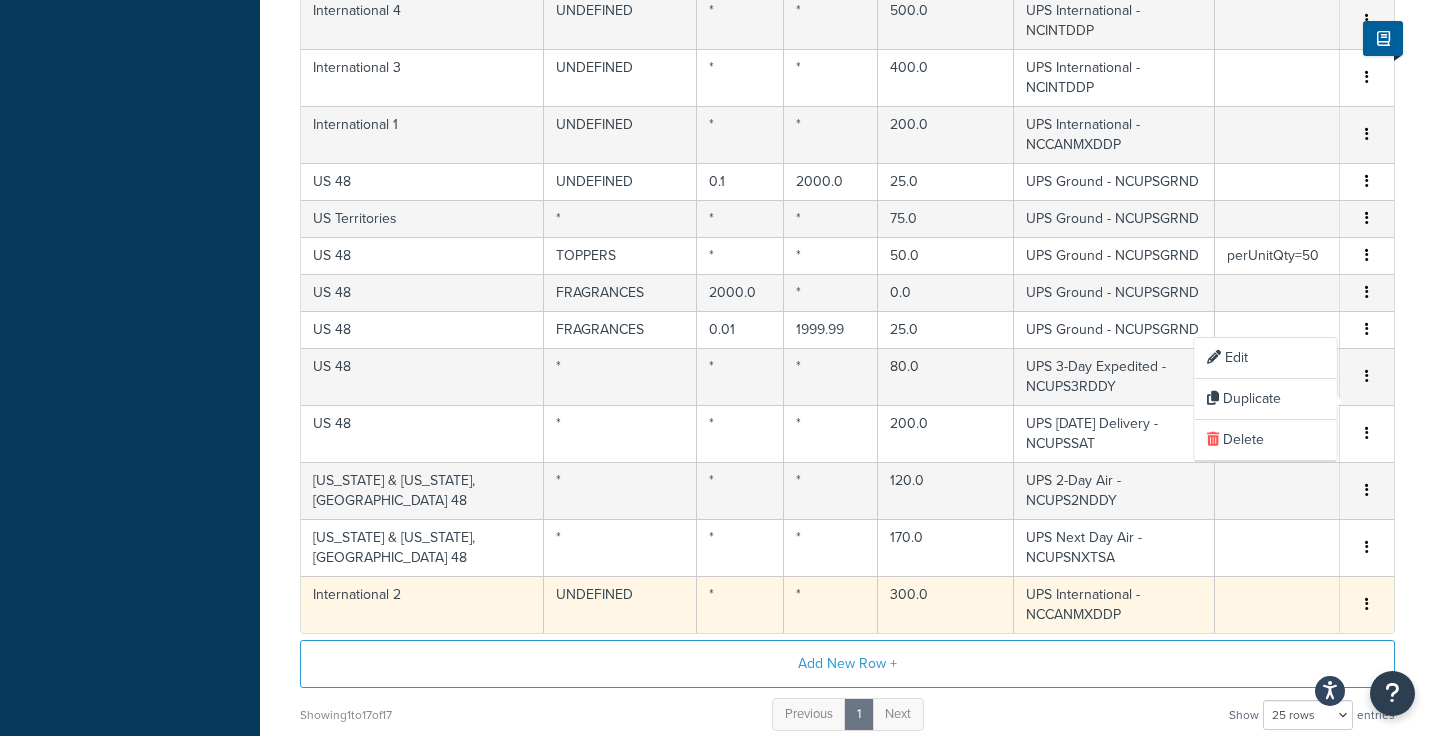 scroll, scrollTop: 554, scrollLeft: 0, axis: vertical 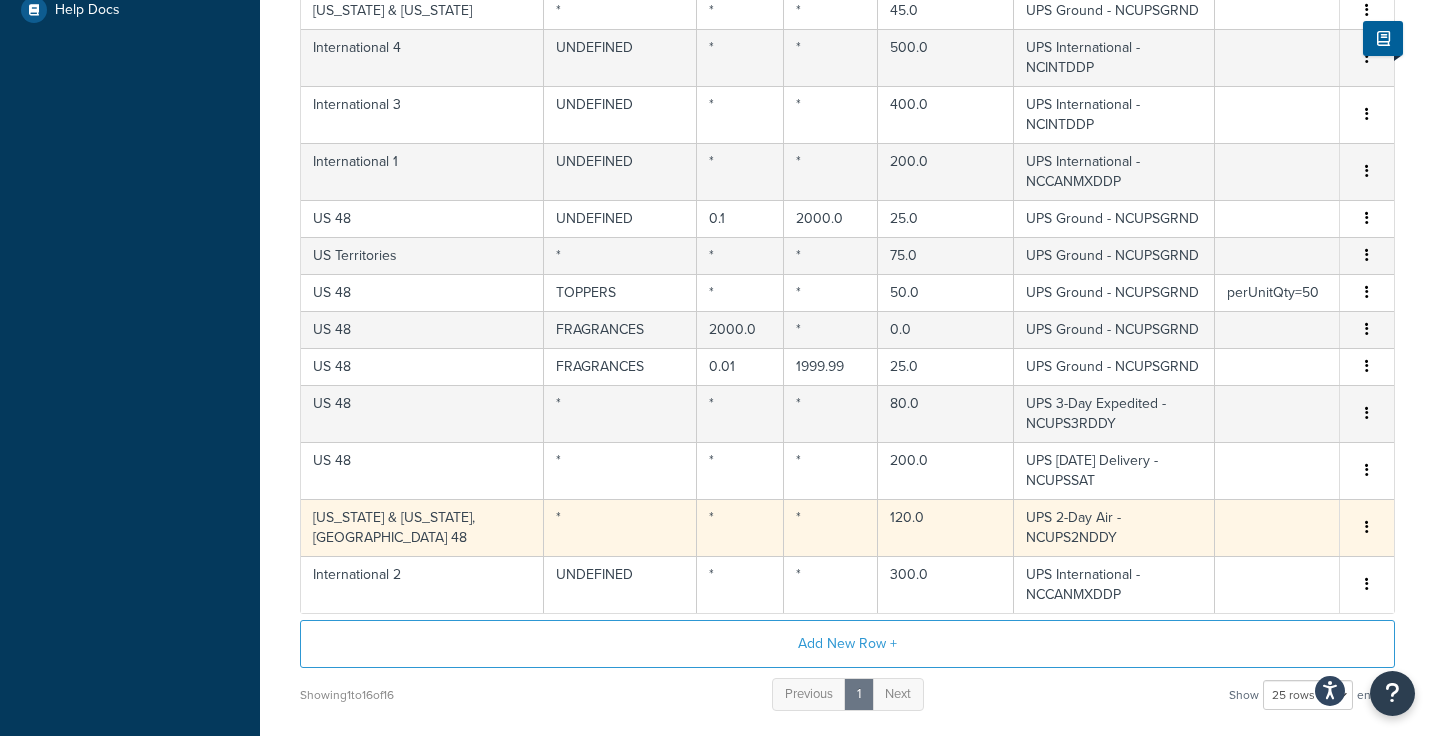 click at bounding box center (1367, 528) 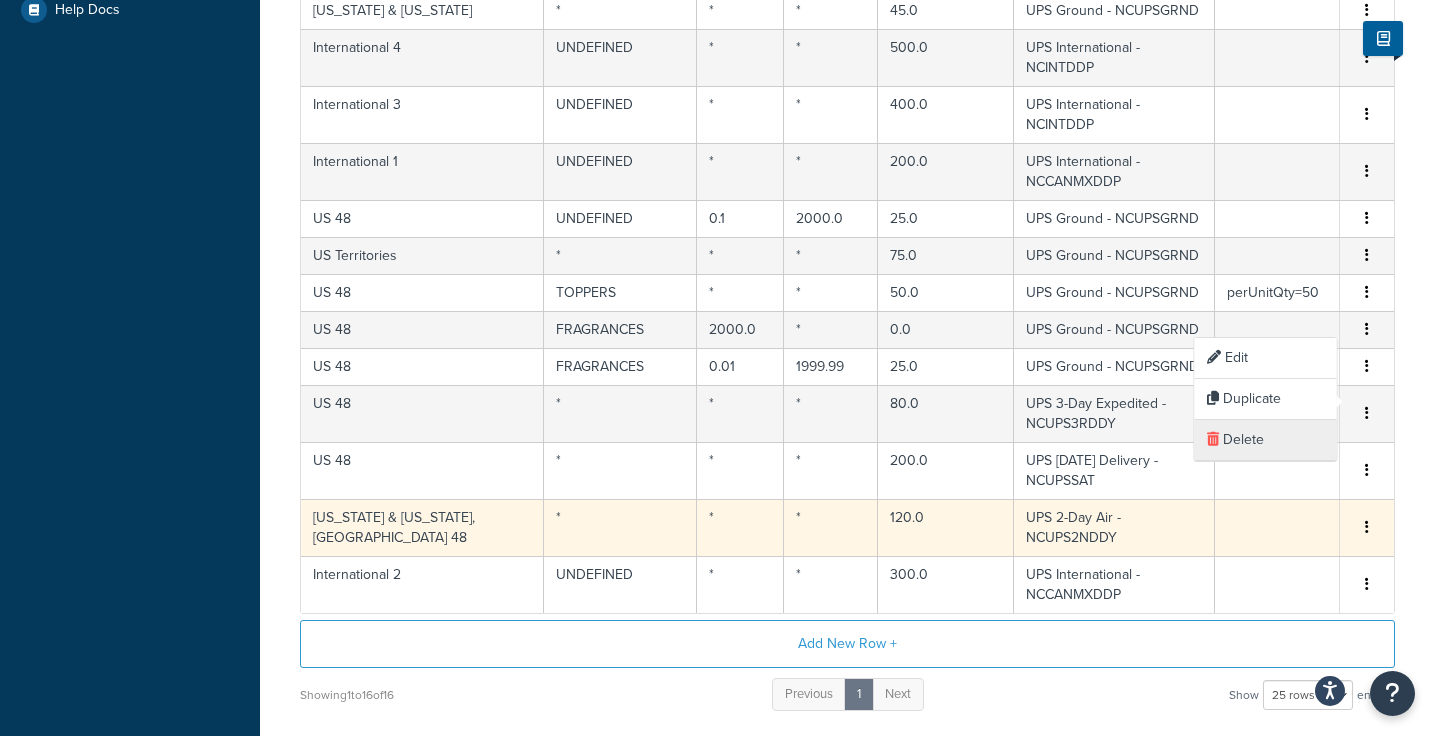 click on "Delete" at bounding box center [1266, 440] 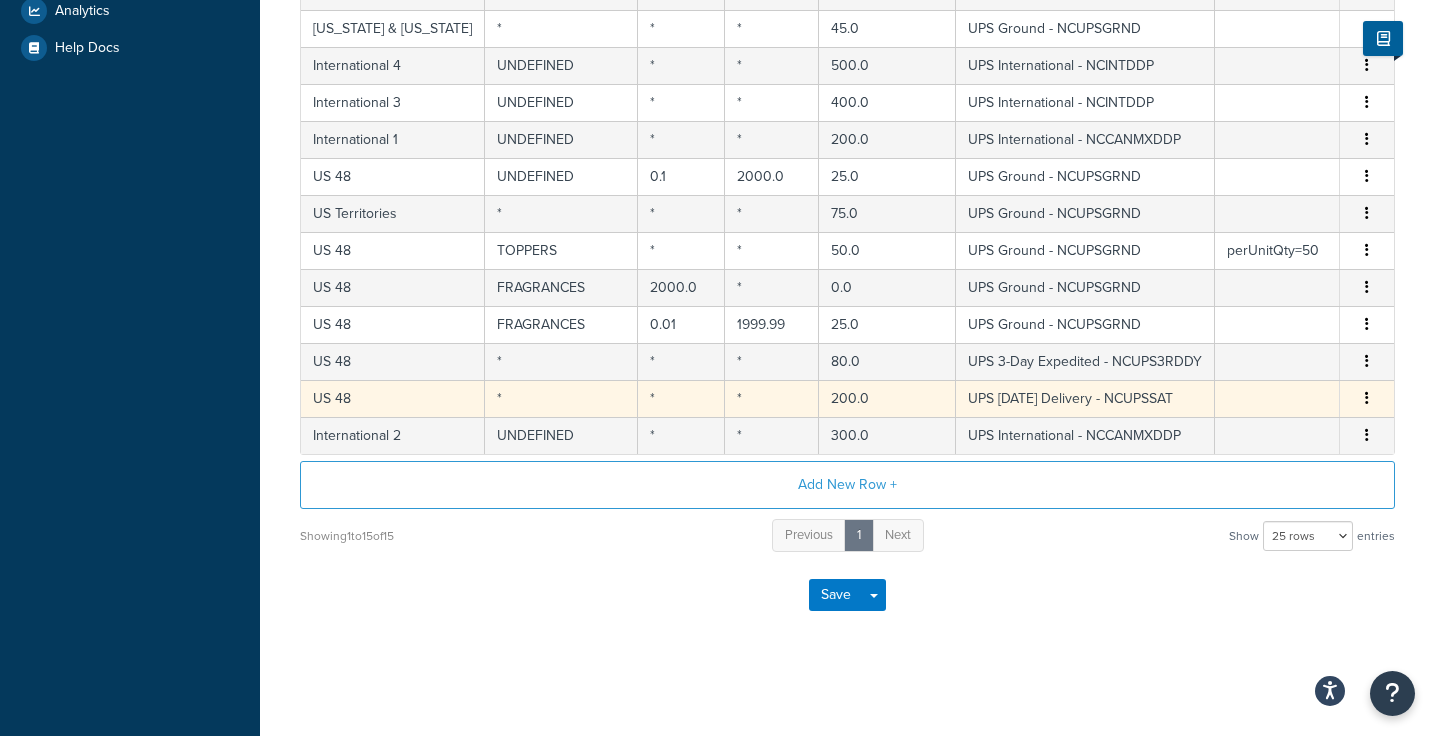 scroll, scrollTop: 517, scrollLeft: 0, axis: vertical 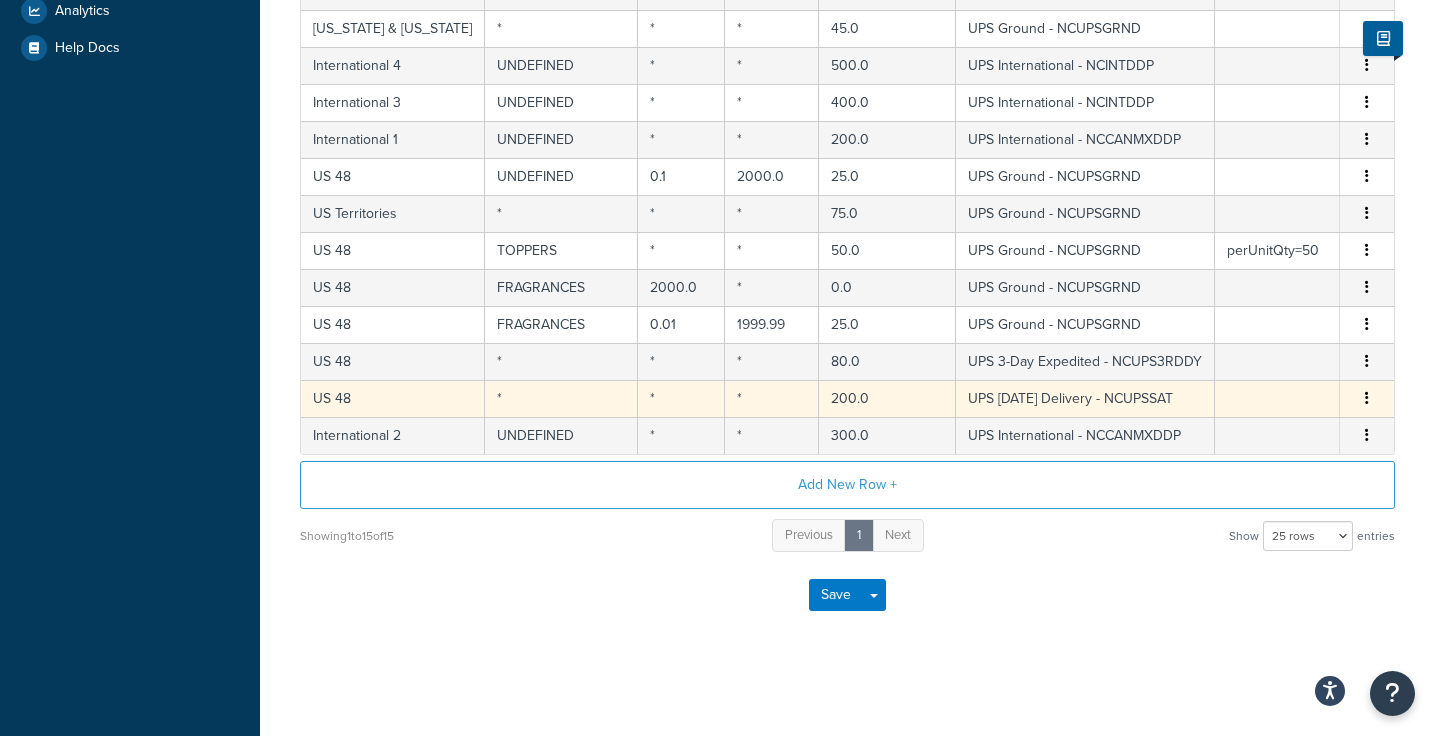click at bounding box center [1367, 399] 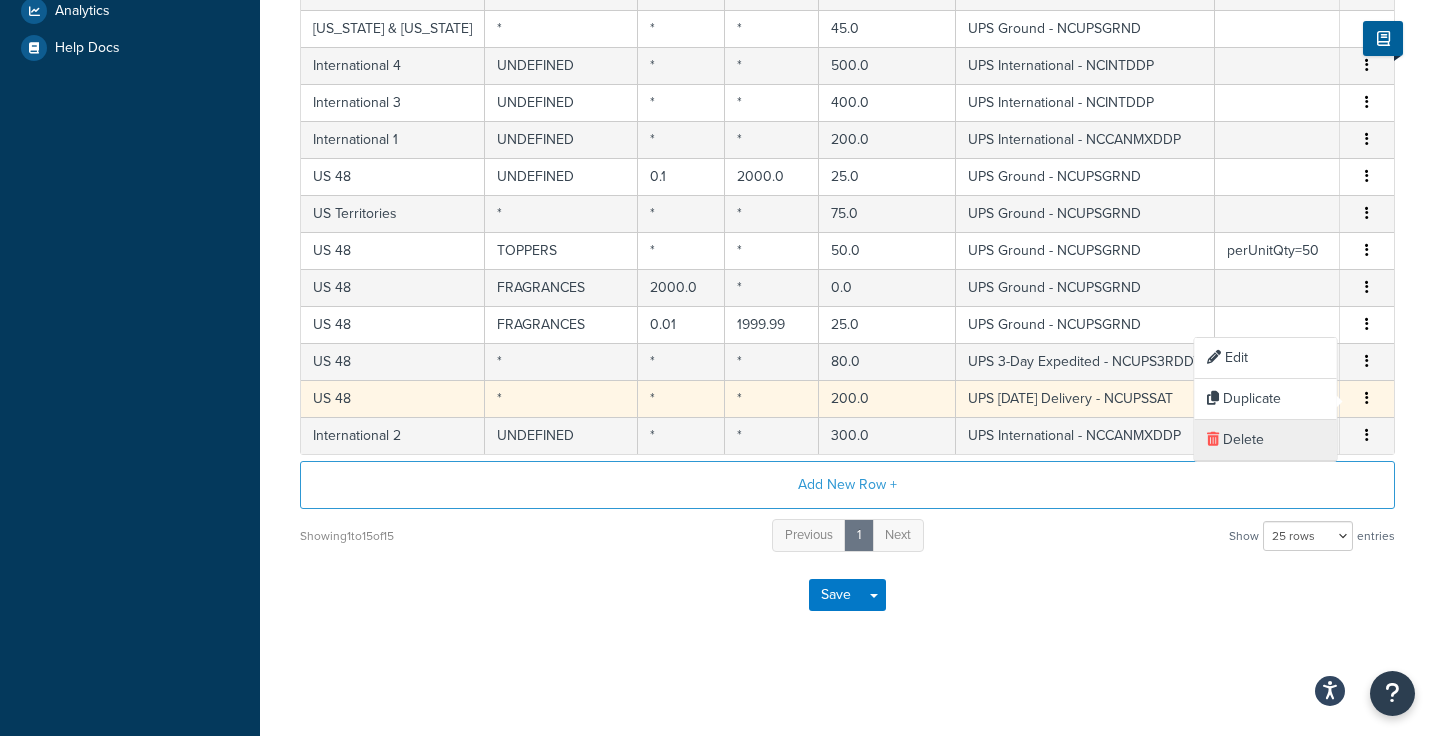 click on "Delete" at bounding box center [1266, 440] 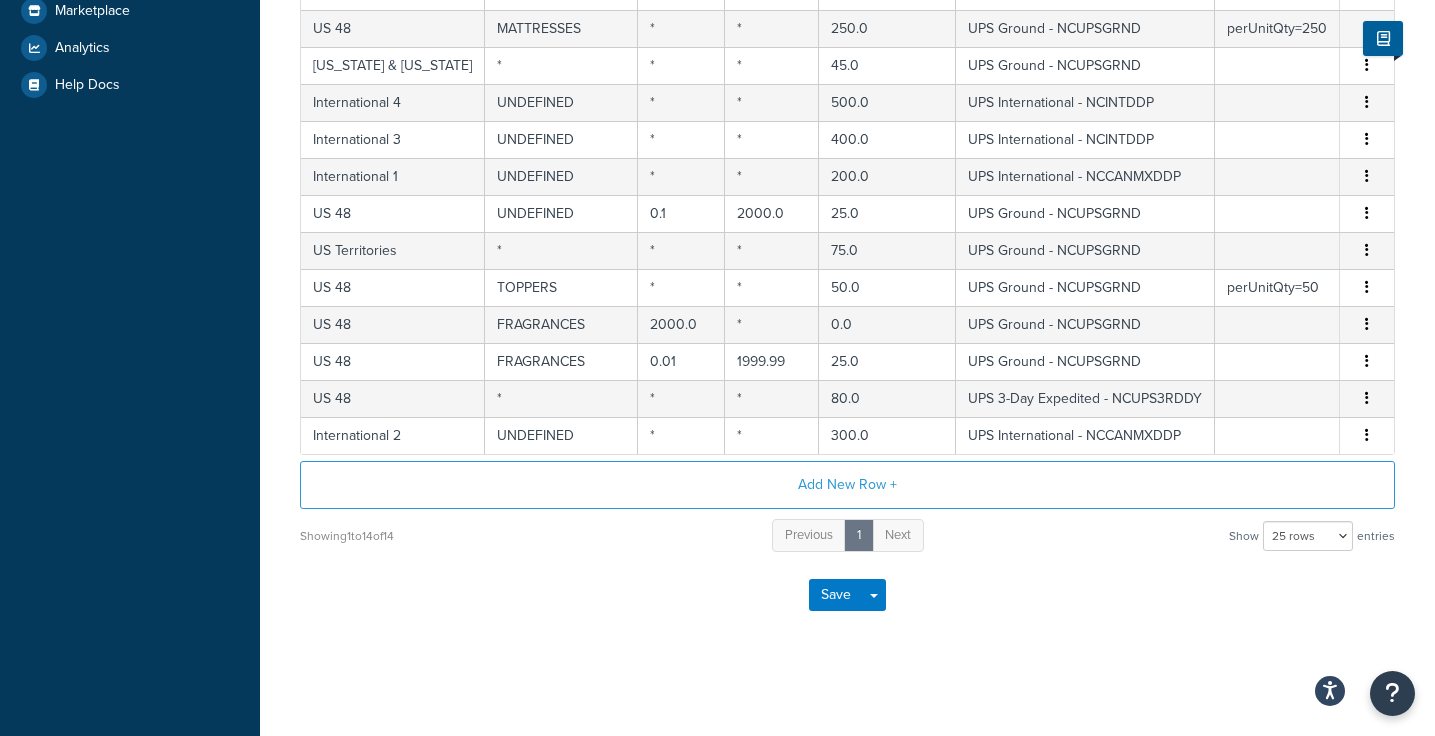 scroll, scrollTop: 480, scrollLeft: 0, axis: vertical 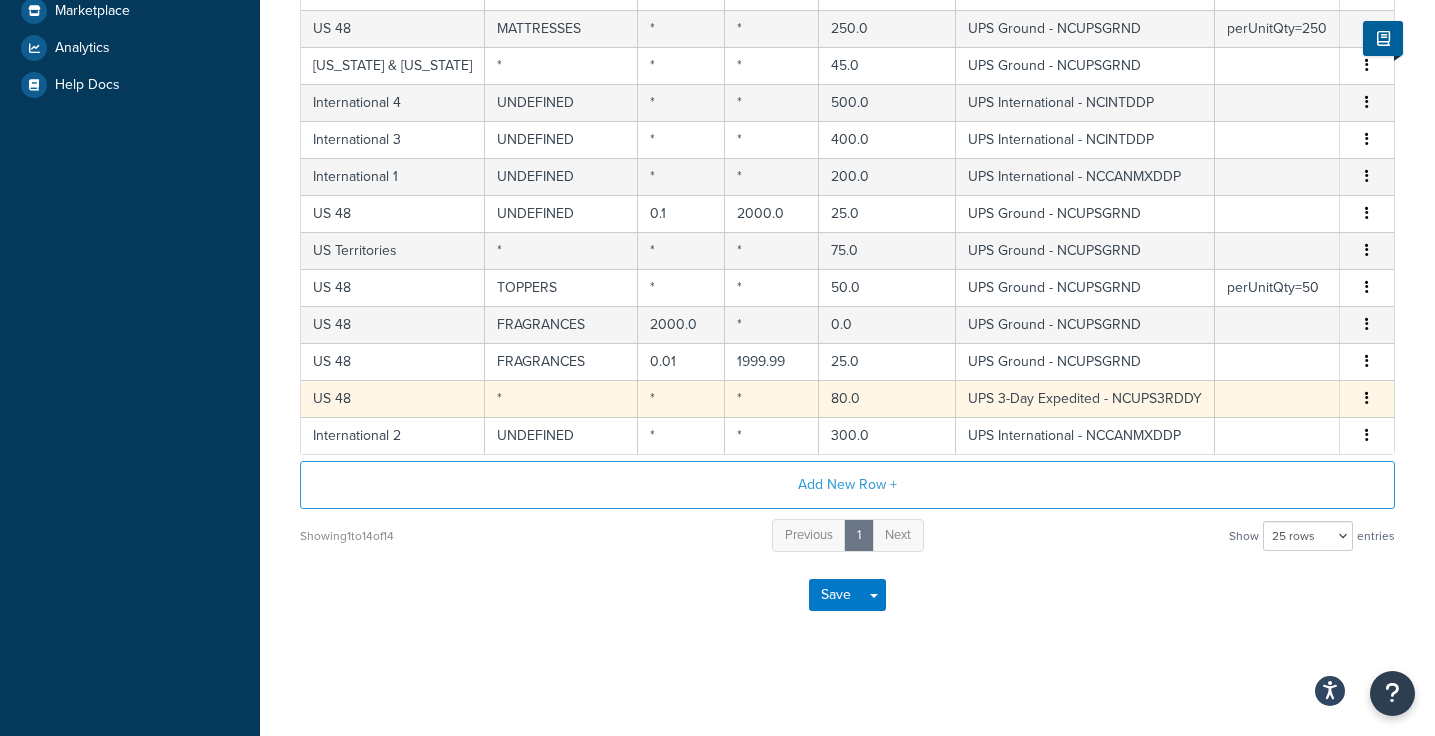 click at bounding box center (1367, 399) 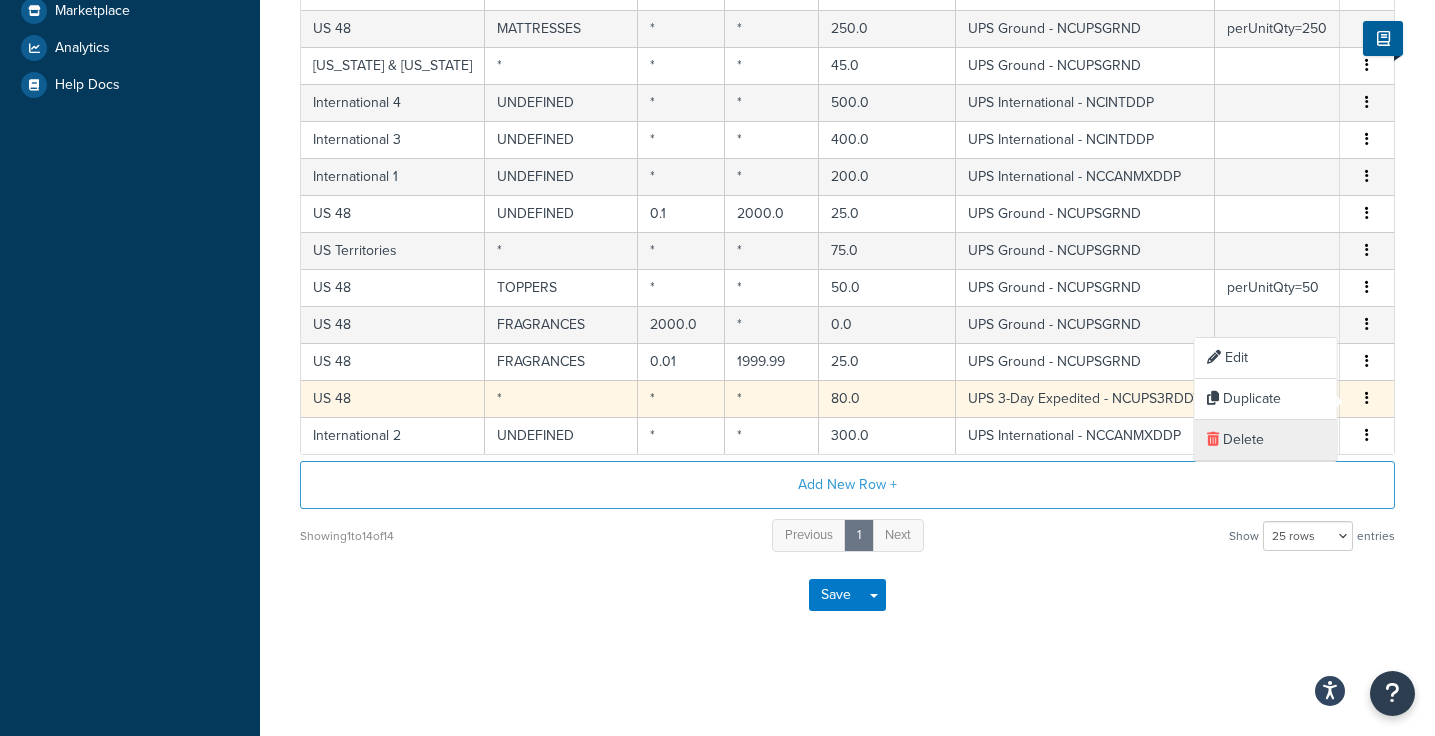 click on "Delete" at bounding box center (1266, 440) 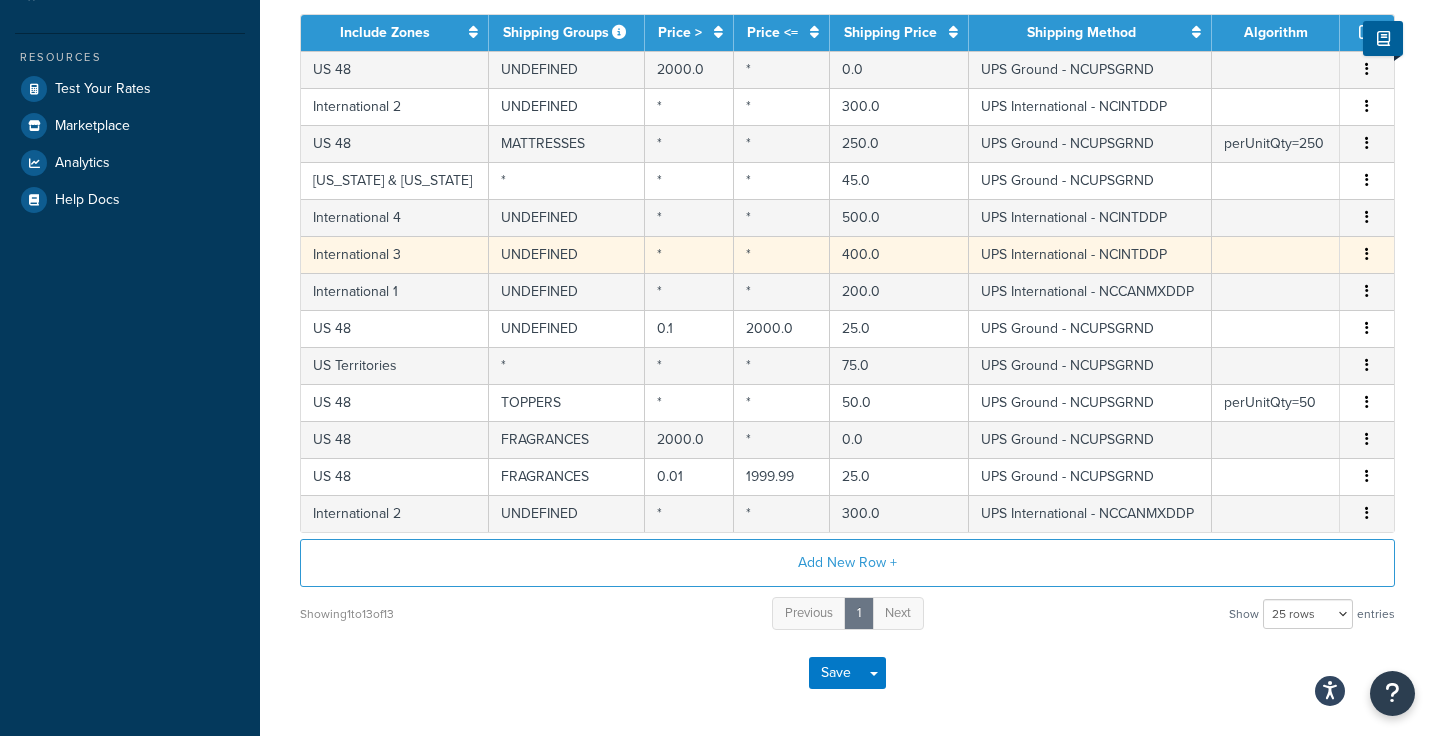 scroll, scrollTop: 359, scrollLeft: 0, axis: vertical 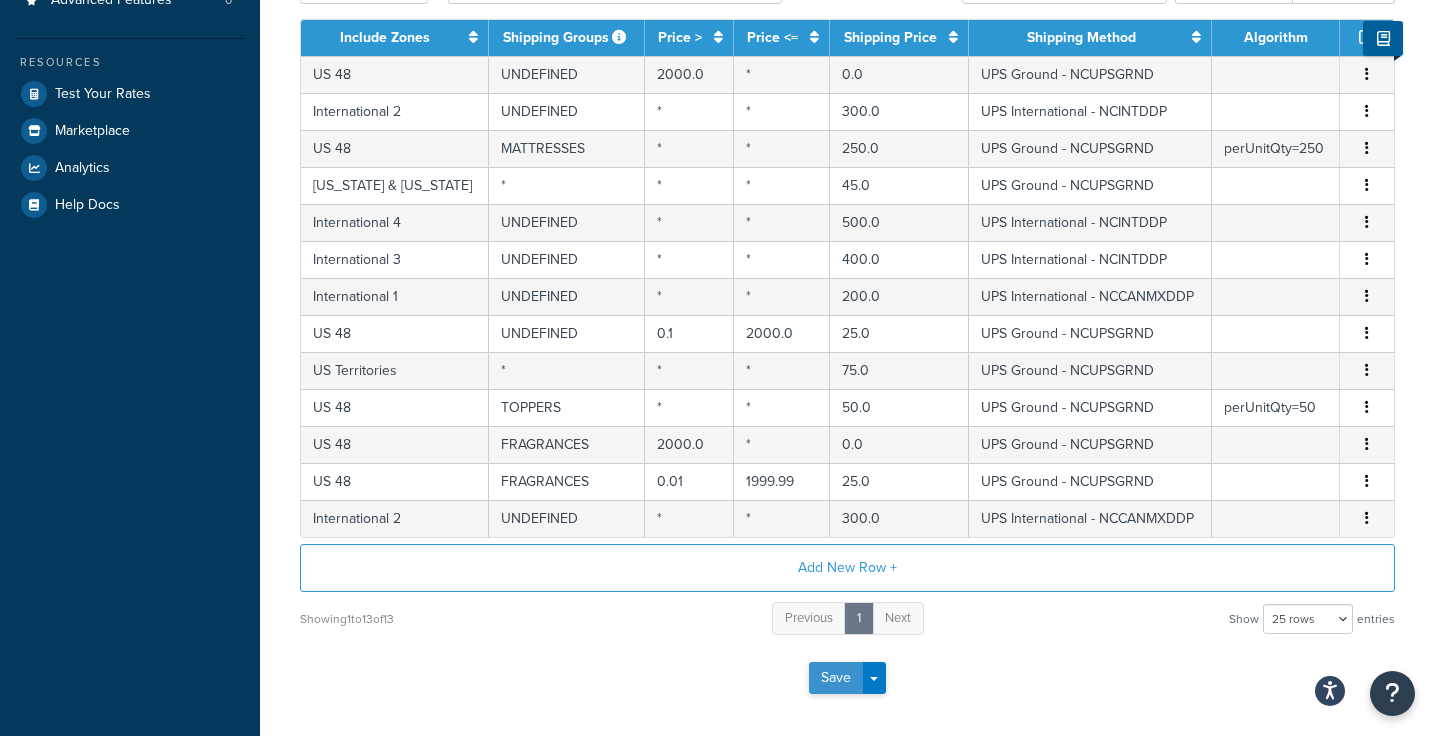 click on "Save" at bounding box center (836, 678) 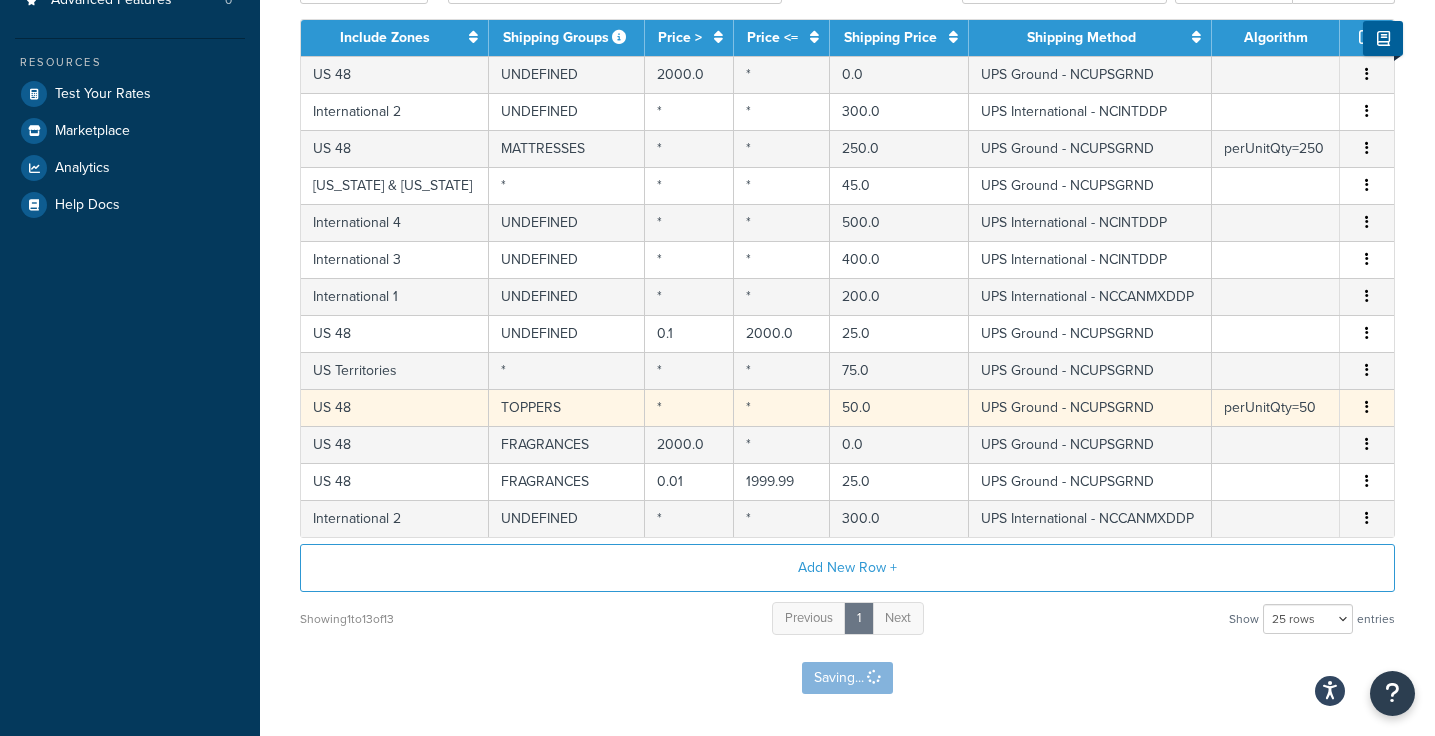 scroll, scrollTop: 0, scrollLeft: 0, axis: both 